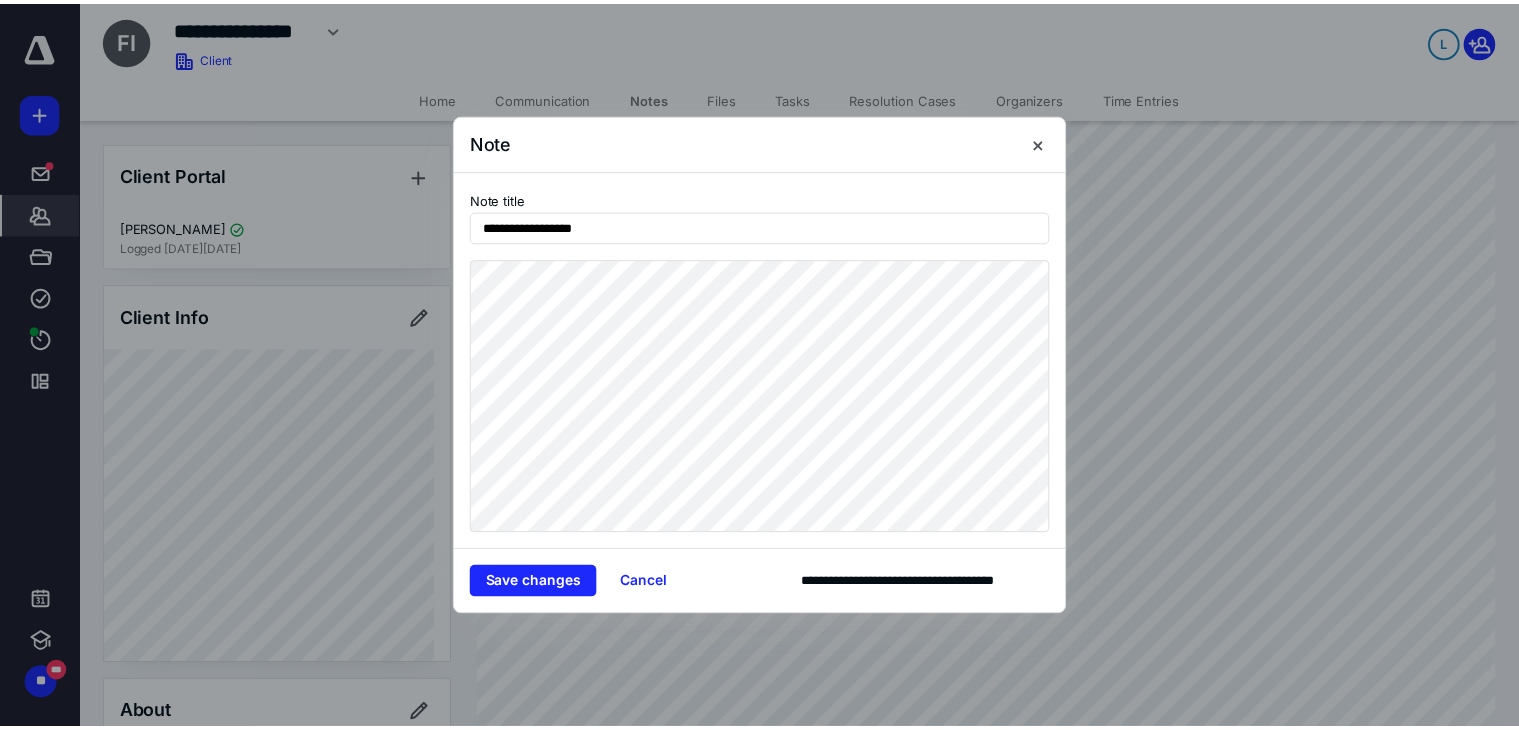 scroll, scrollTop: 1000, scrollLeft: 0, axis: vertical 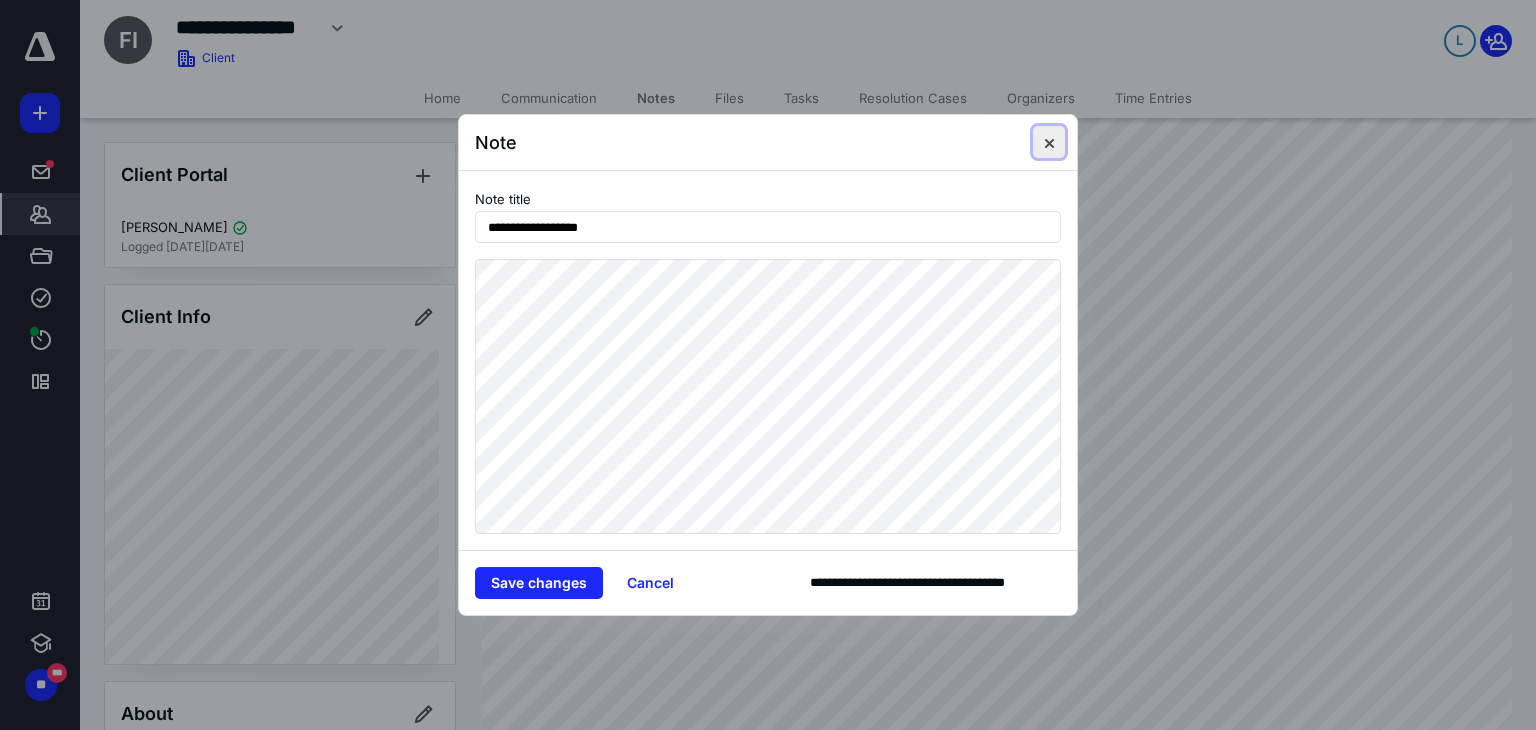 click at bounding box center (1049, 142) 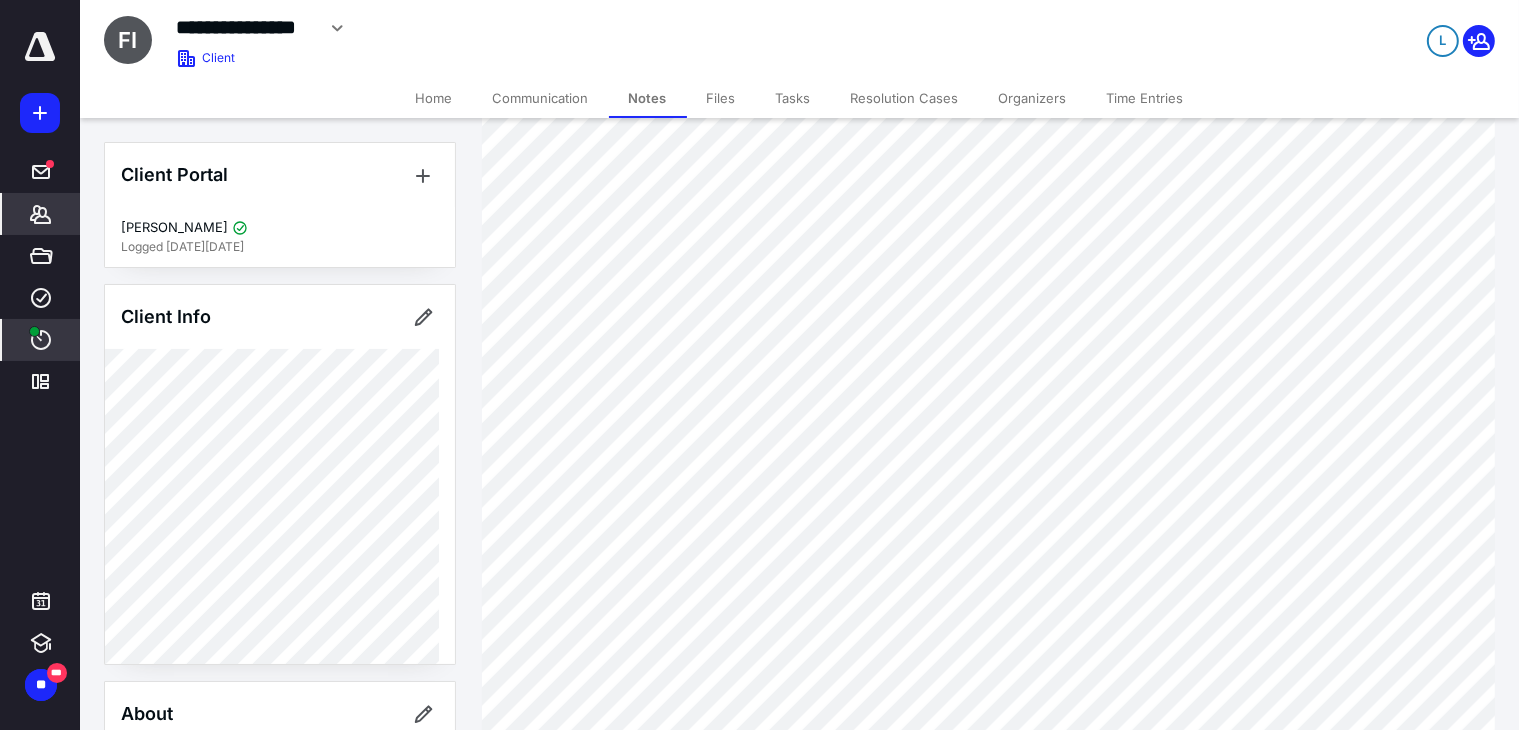 click 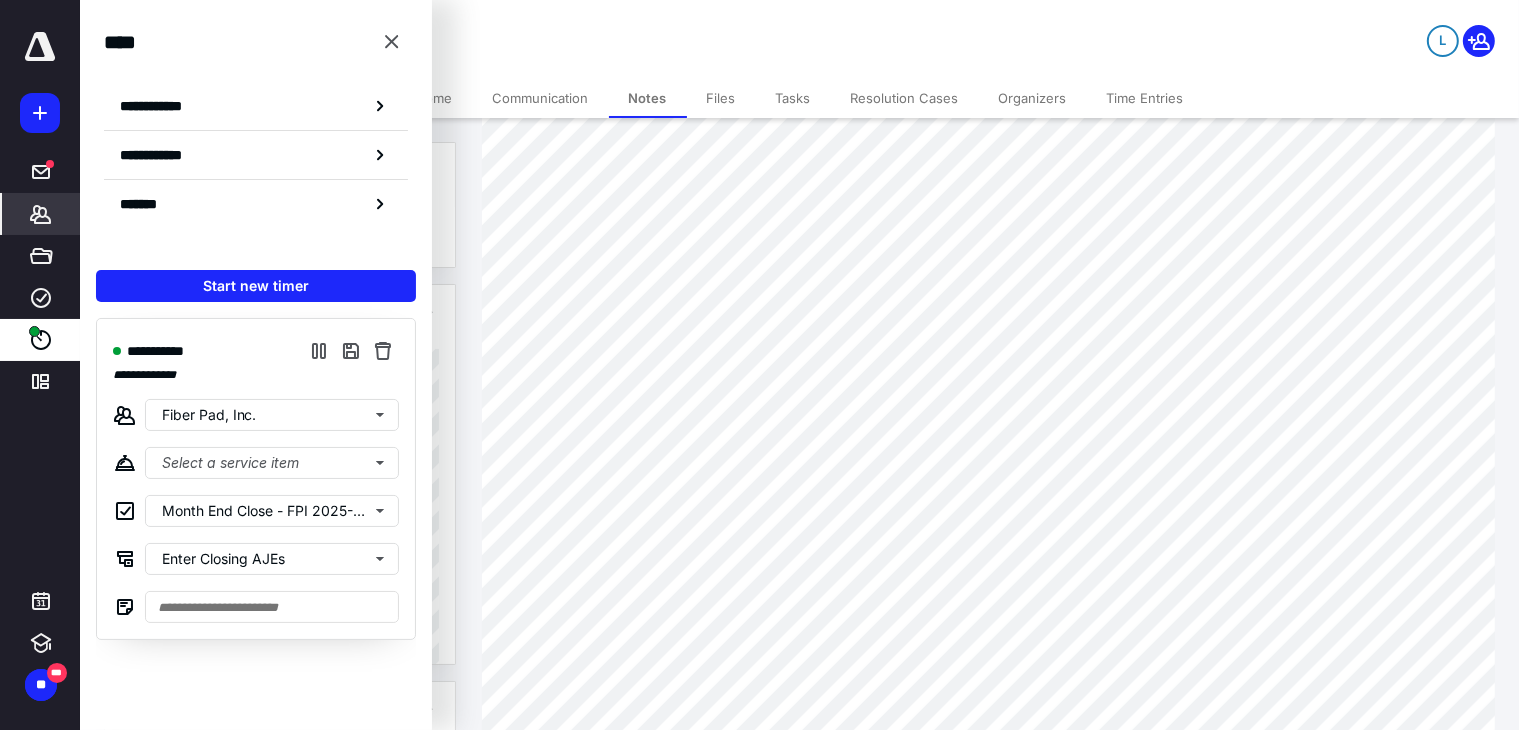 click on "*******" at bounding box center [41, 214] 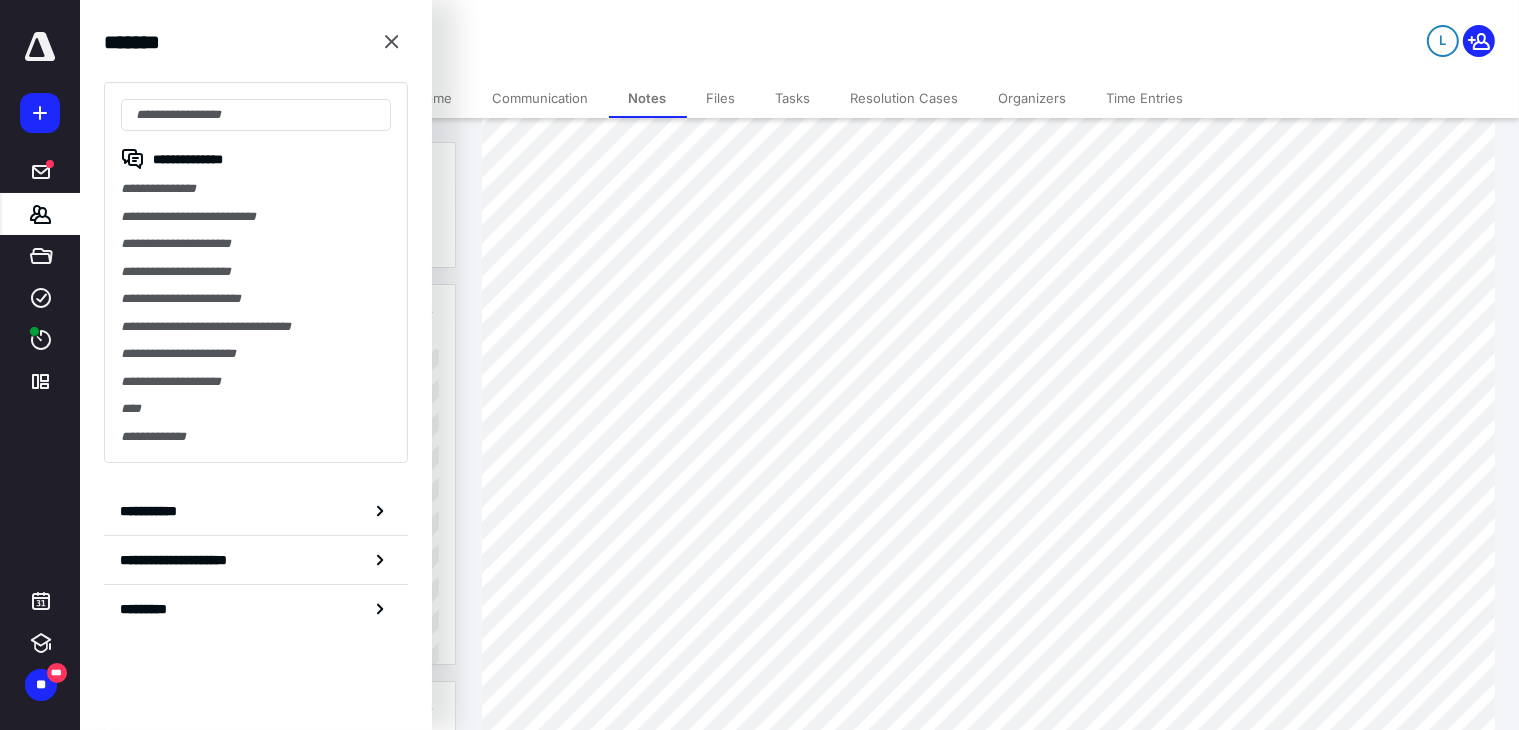 click on "Notes" at bounding box center (648, 98) 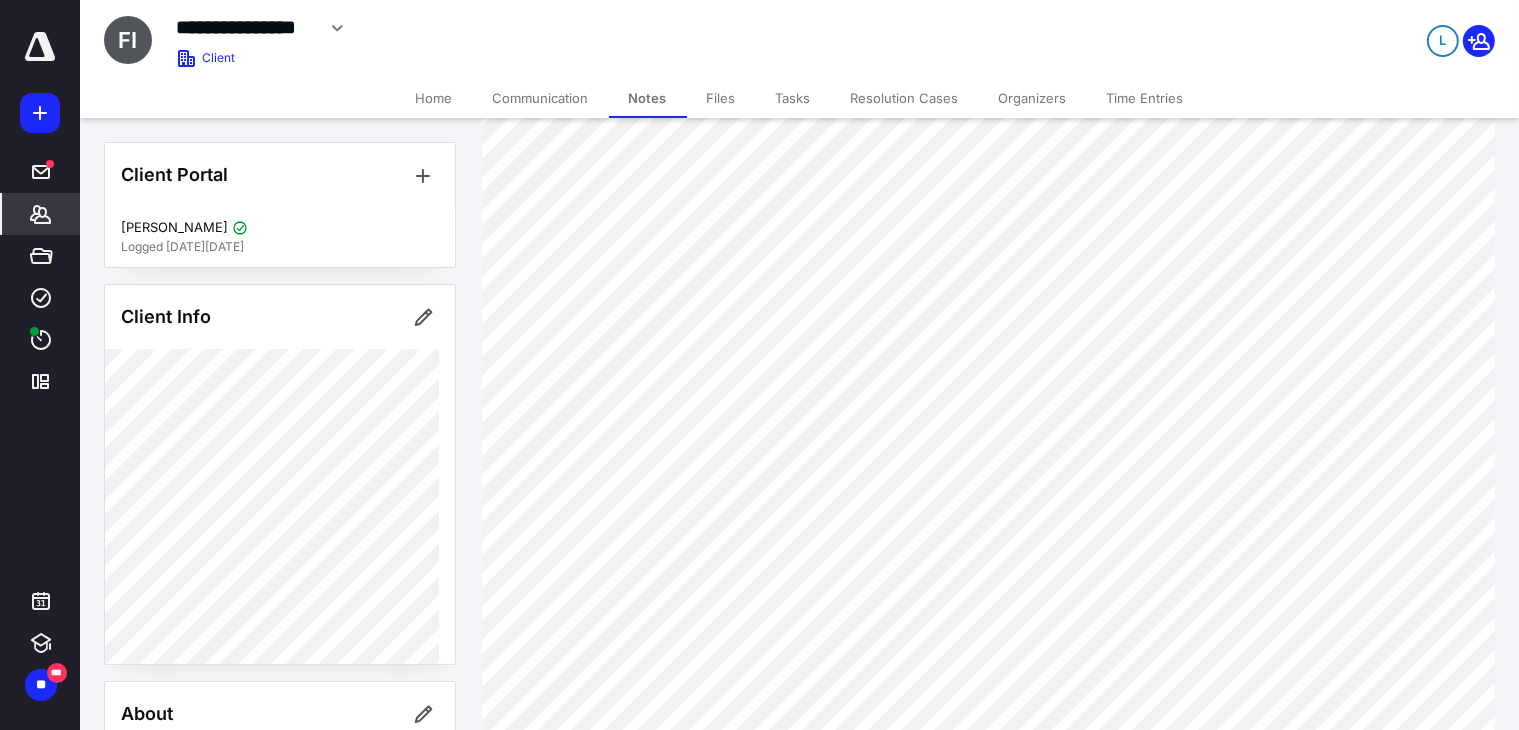click on "Notes" at bounding box center [648, 98] 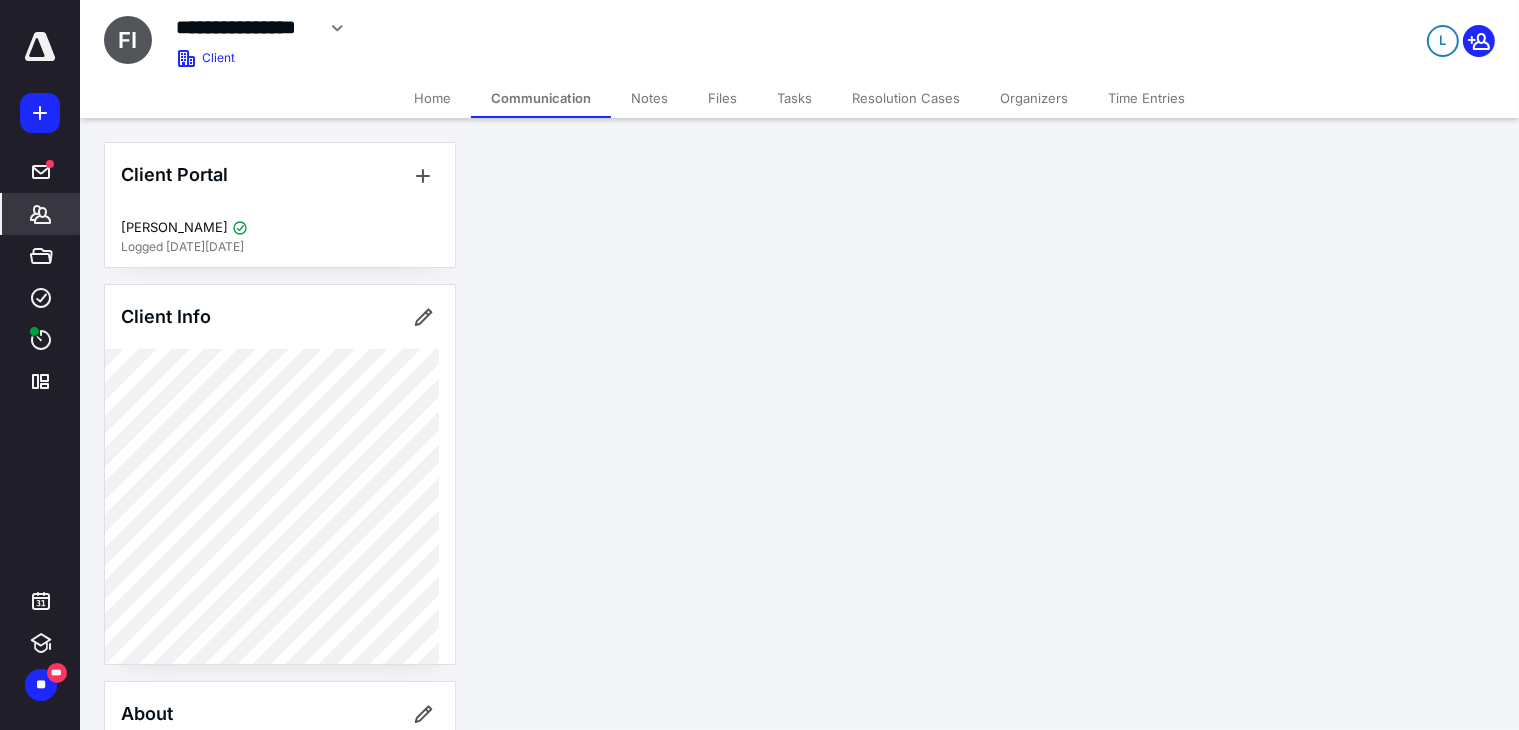scroll, scrollTop: 0, scrollLeft: 0, axis: both 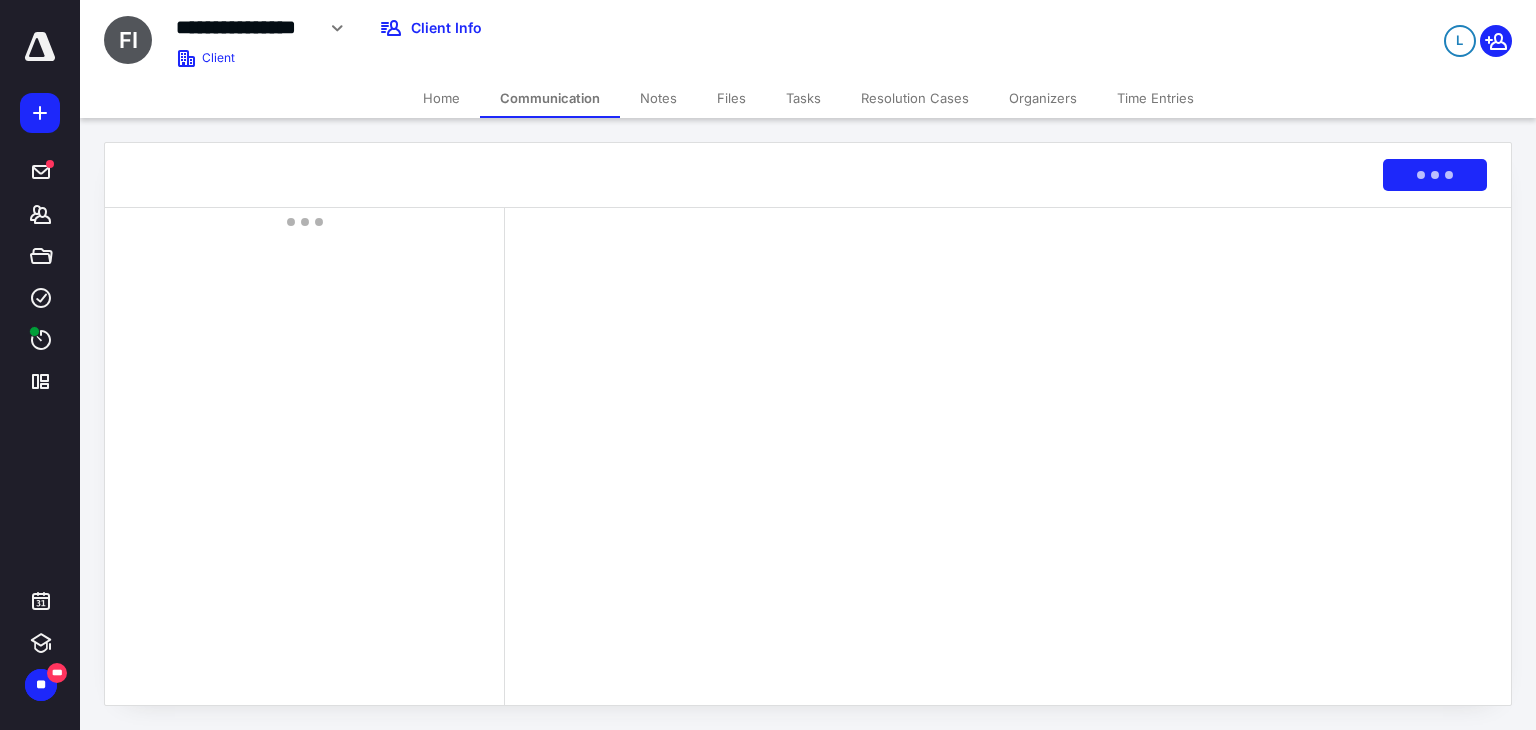 click on "Notes" at bounding box center [658, 98] 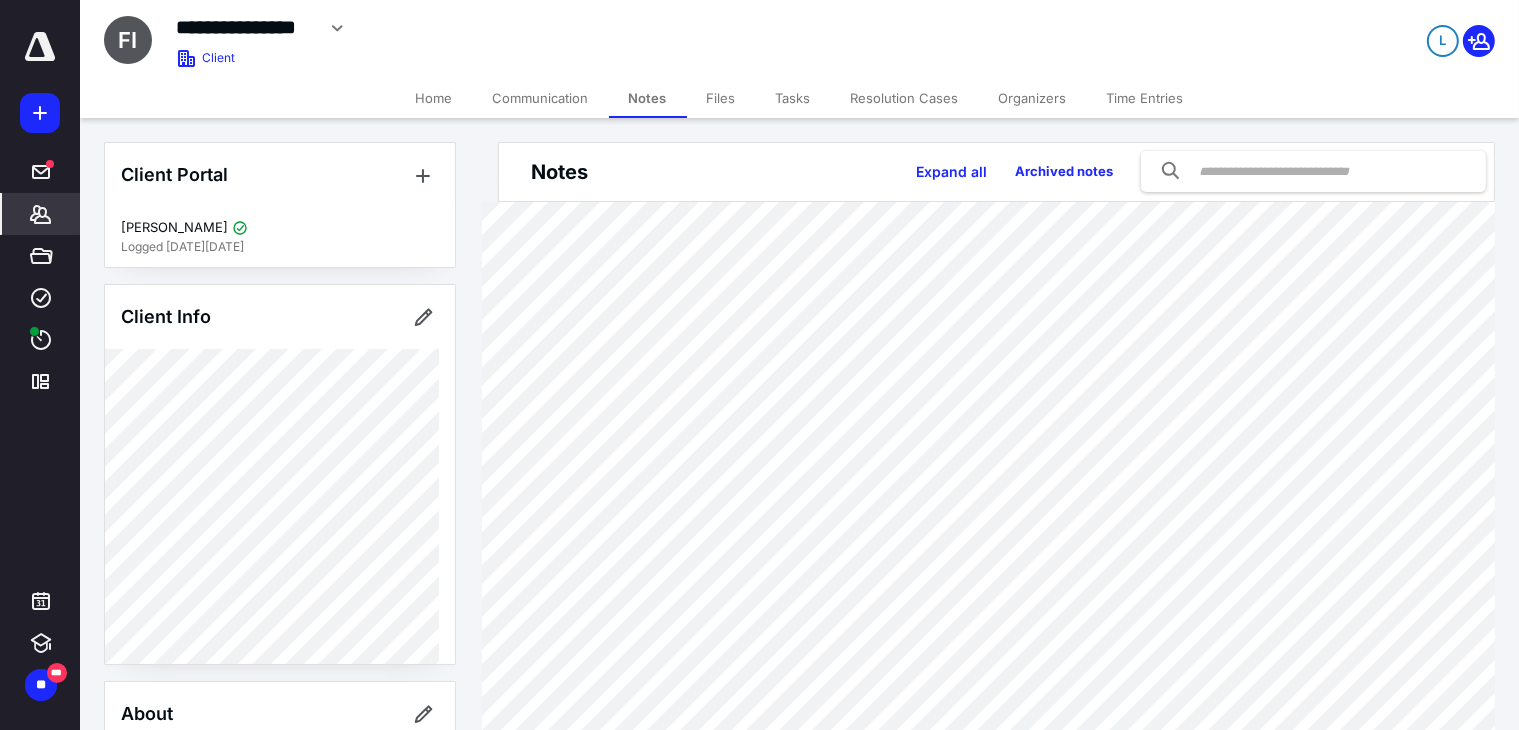 scroll, scrollTop: 200, scrollLeft: 0, axis: vertical 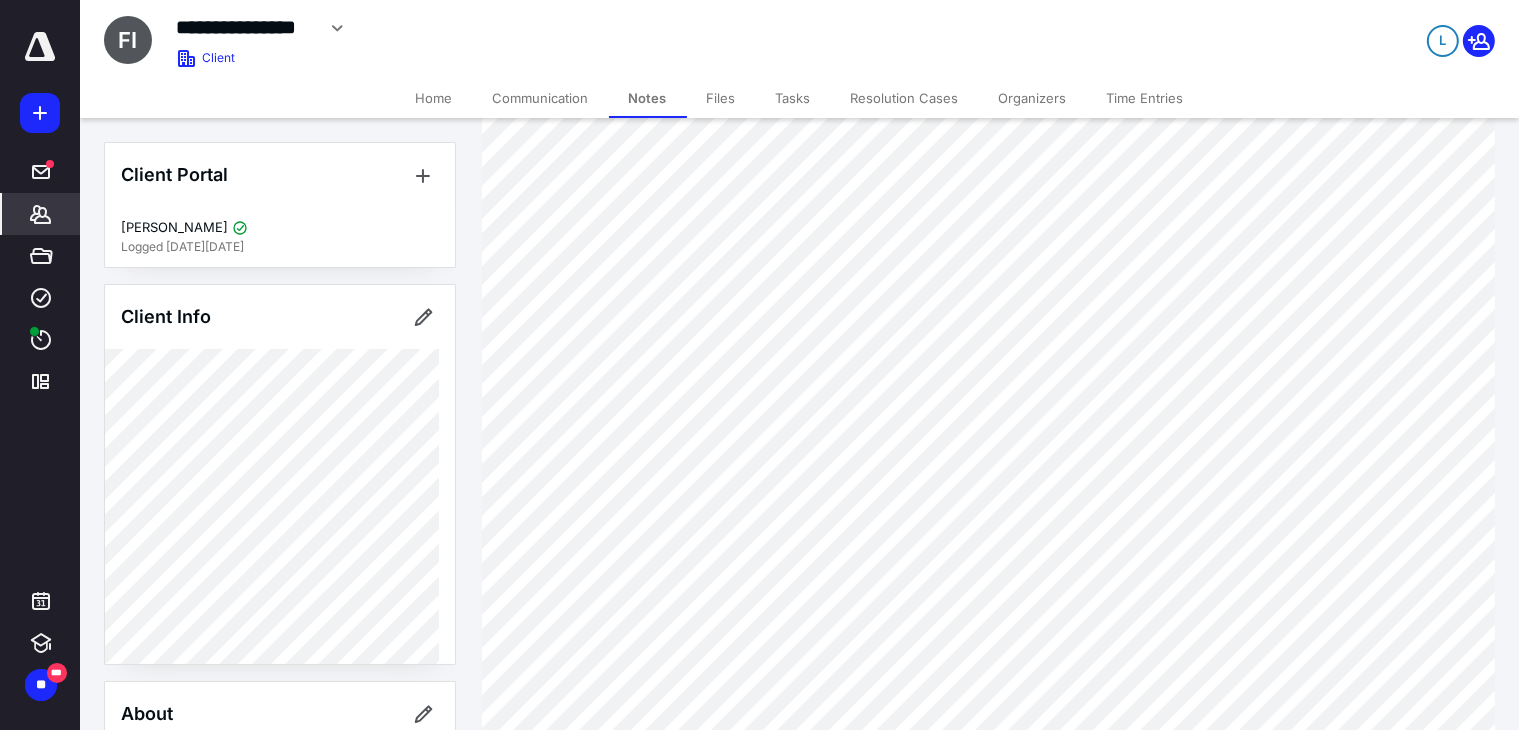 click on "Files" at bounding box center [721, 98] 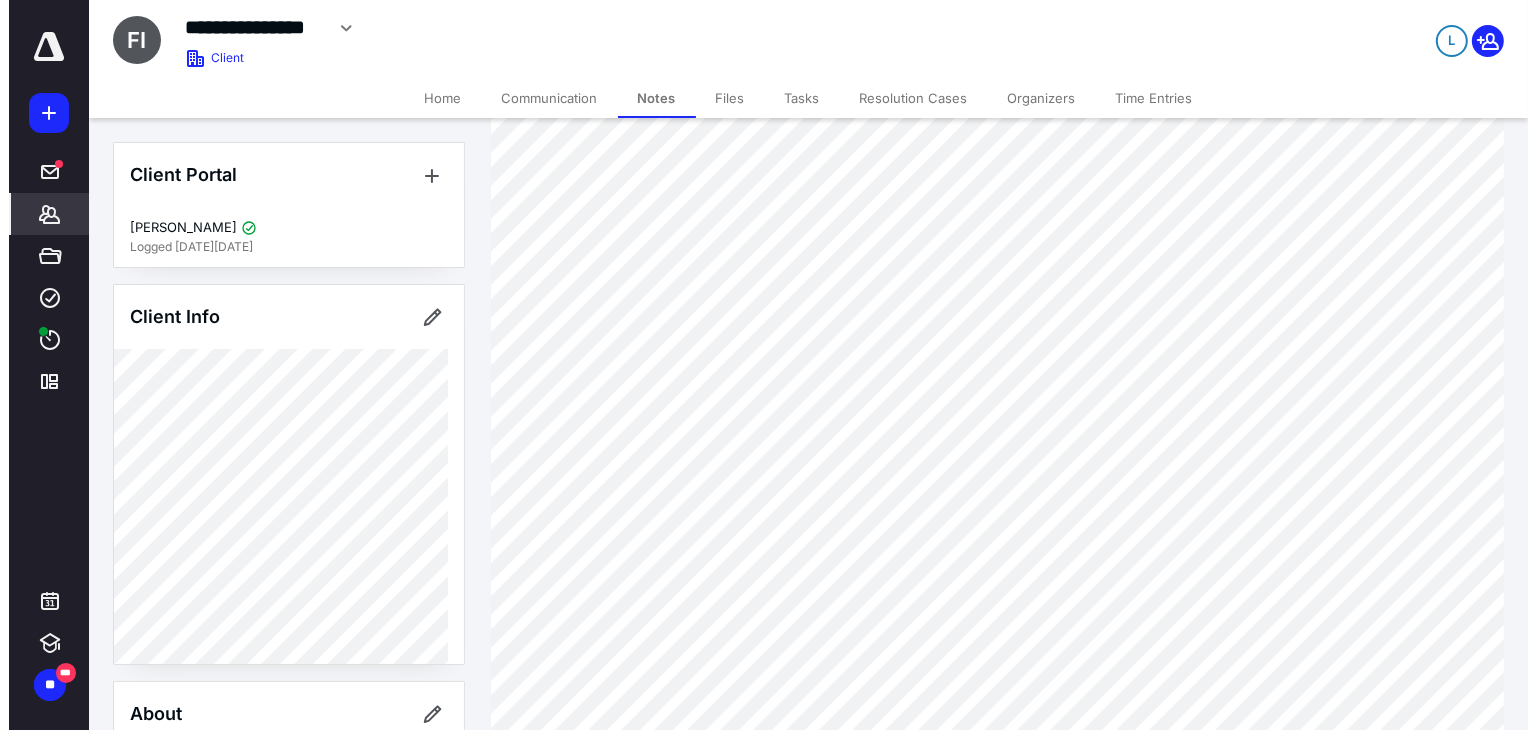 scroll, scrollTop: 0, scrollLeft: 0, axis: both 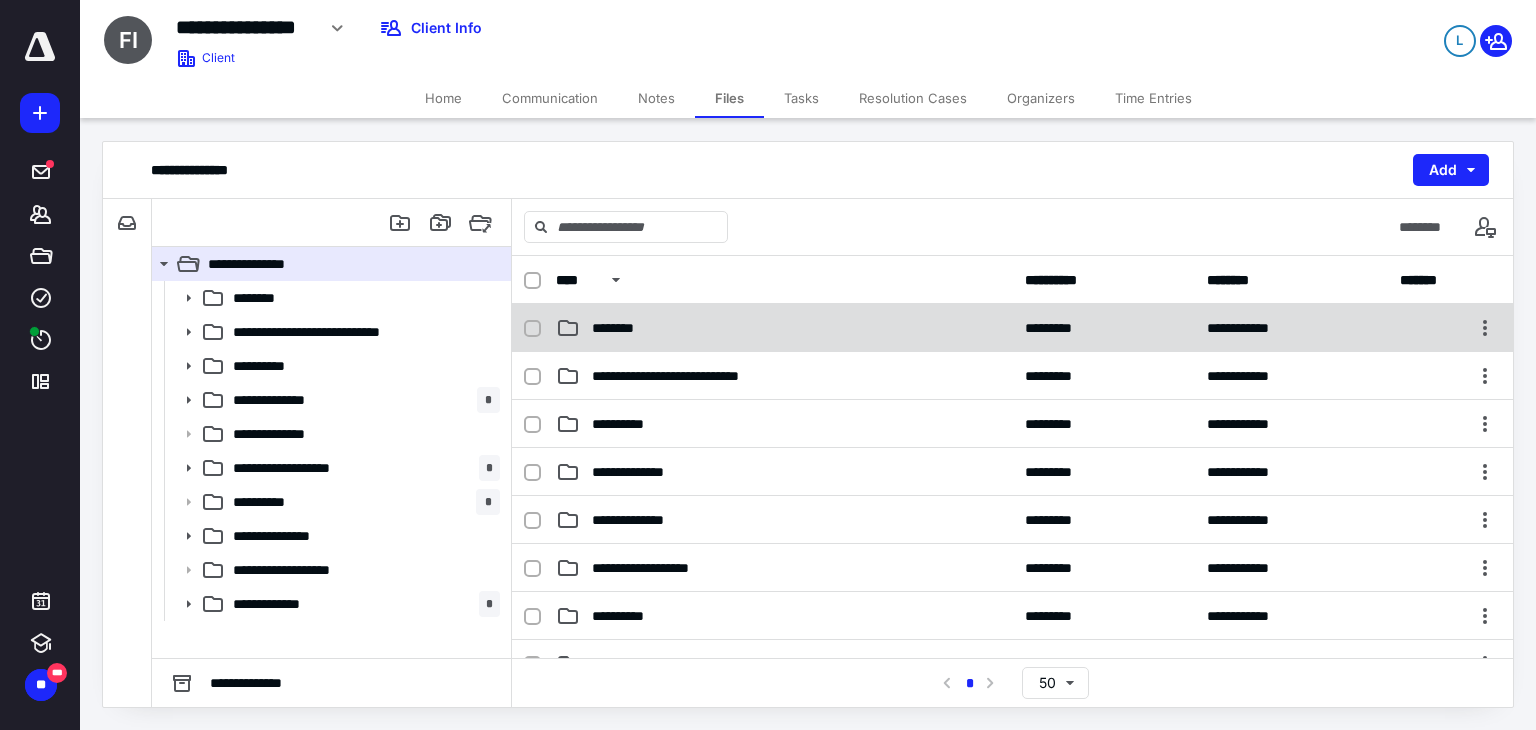click on "********" at bounding box center (784, 328) 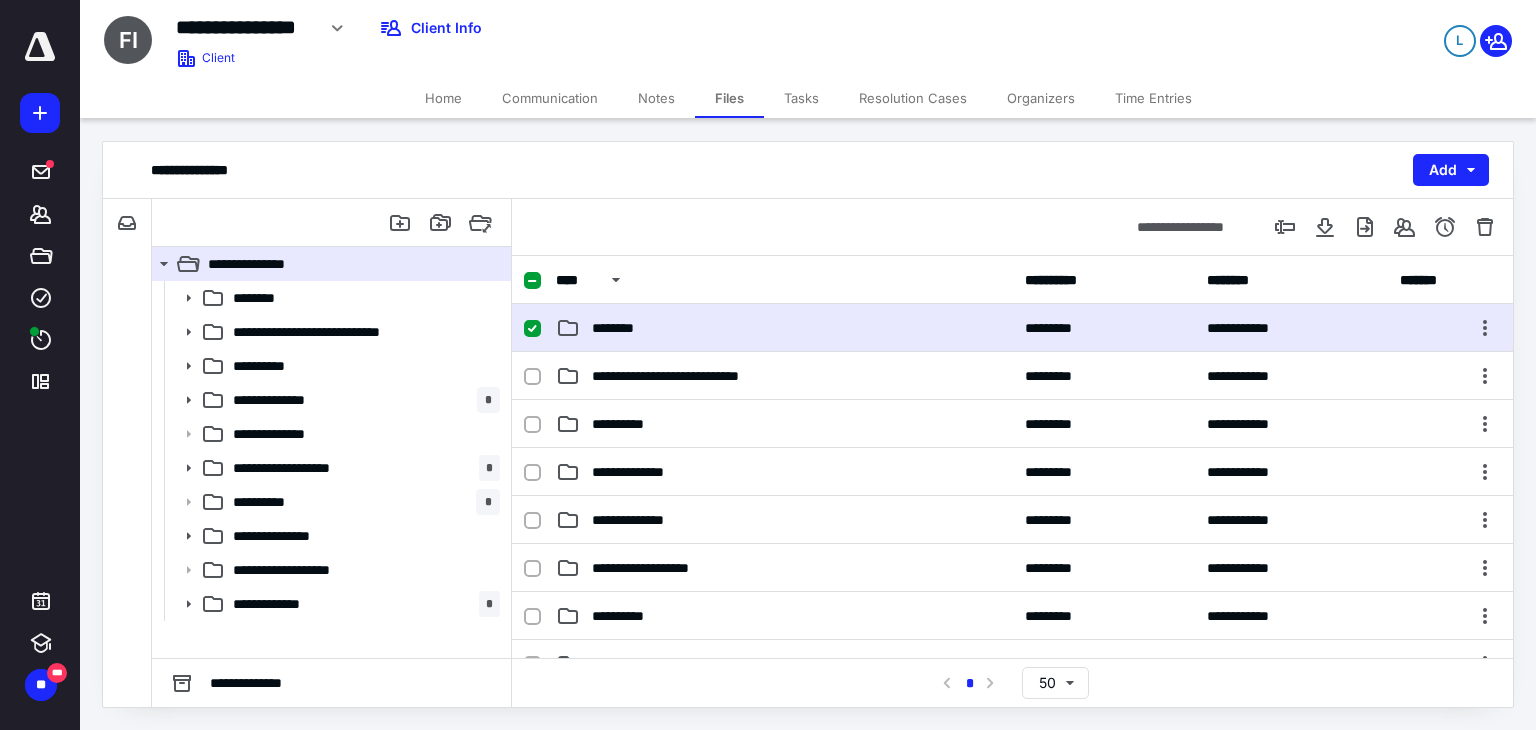 click on "********" at bounding box center [784, 328] 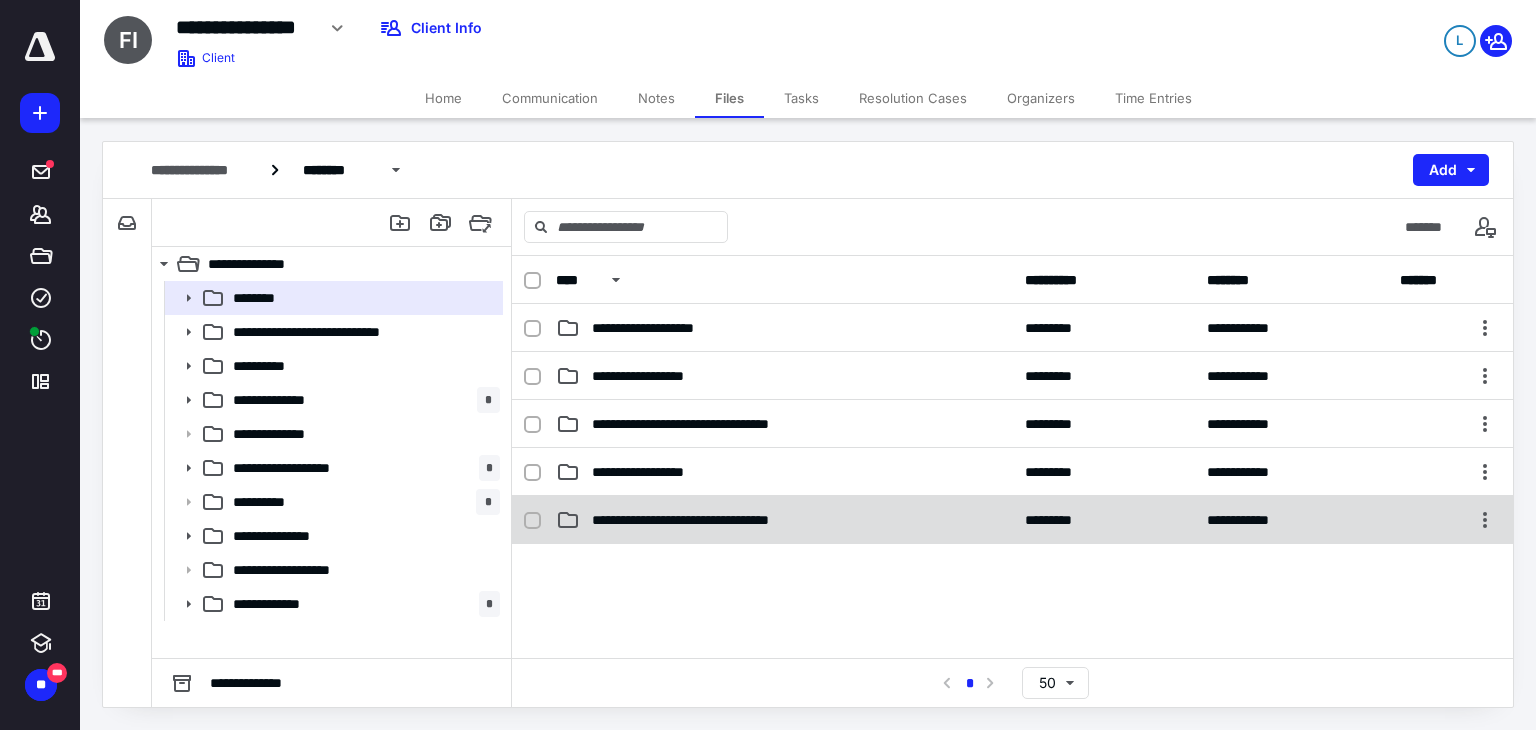click on "**********" at bounding box center [723, 520] 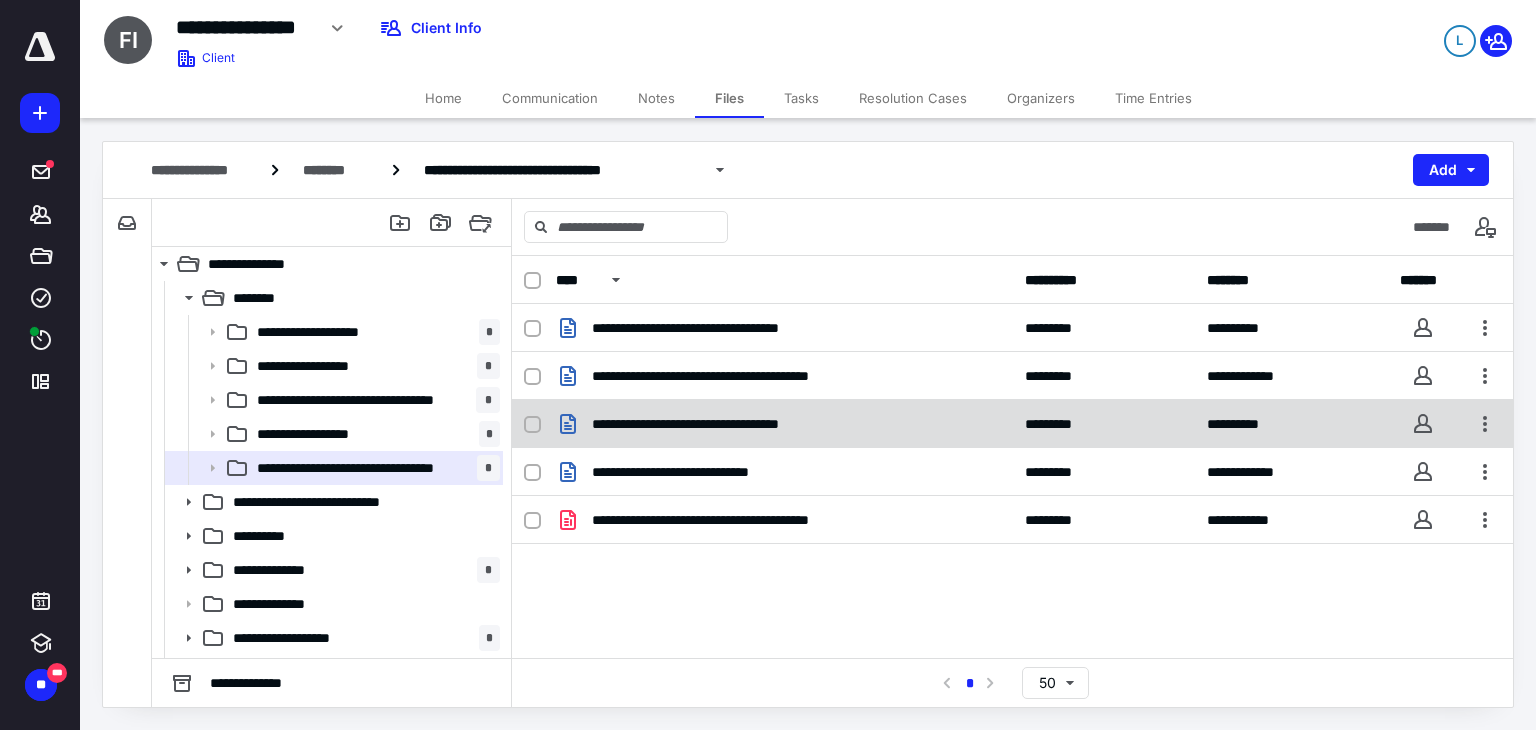 click on "**********" at bounding box center [1012, 424] 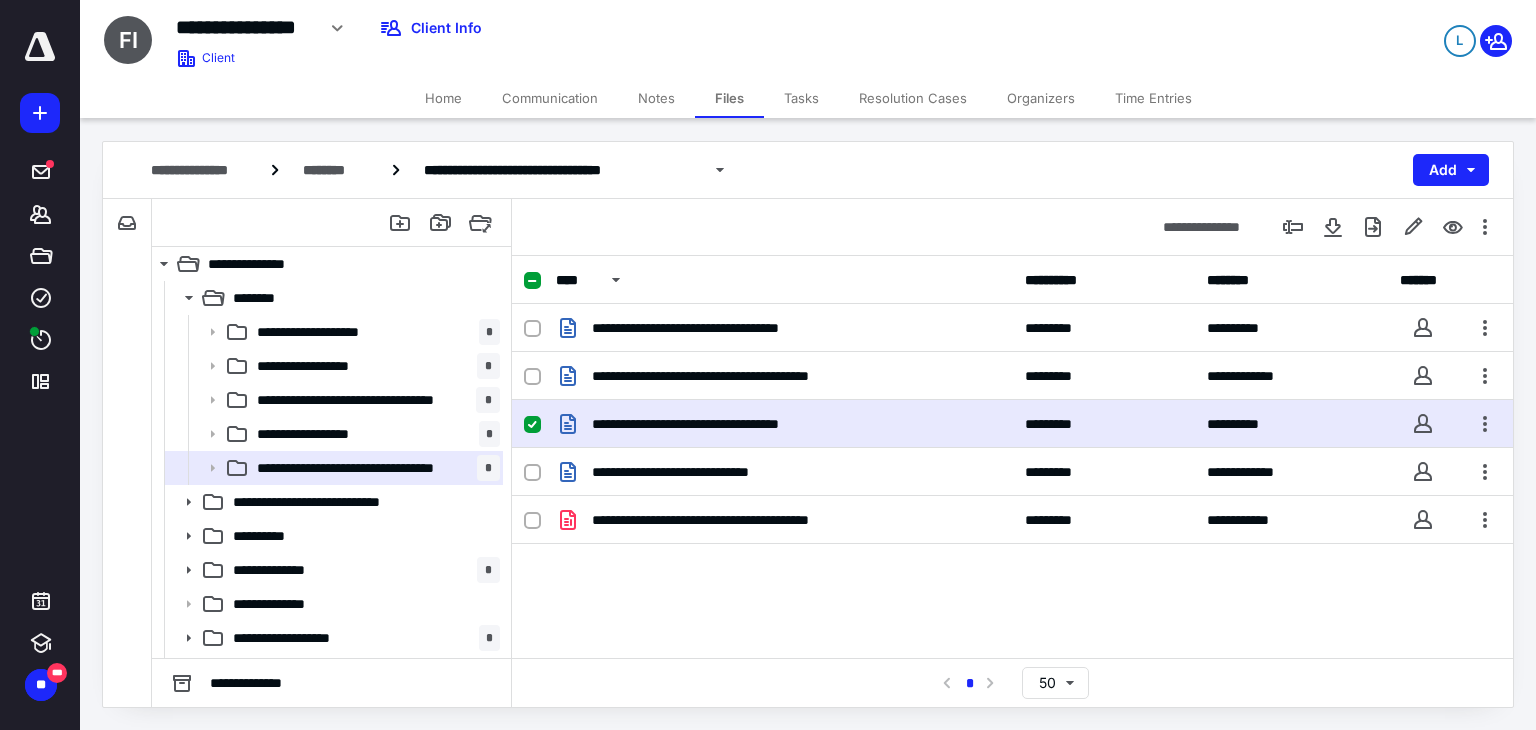 click on "**********" at bounding box center (1012, 424) 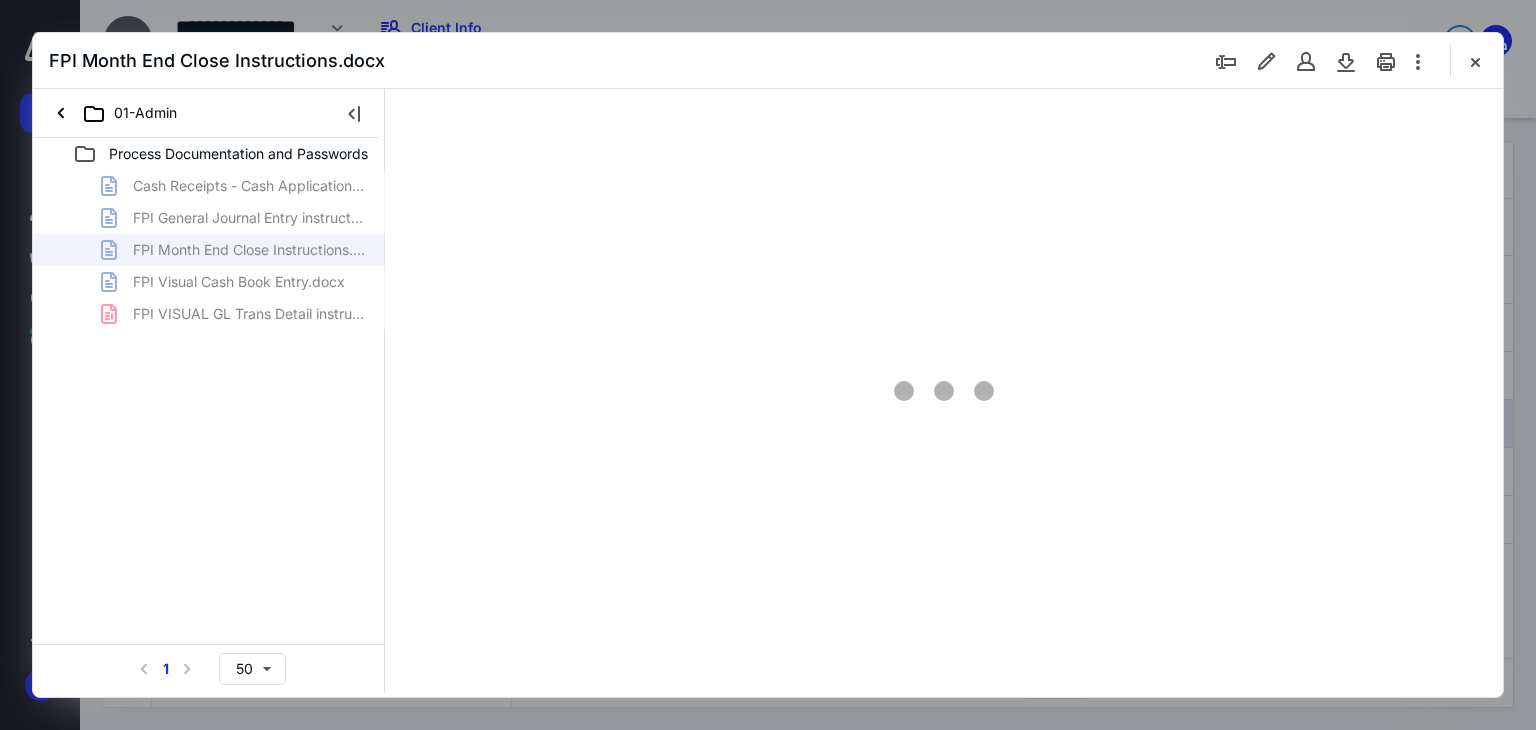 scroll, scrollTop: 0, scrollLeft: 0, axis: both 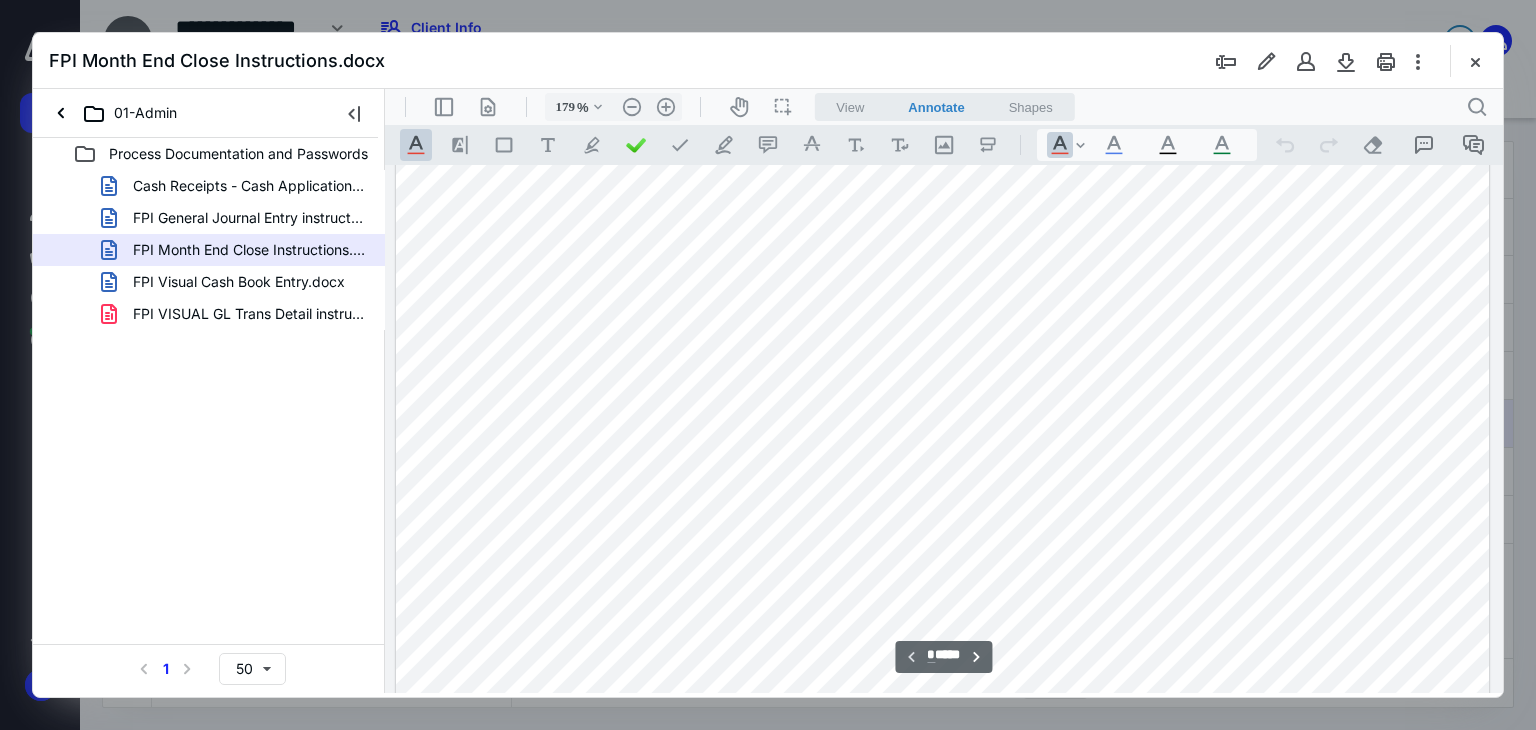 click at bounding box center (943, 798) 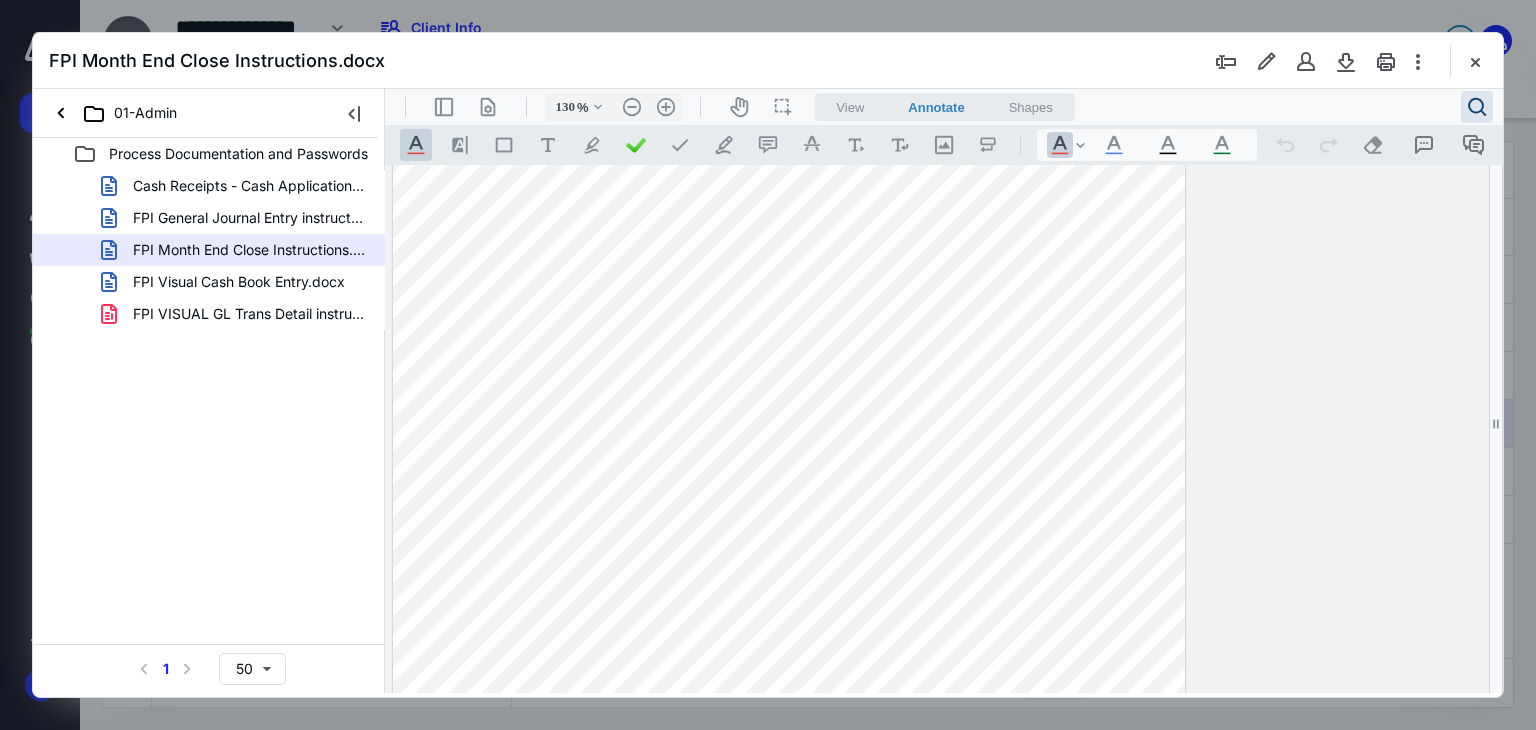type on "129" 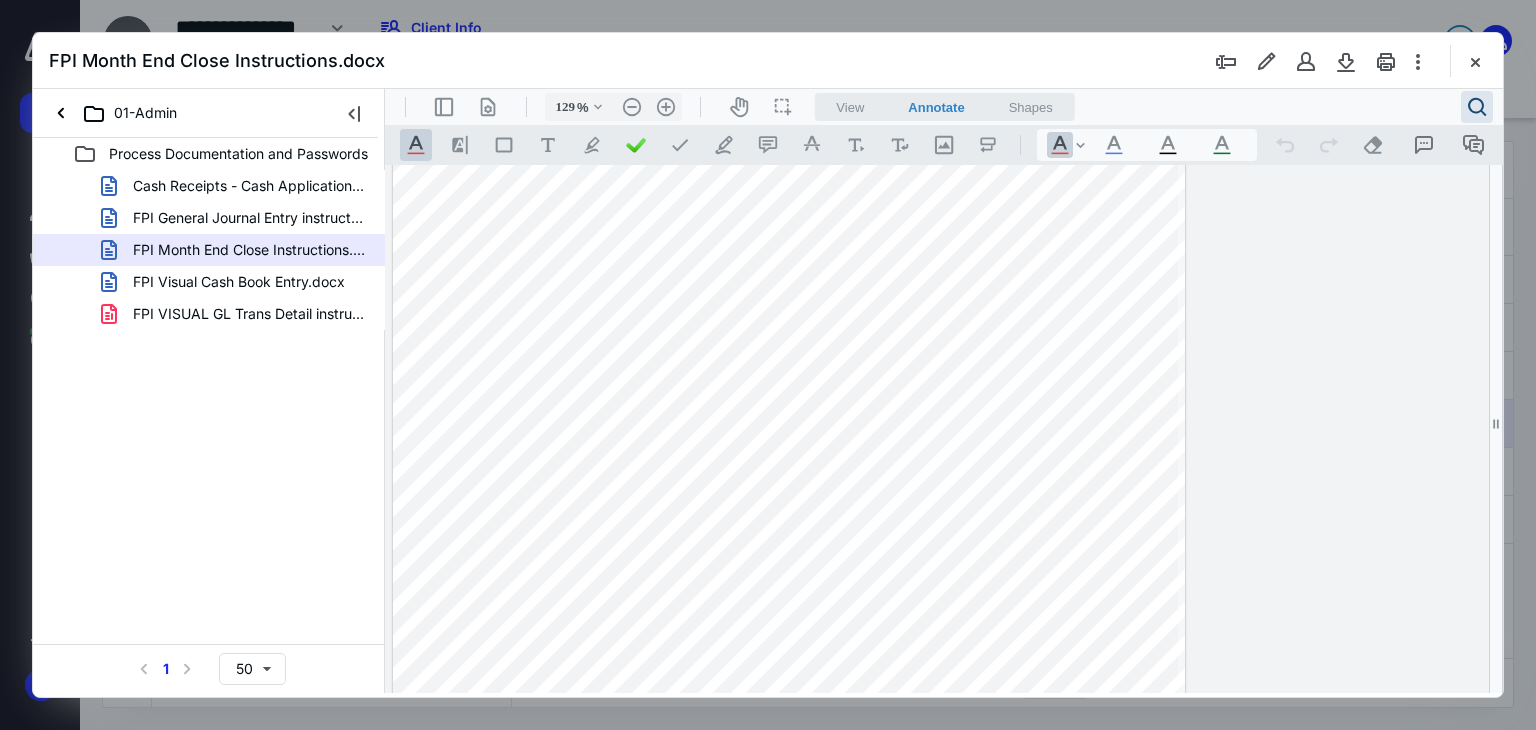 scroll, scrollTop: 80, scrollLeft: 0, axis: vertical 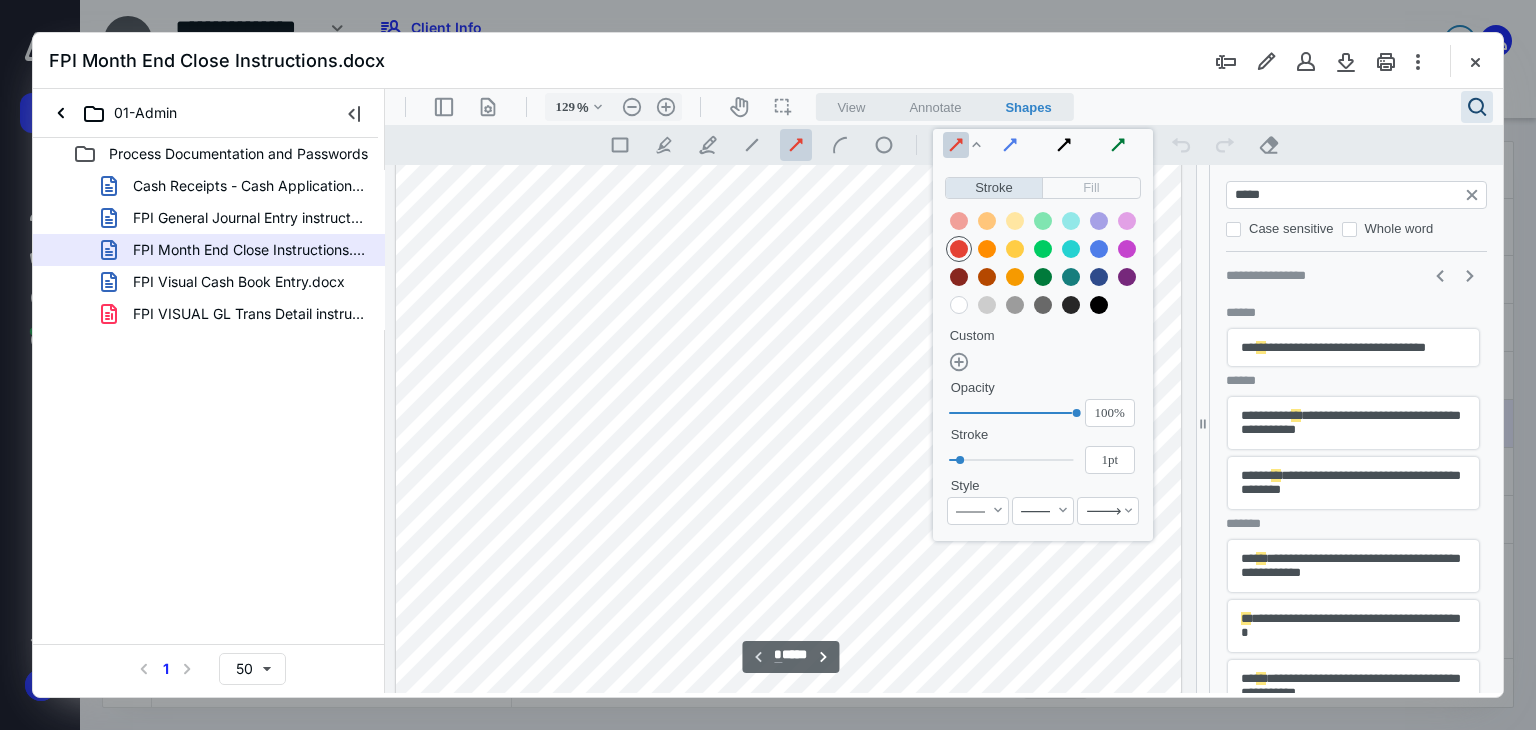 type on "*****" 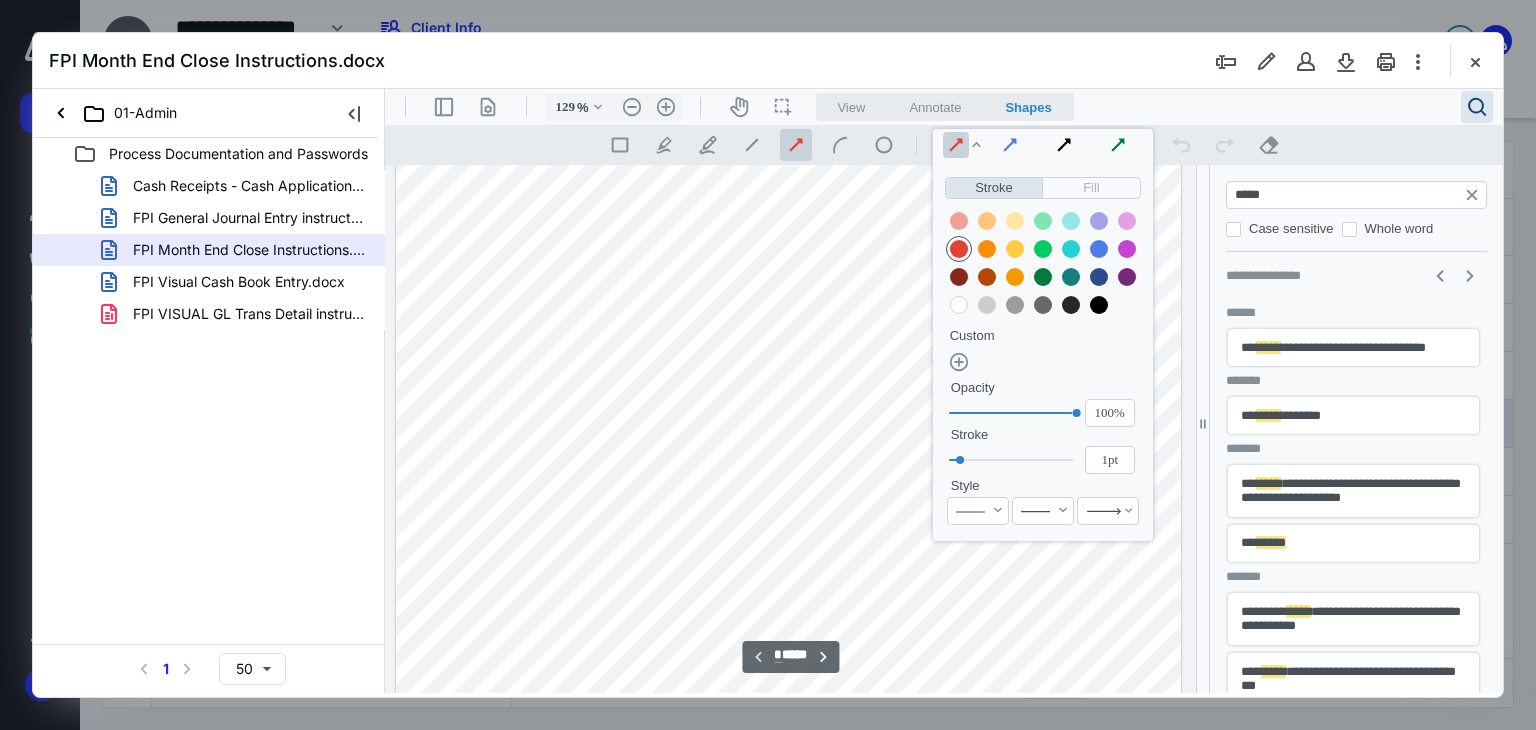 click on "**********" at bounding box center [1353, 347] 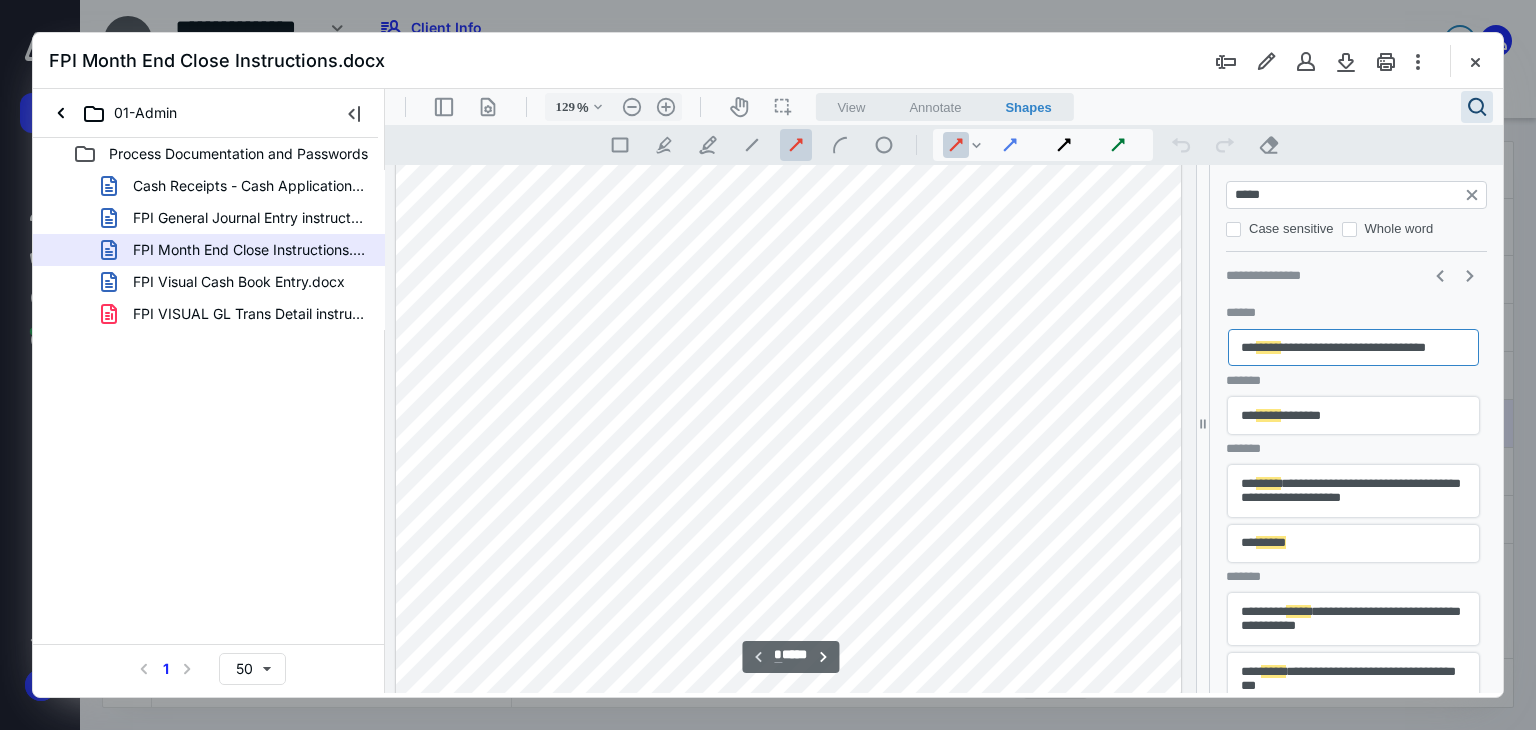 click on "** ***** *******" at bounding box center [1353, 415] 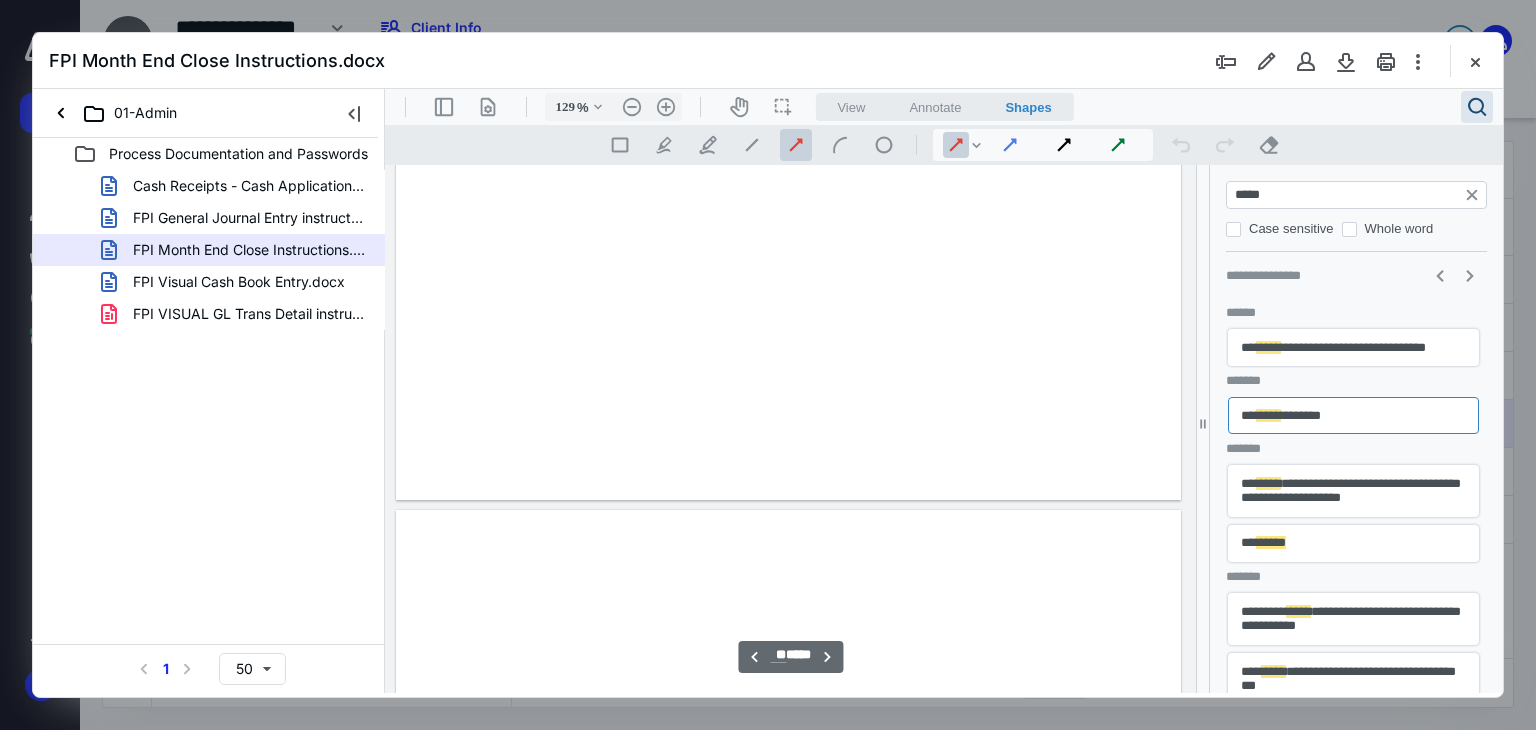 click on "** ***** *******" at bounding box center [1353, 415] 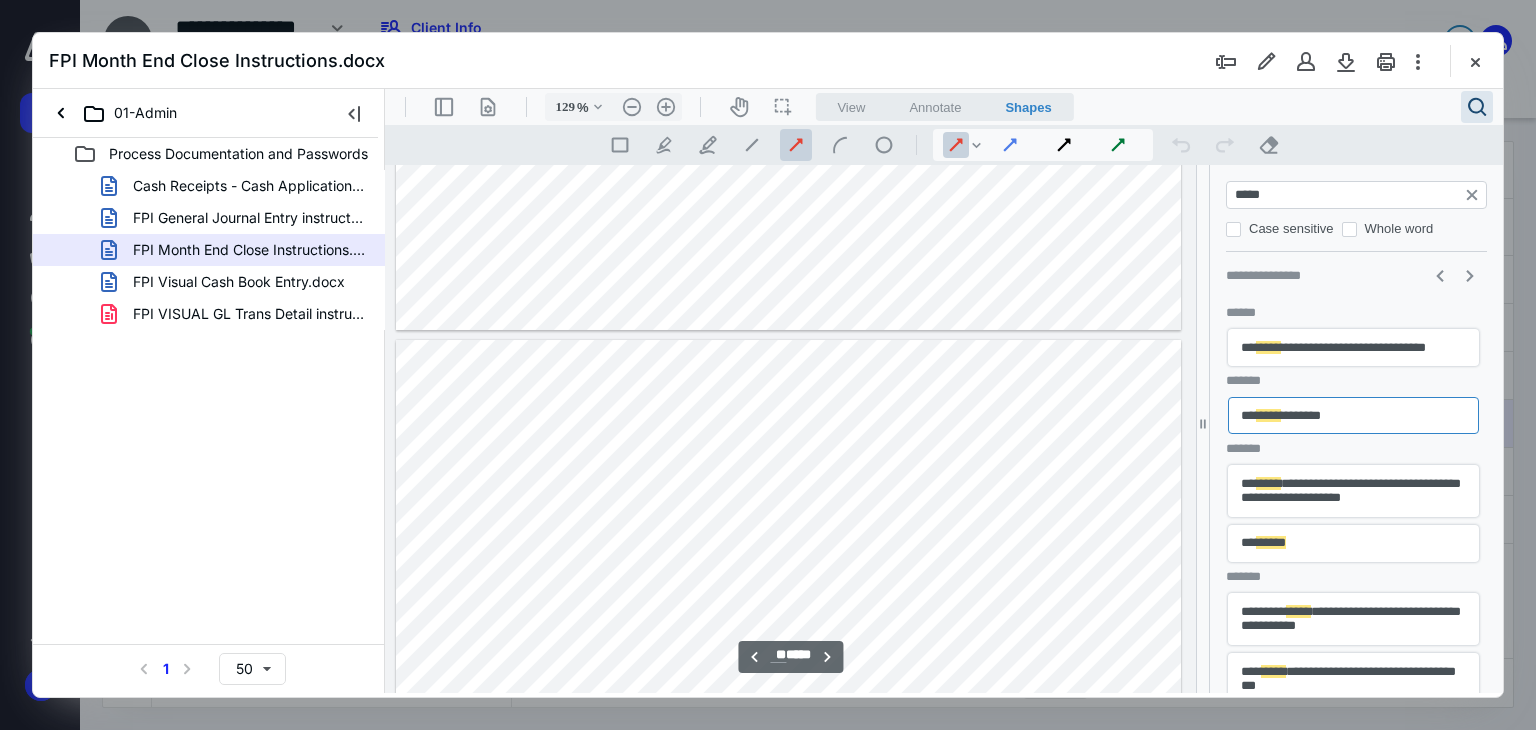 scroll, scrollTop: 18528, scrollLeft: 0, axis: vertical 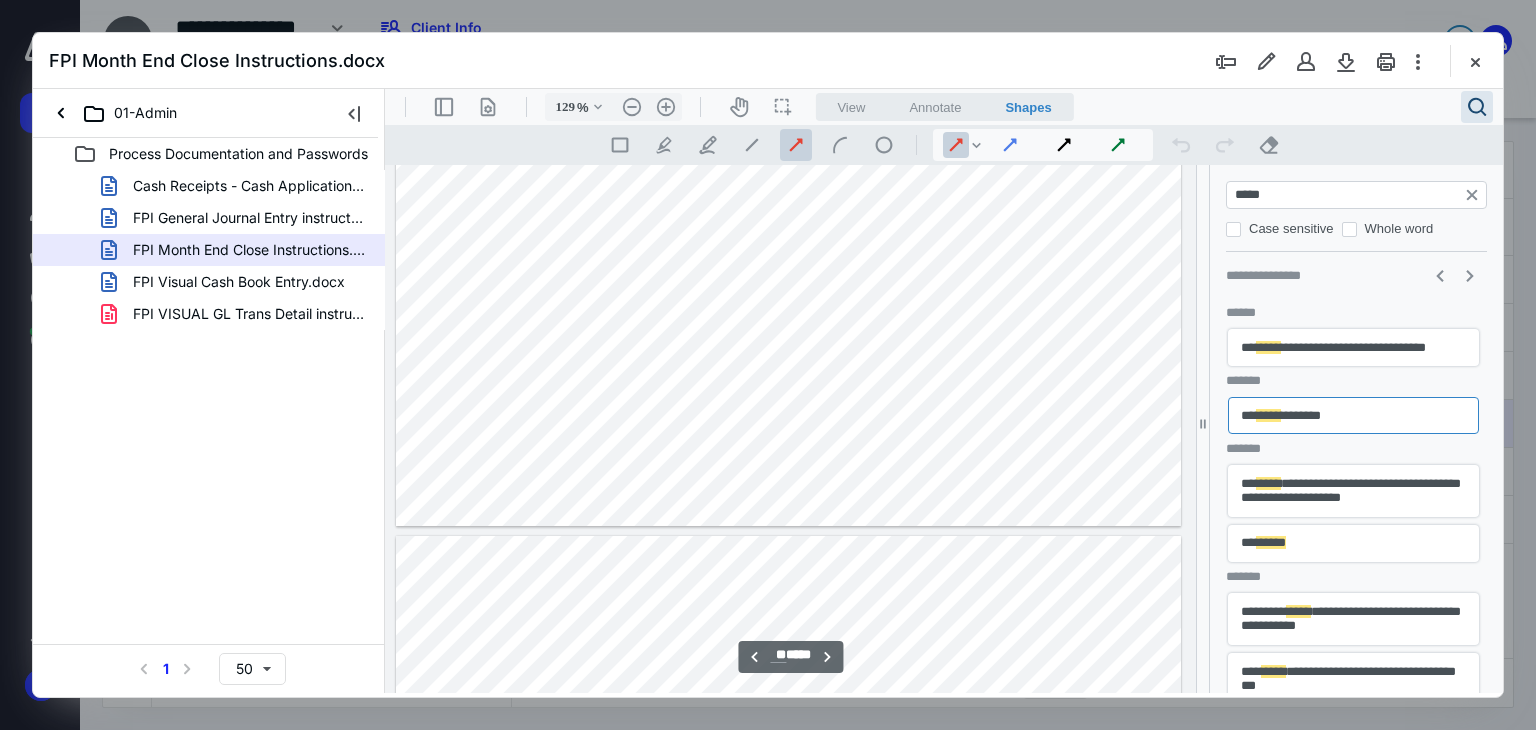 type on "**" 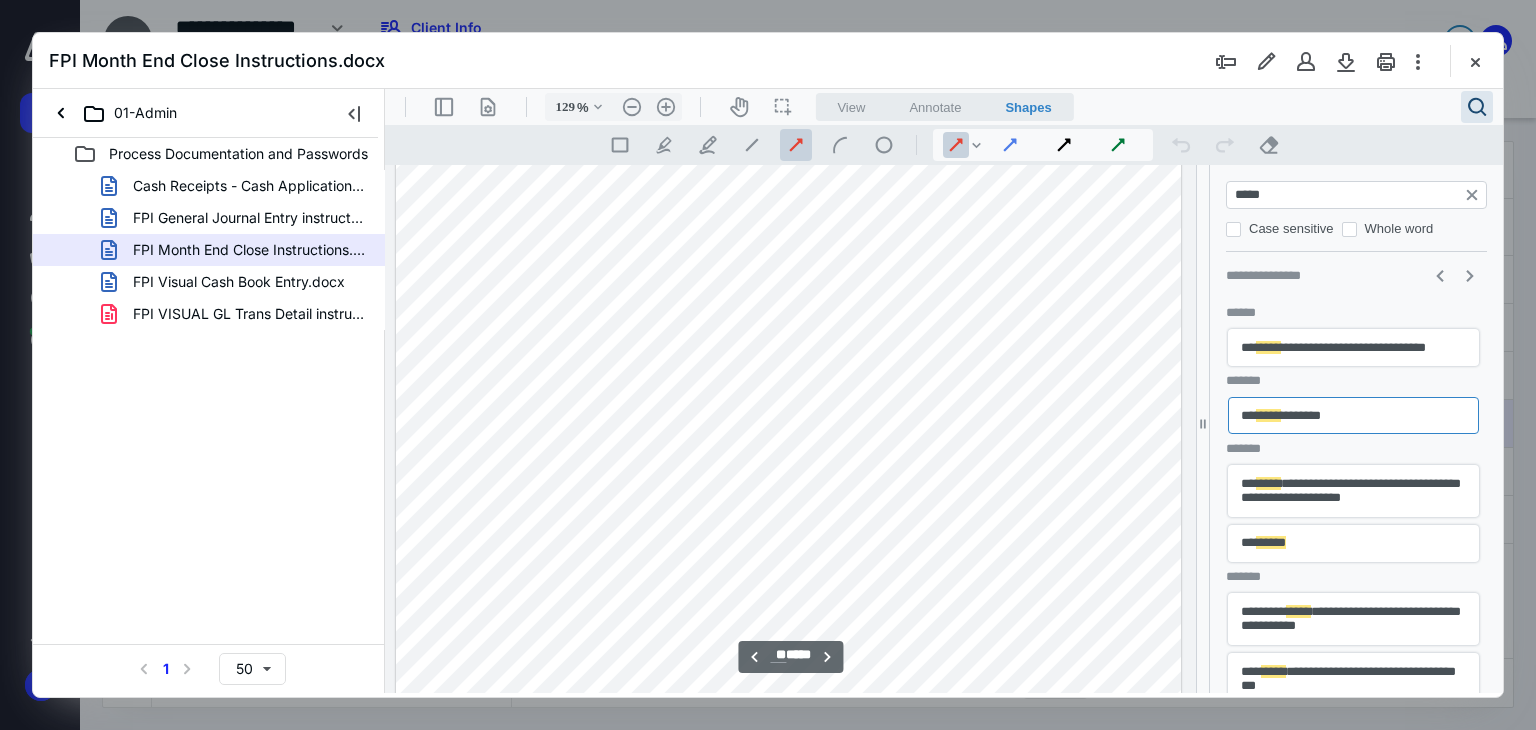 scroll, scrollTop: 19628, scrollLeft: 0, axis: vertical 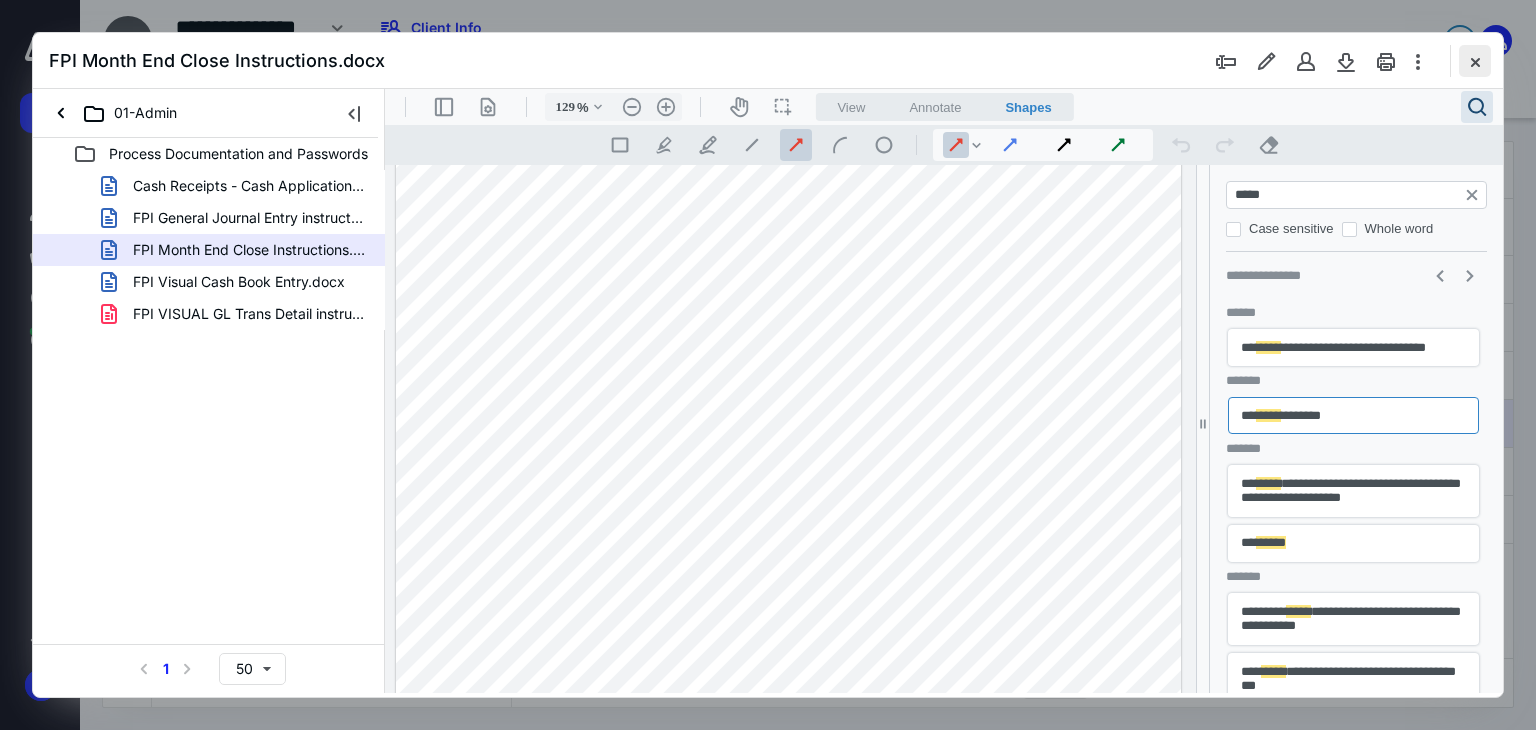 click at bounding box center (1475, 61) 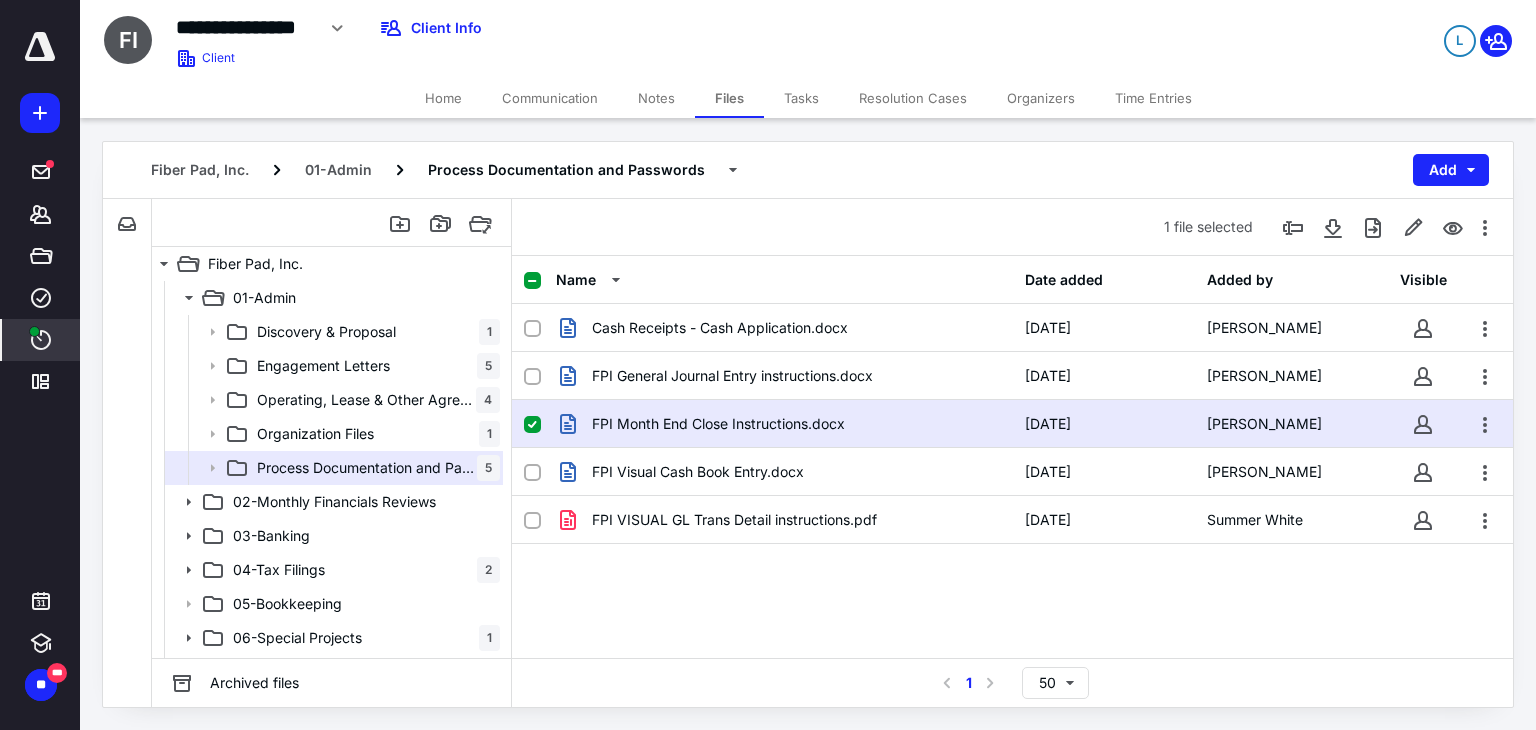 click on "****" at bounding box center [41, 340] 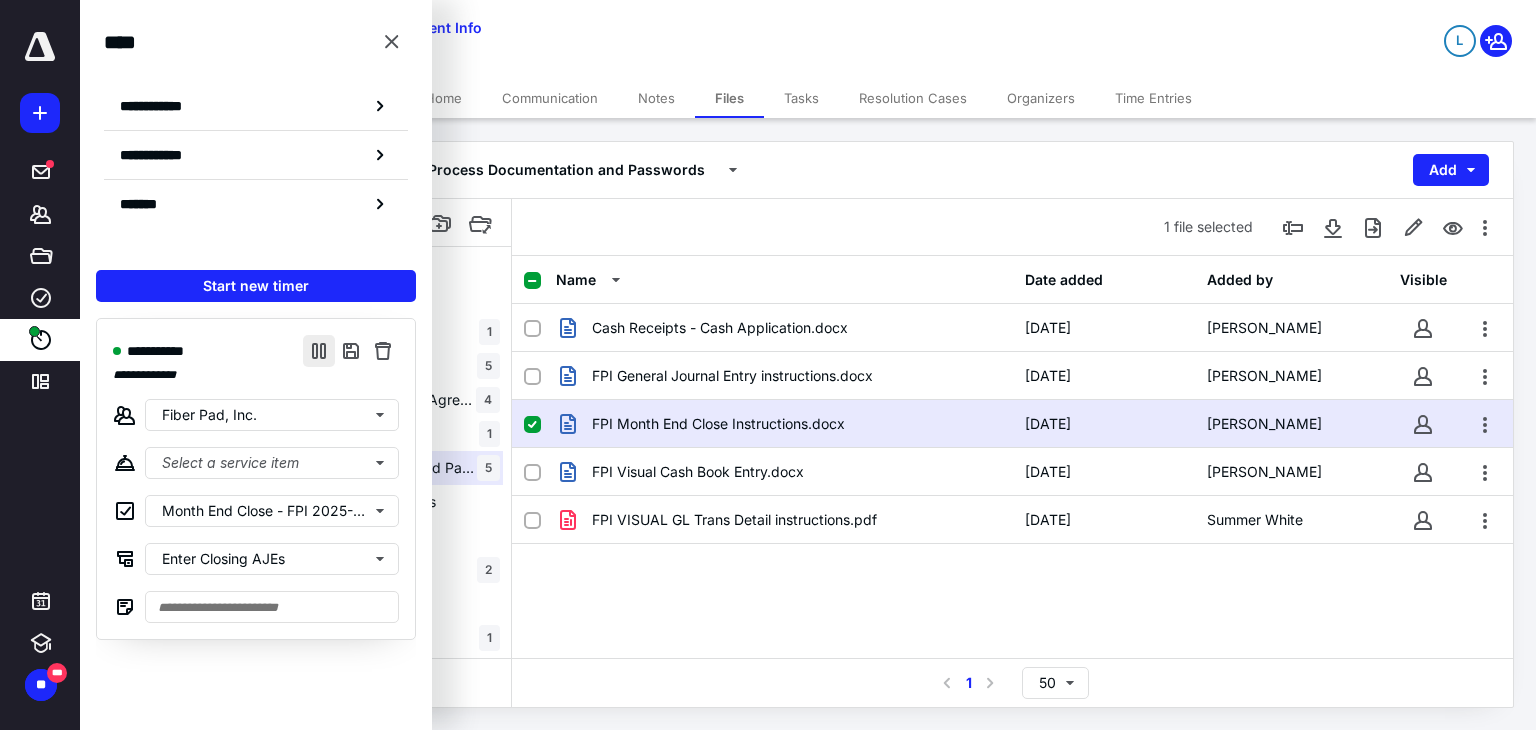 click at bounding box center [319, 351] 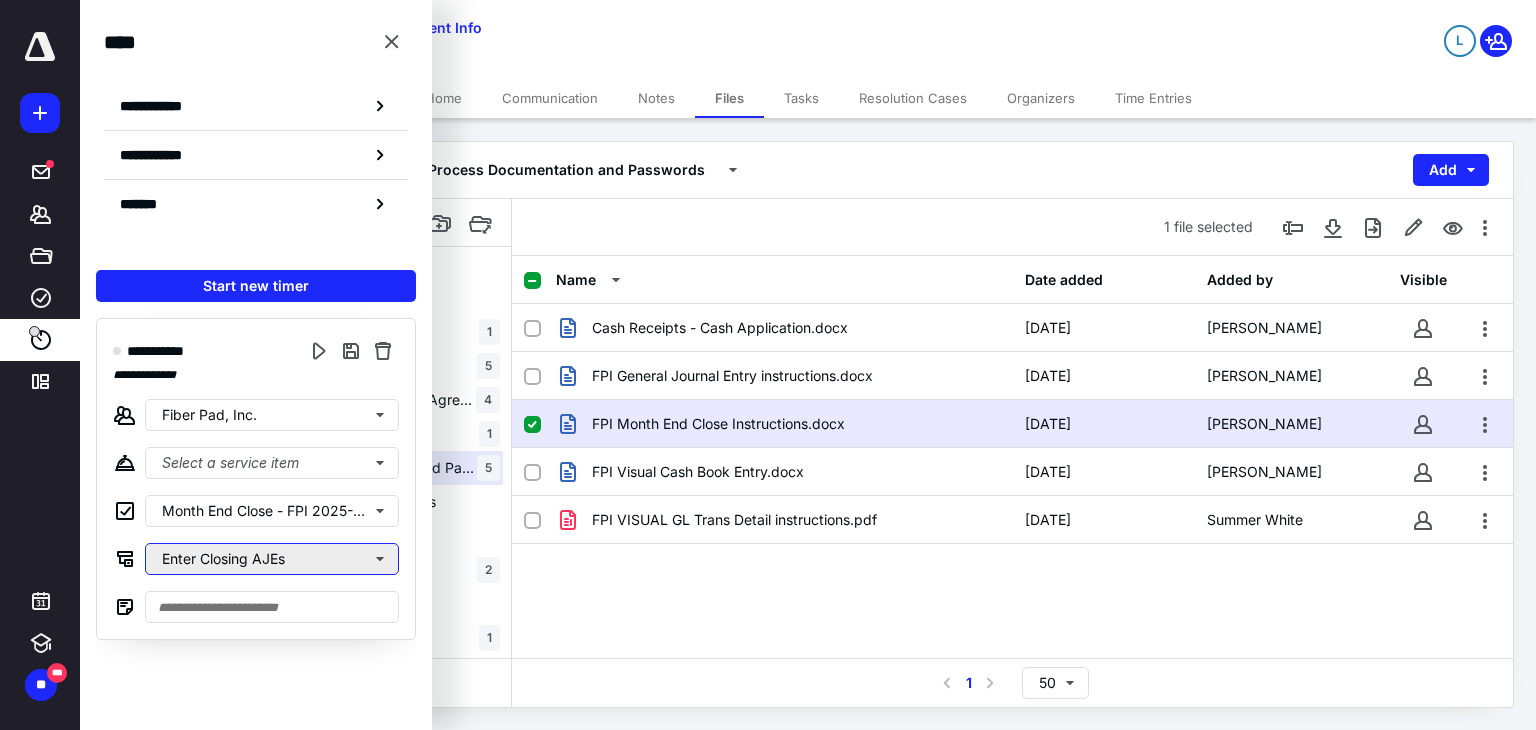 click on "Enter Closing AJEs" at bounding box center (272, 559) 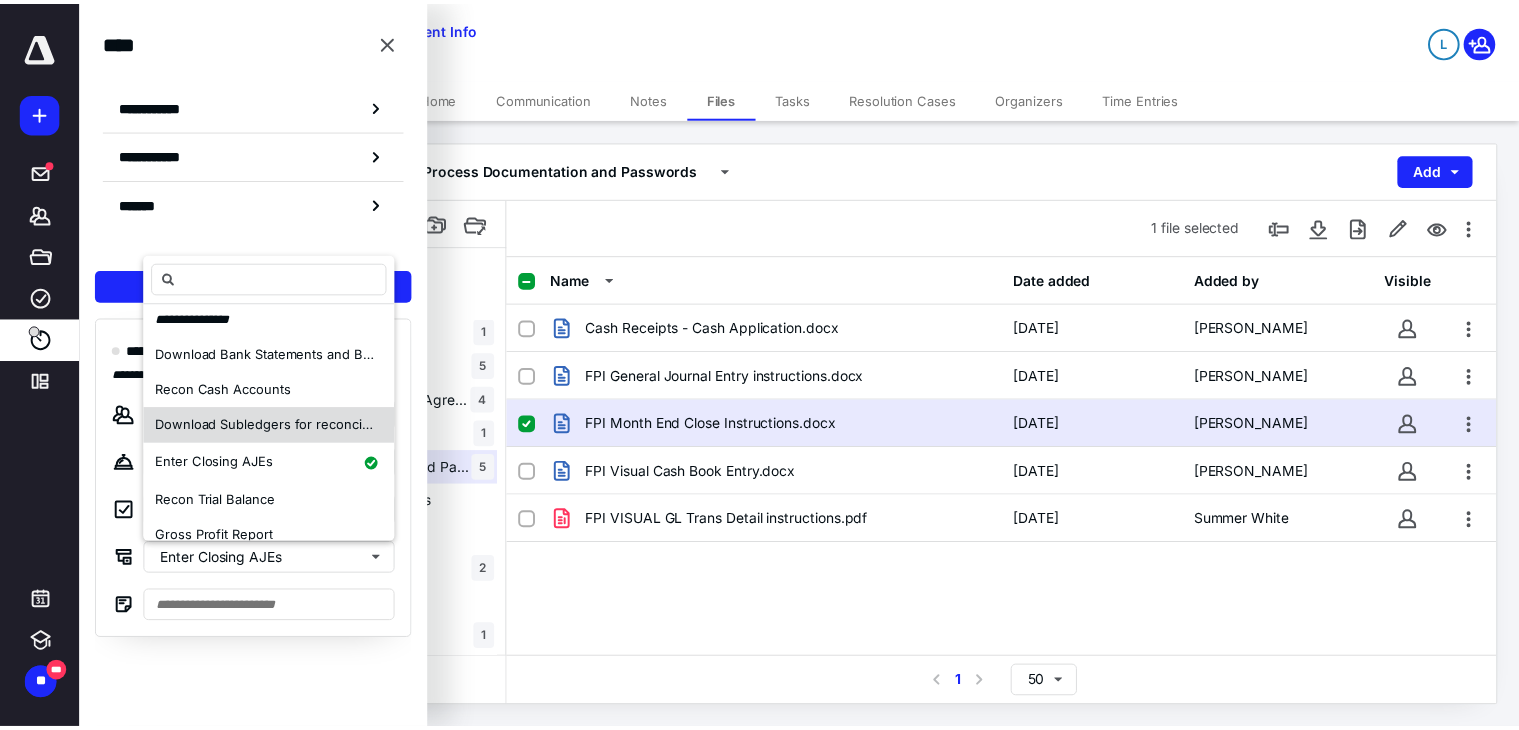 scroll, scrollTop: 0, scrollLeft: 0, axis: both 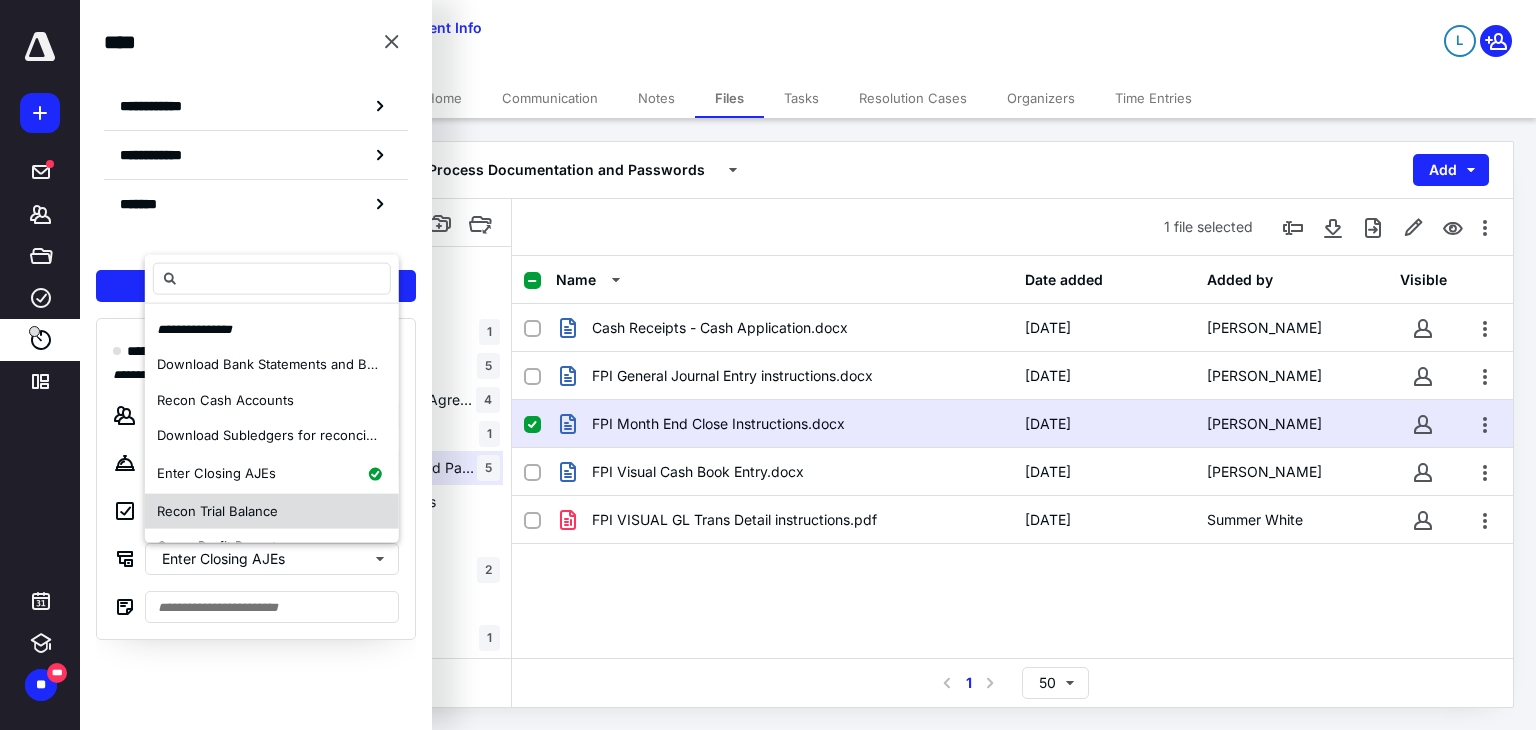 click on "Recon Trial Balance" at bounding box center (217, 510) 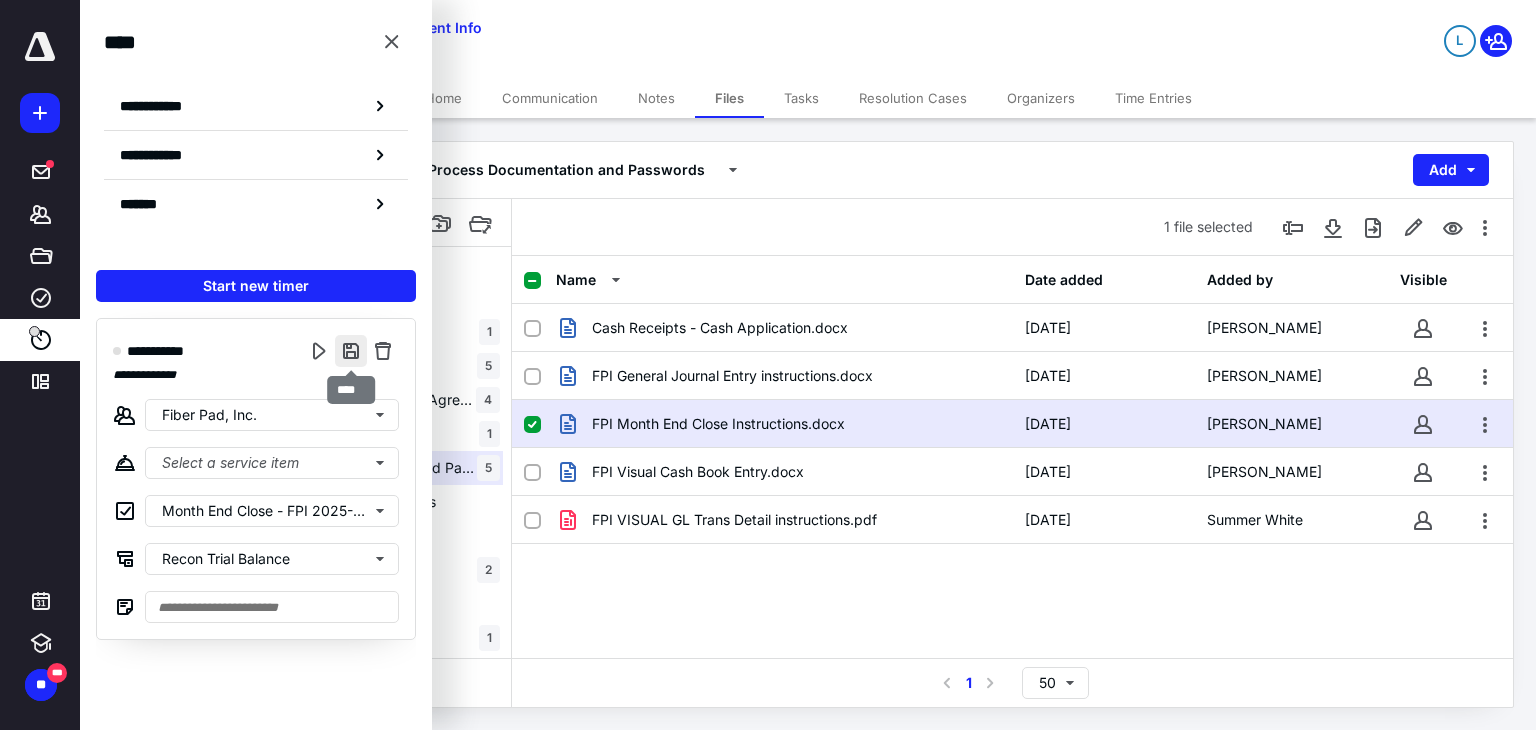click at bounding box center [351, 351] 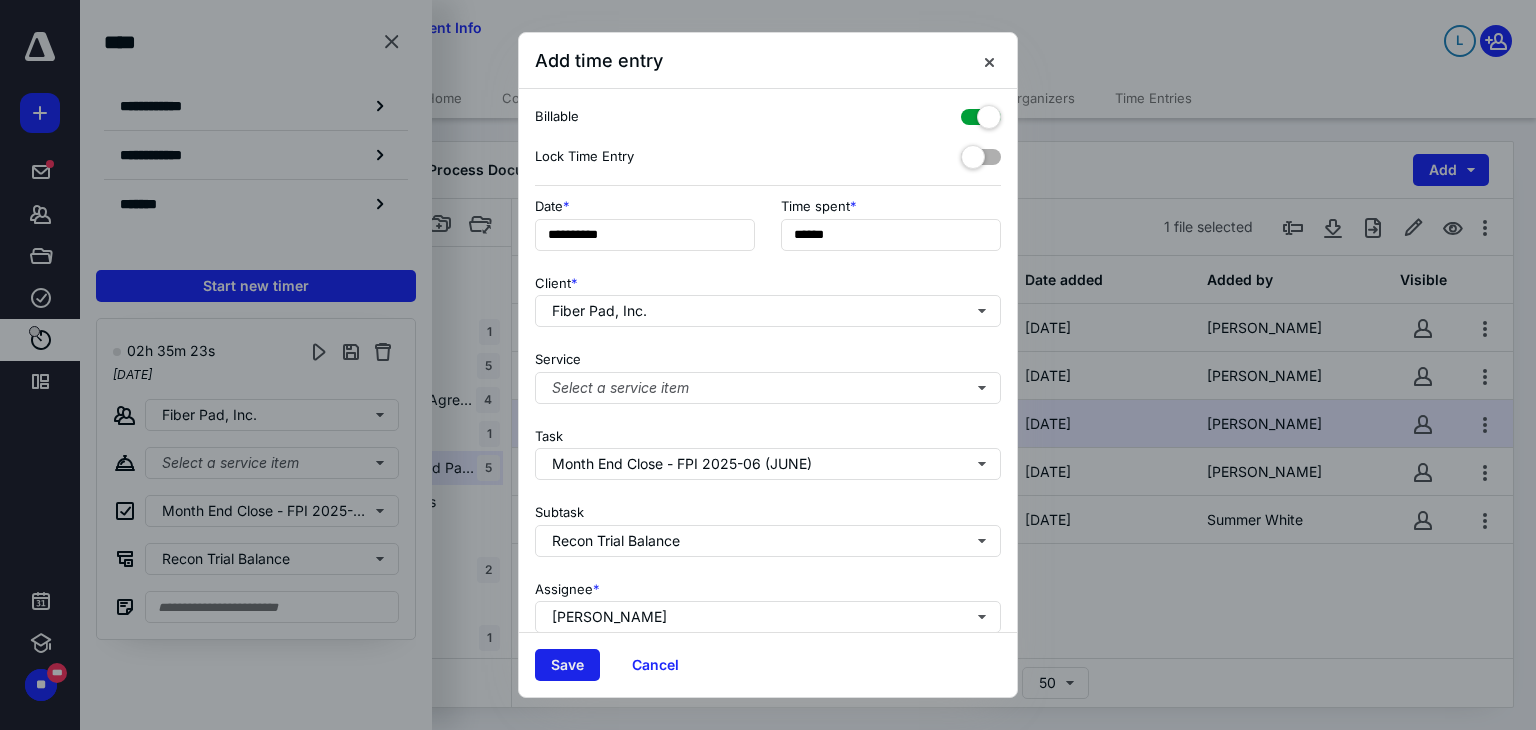 click on "Save" at bounding box center (567, 665) 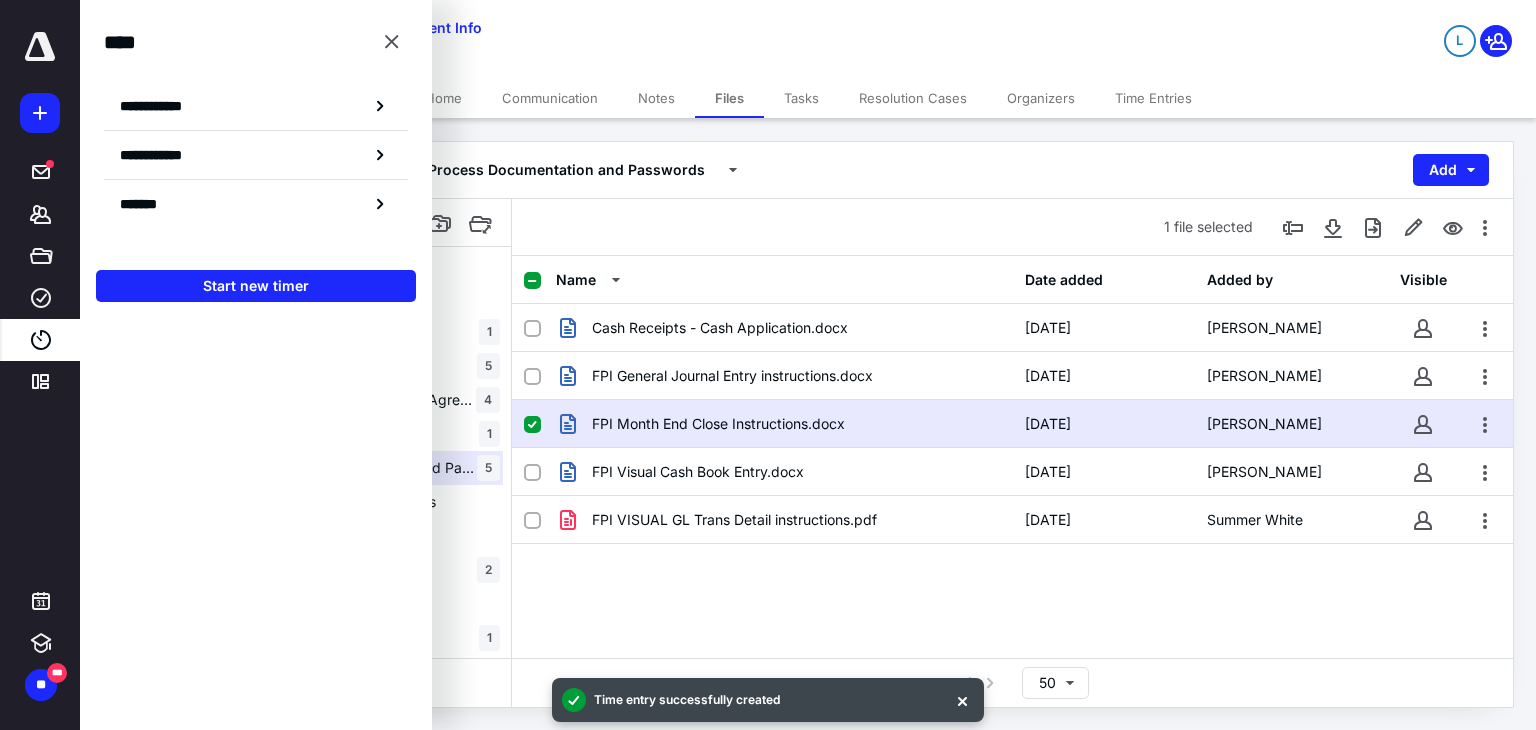 click 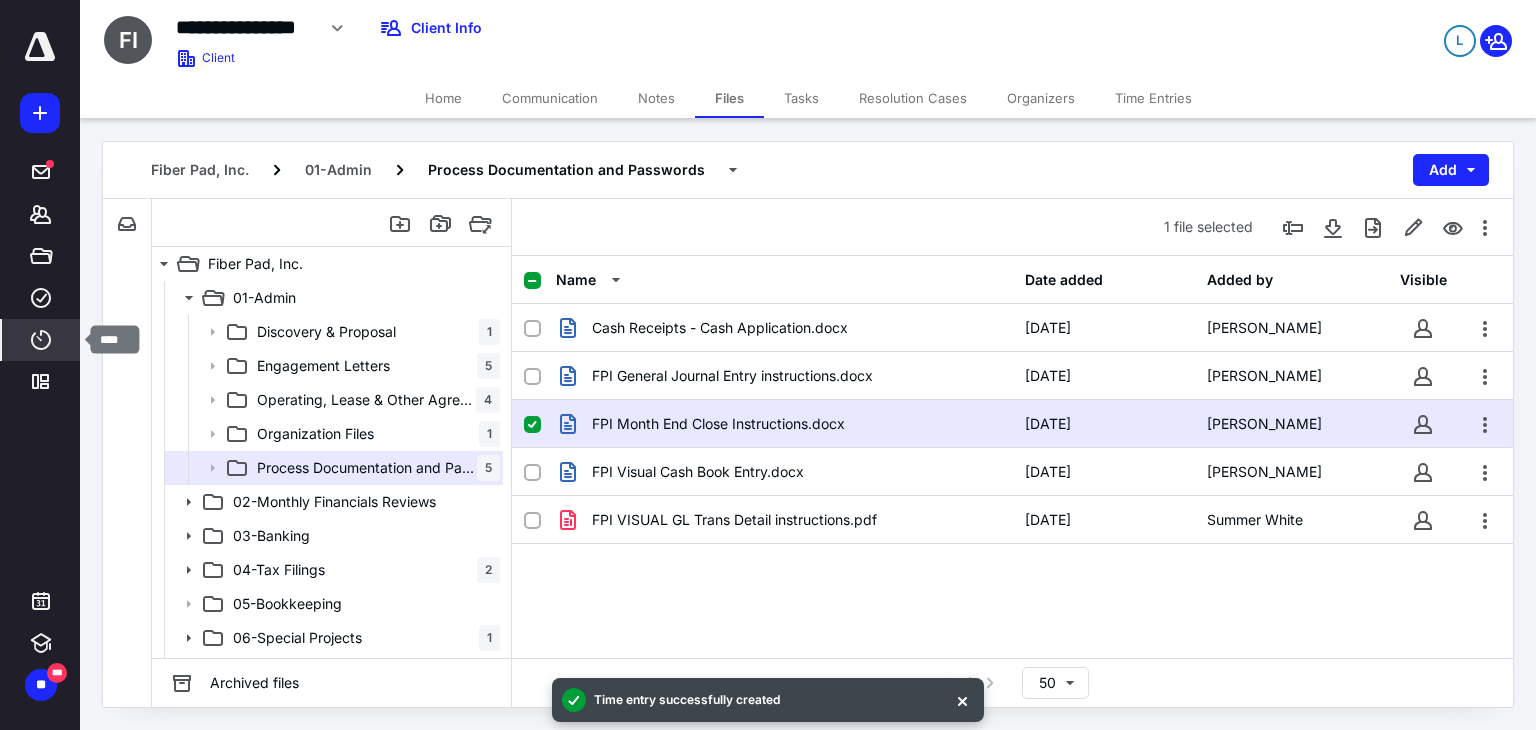 click 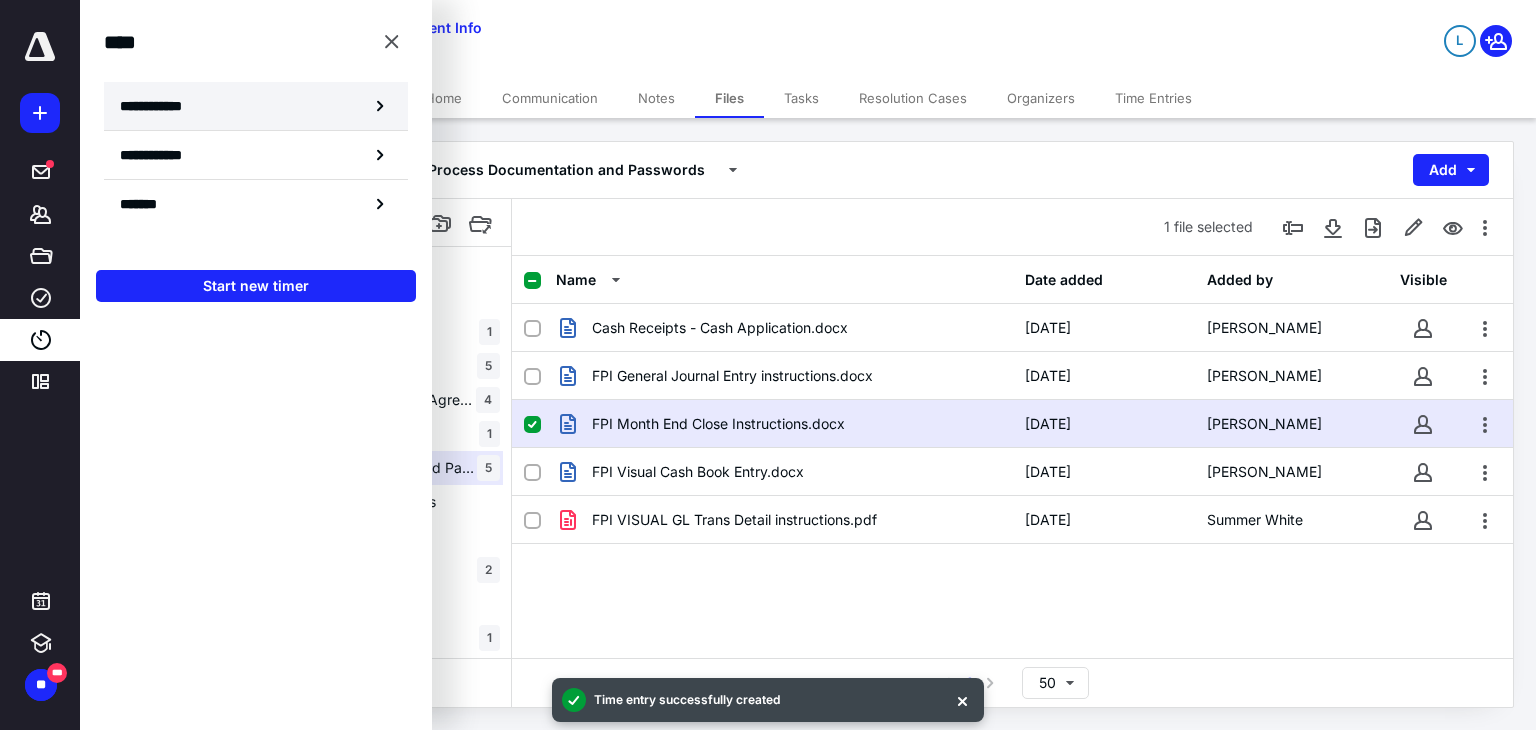 click on "**********" at bounding box center [162, 106] 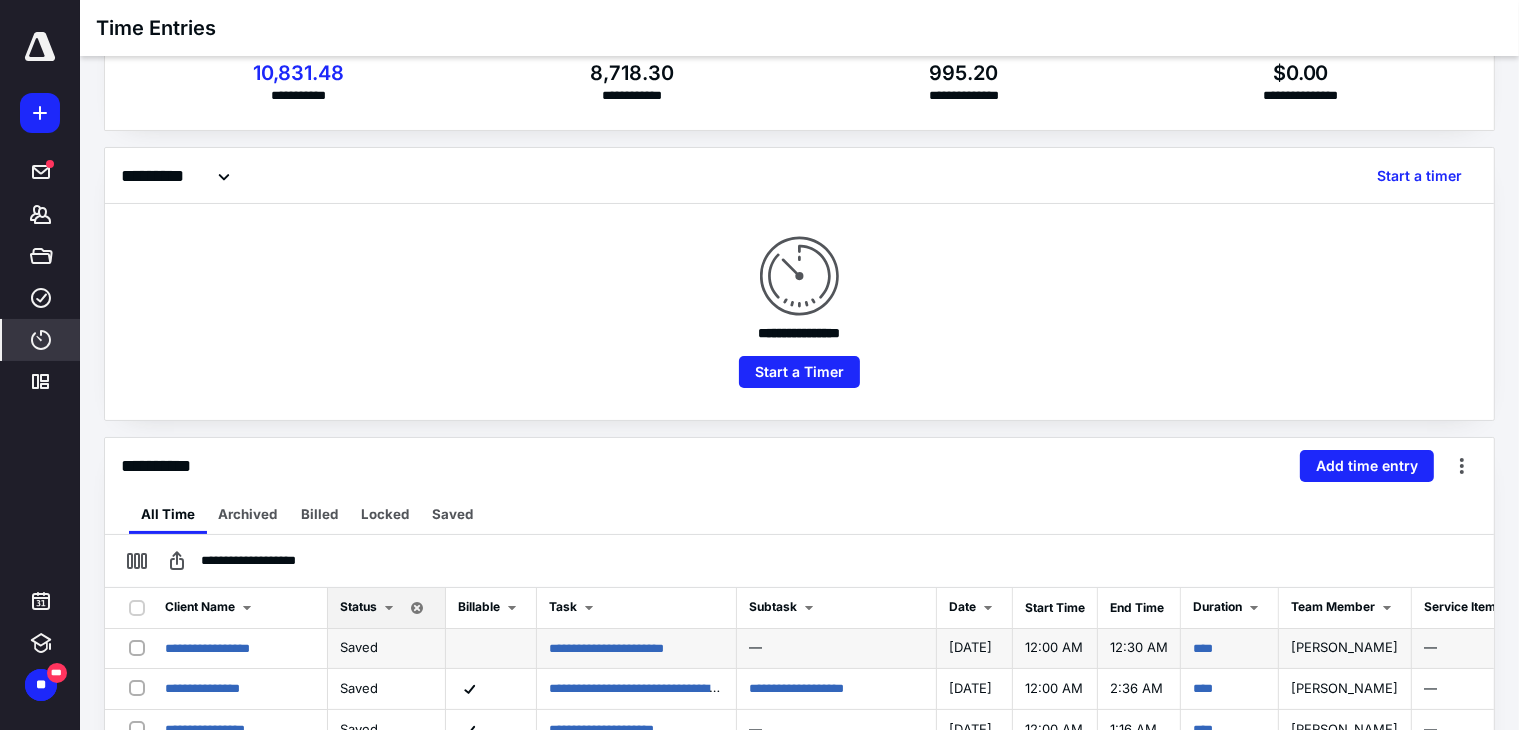 scroll, scrollTop: 100, scrollLeft: 0, axis: vertical 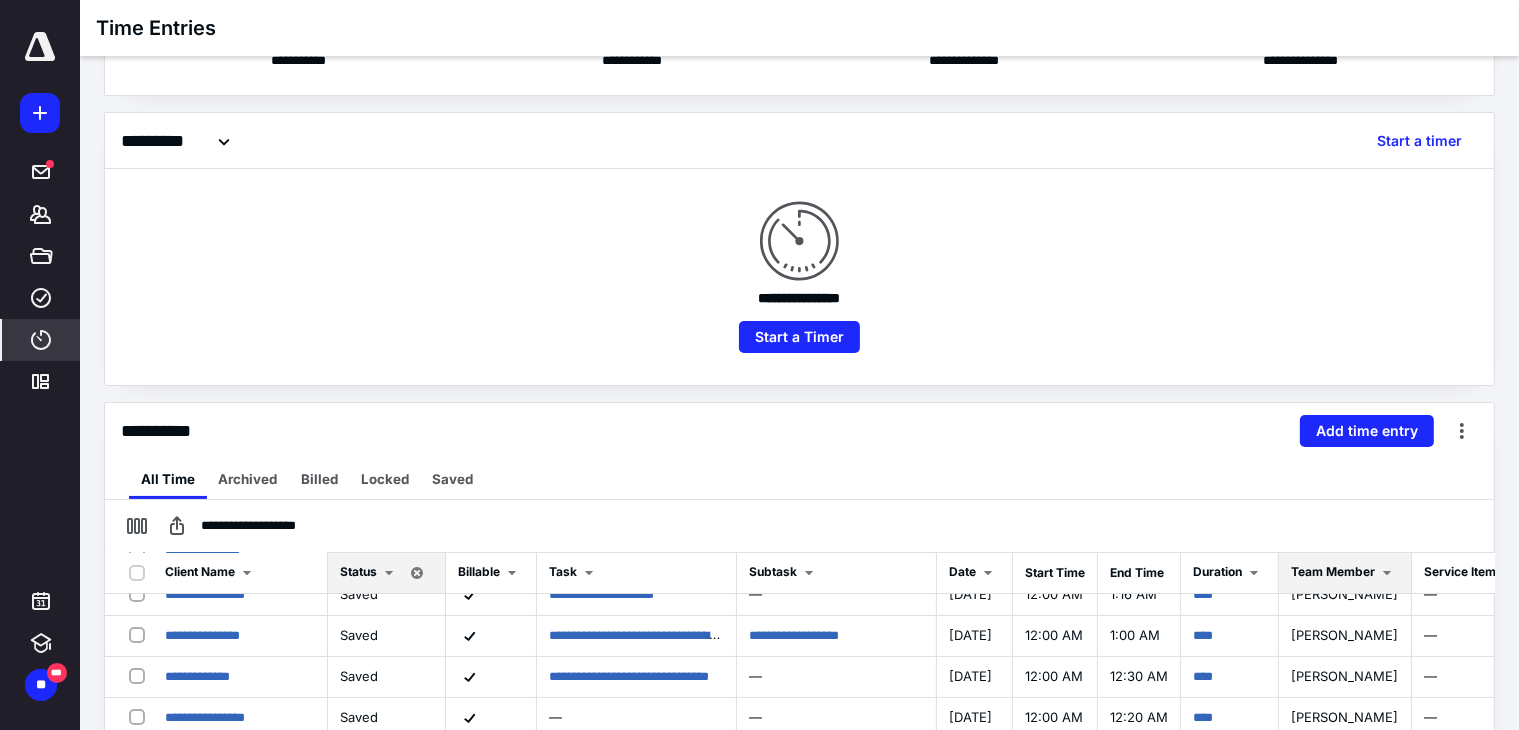 click on "Team Member" at bounding box center [1345, 573] 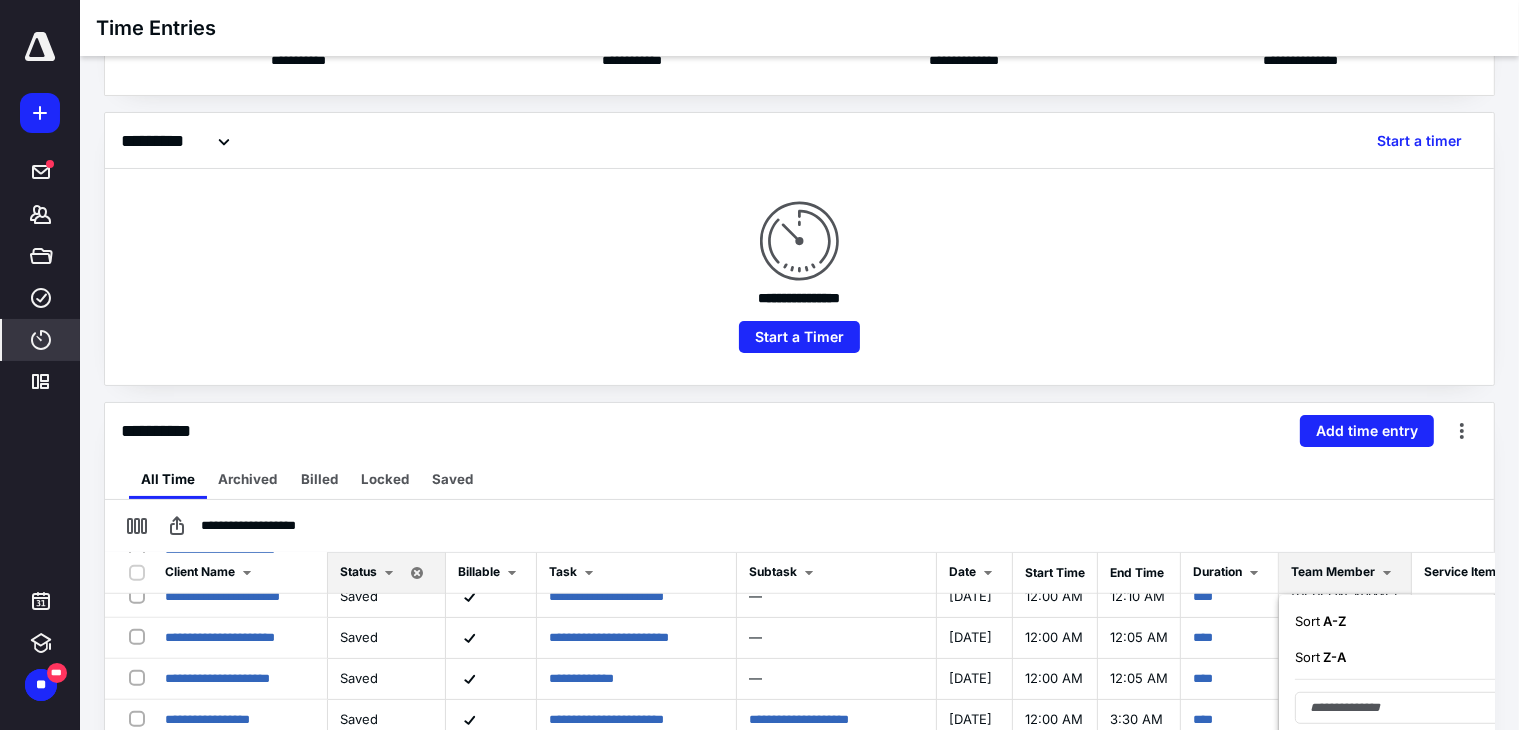 scroll, scrollTop: 1604, scrollLeft: 0, axis: vertical 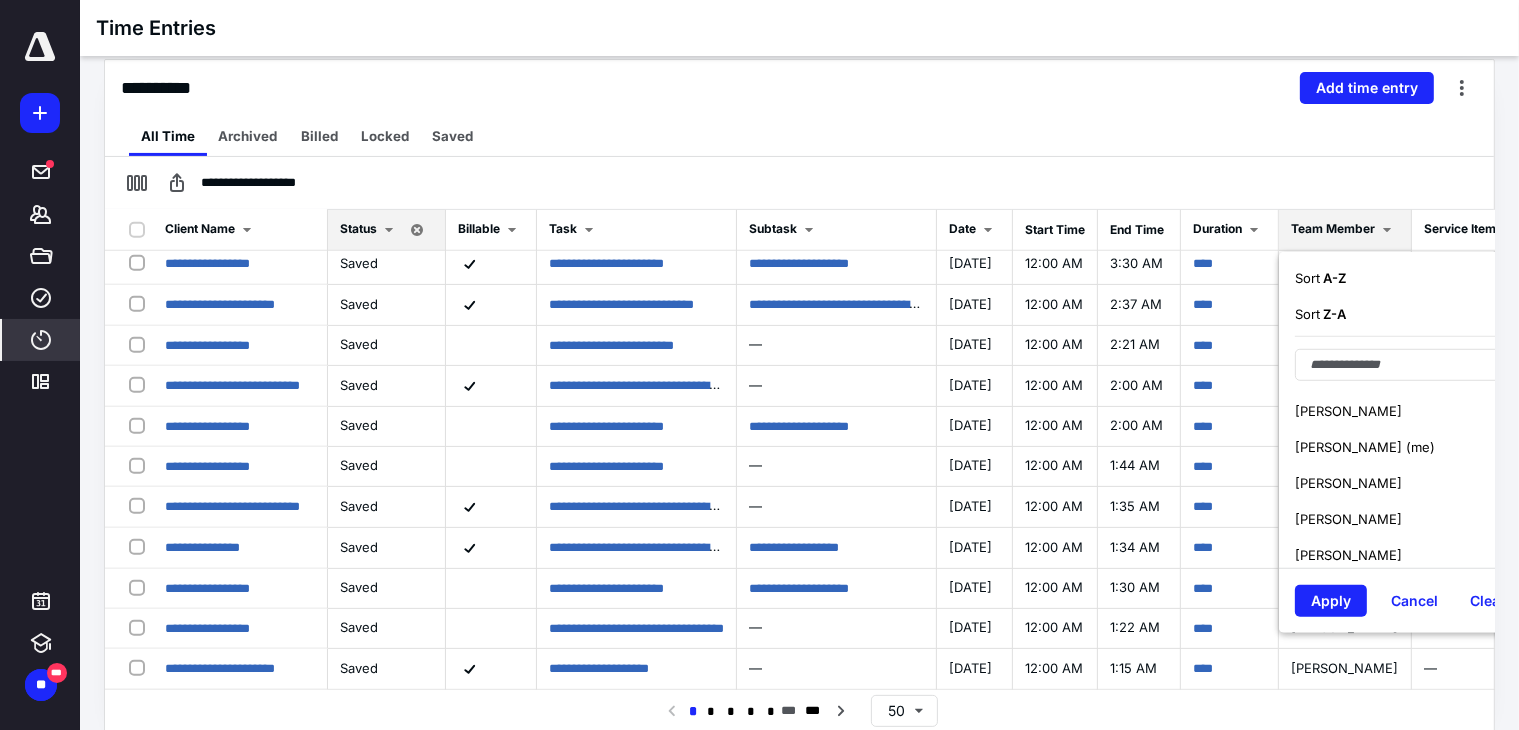 click on "[PERSON_NAME] (me)" at bounding box center [1365, 447] 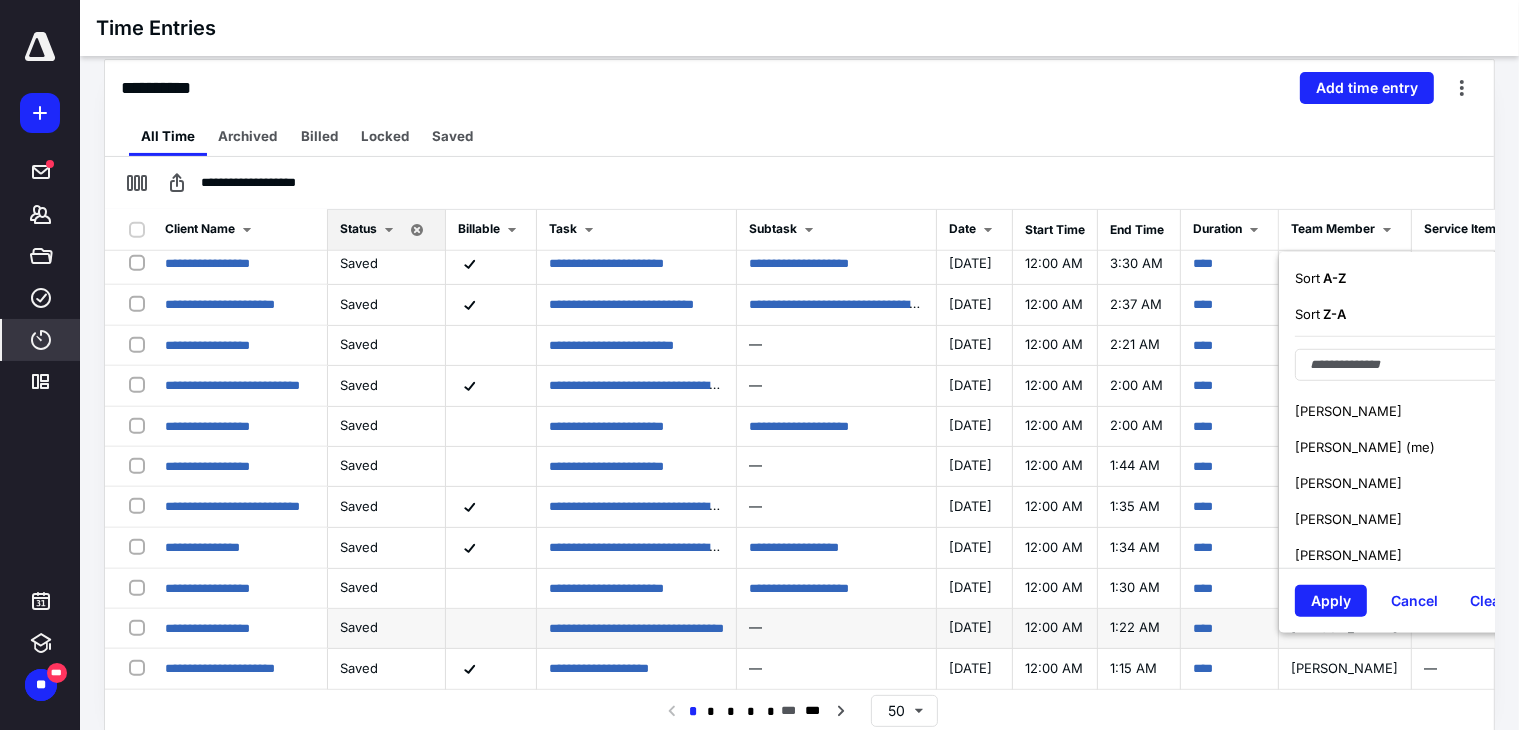 click on "Apply" at bounding box center [1331, 601] 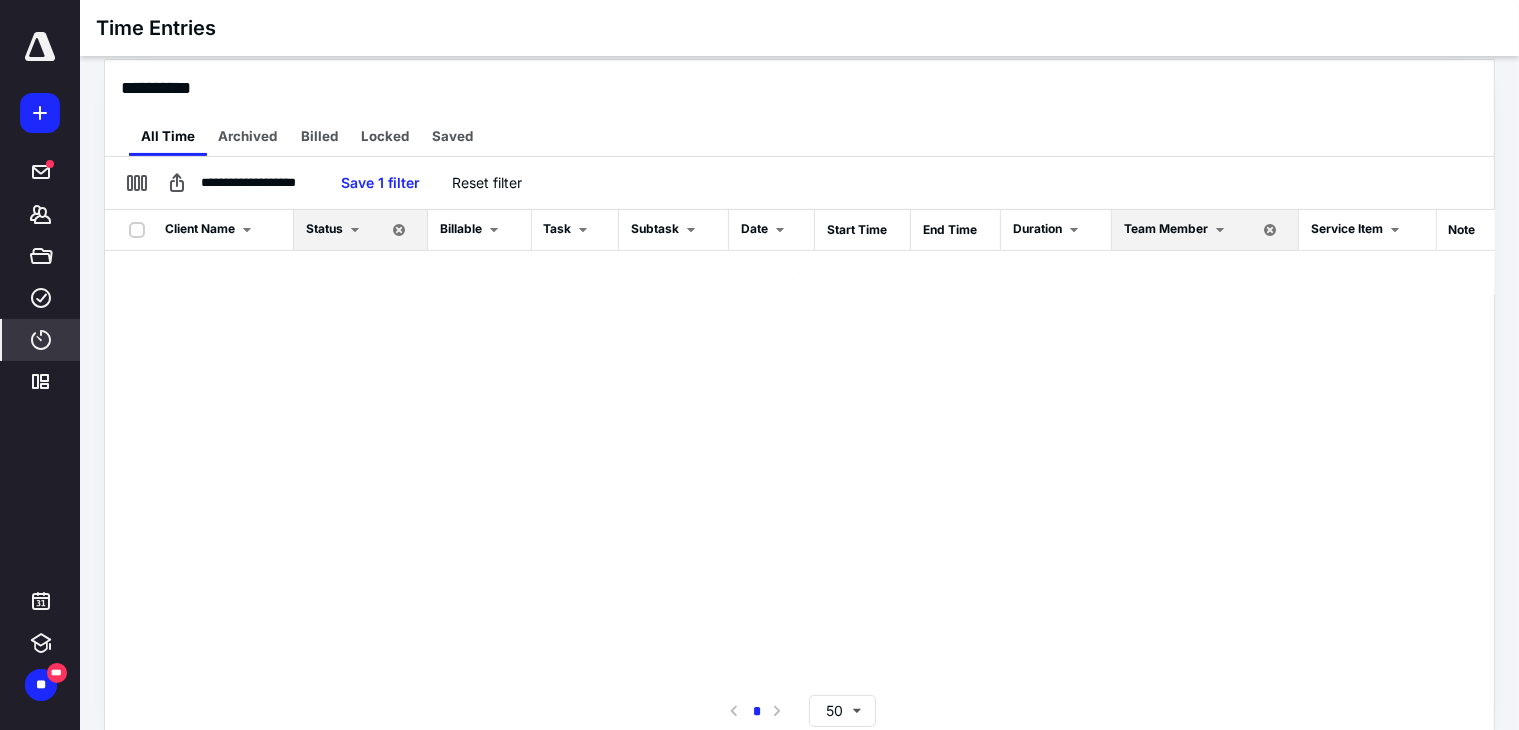 scroll, scrollTop: 0, scrollLeft: 0, axis: both 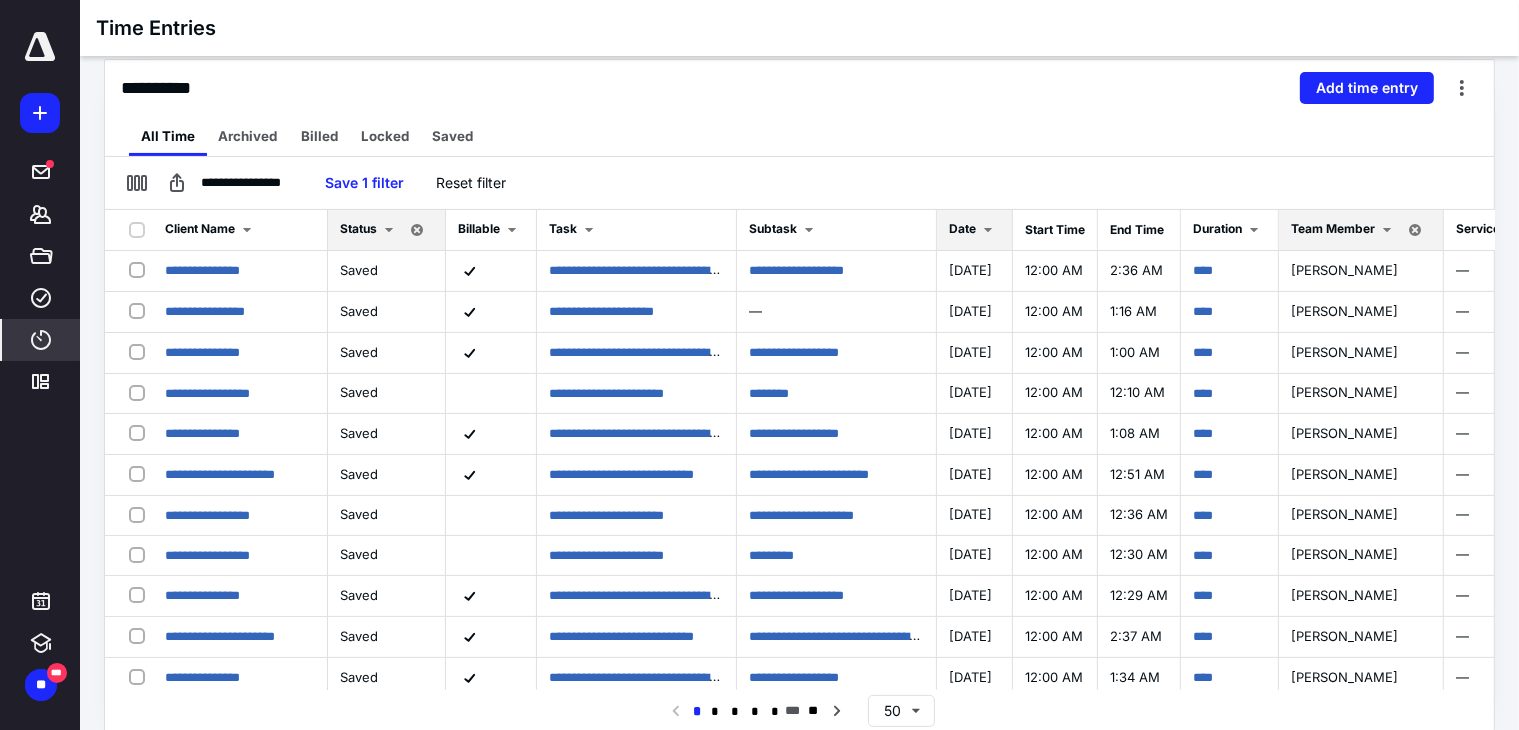 click on "Date" at bounding box center [962, 228] 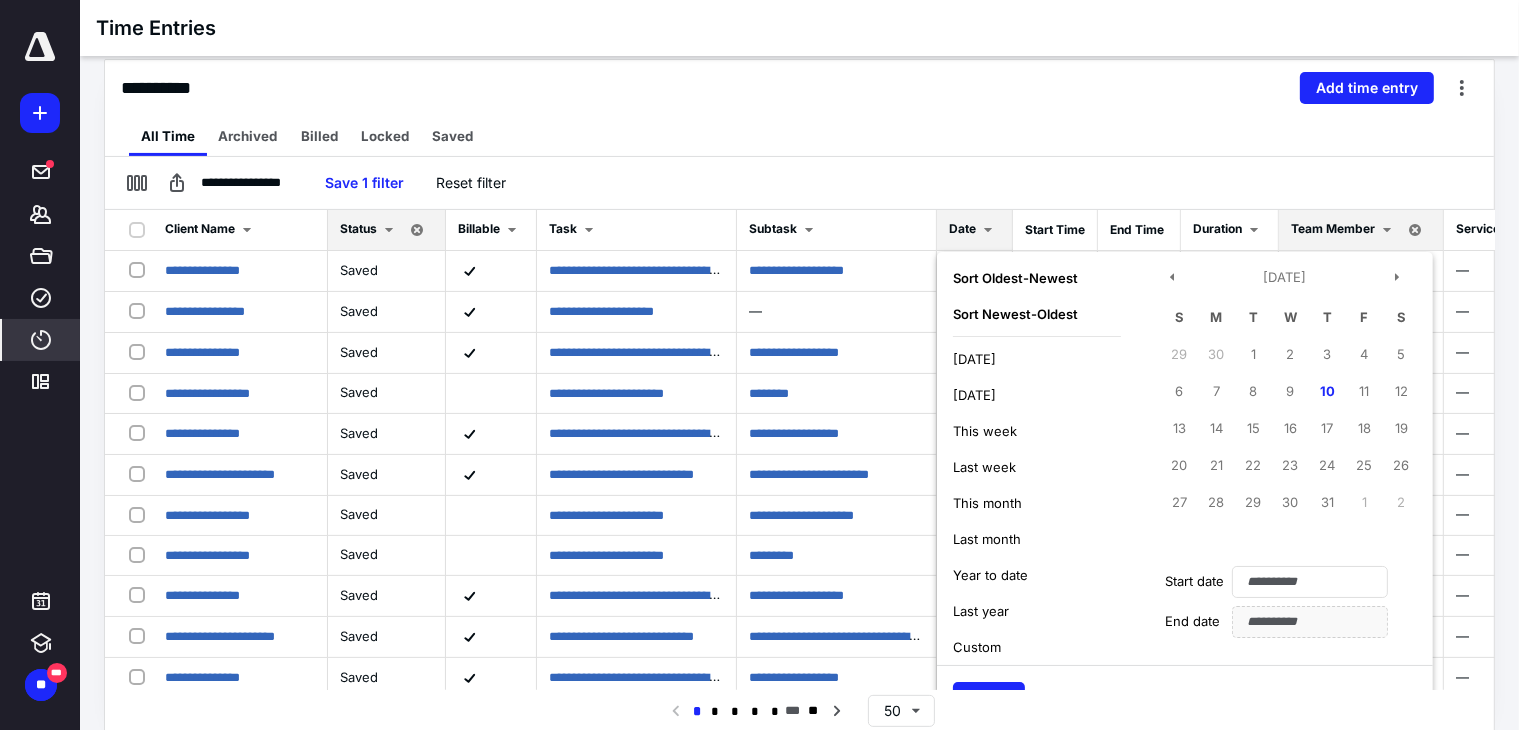 click on "This week" at bounding box center (985, 431) 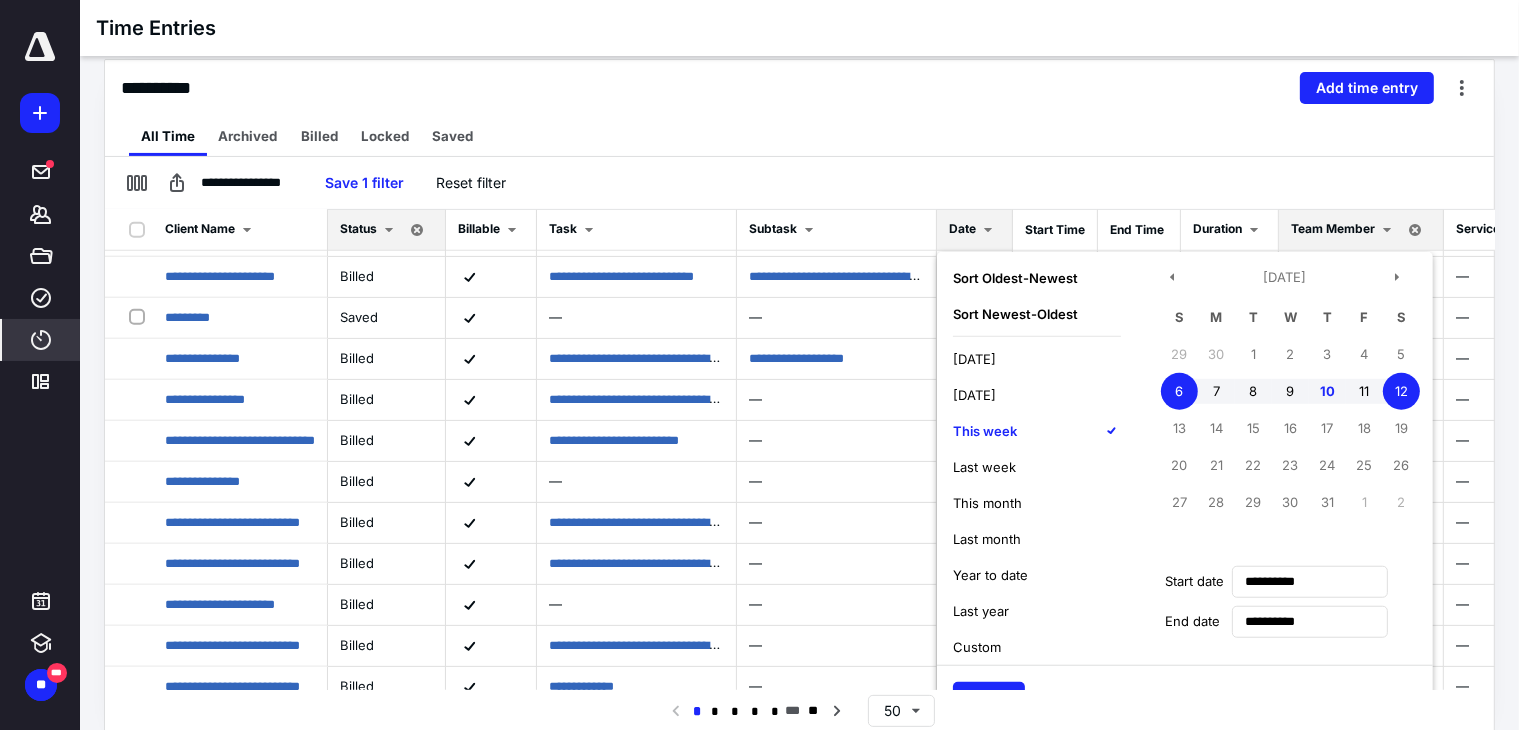 scroll, scrollTop: 1609, scrollLeft: 0, axis: vertical 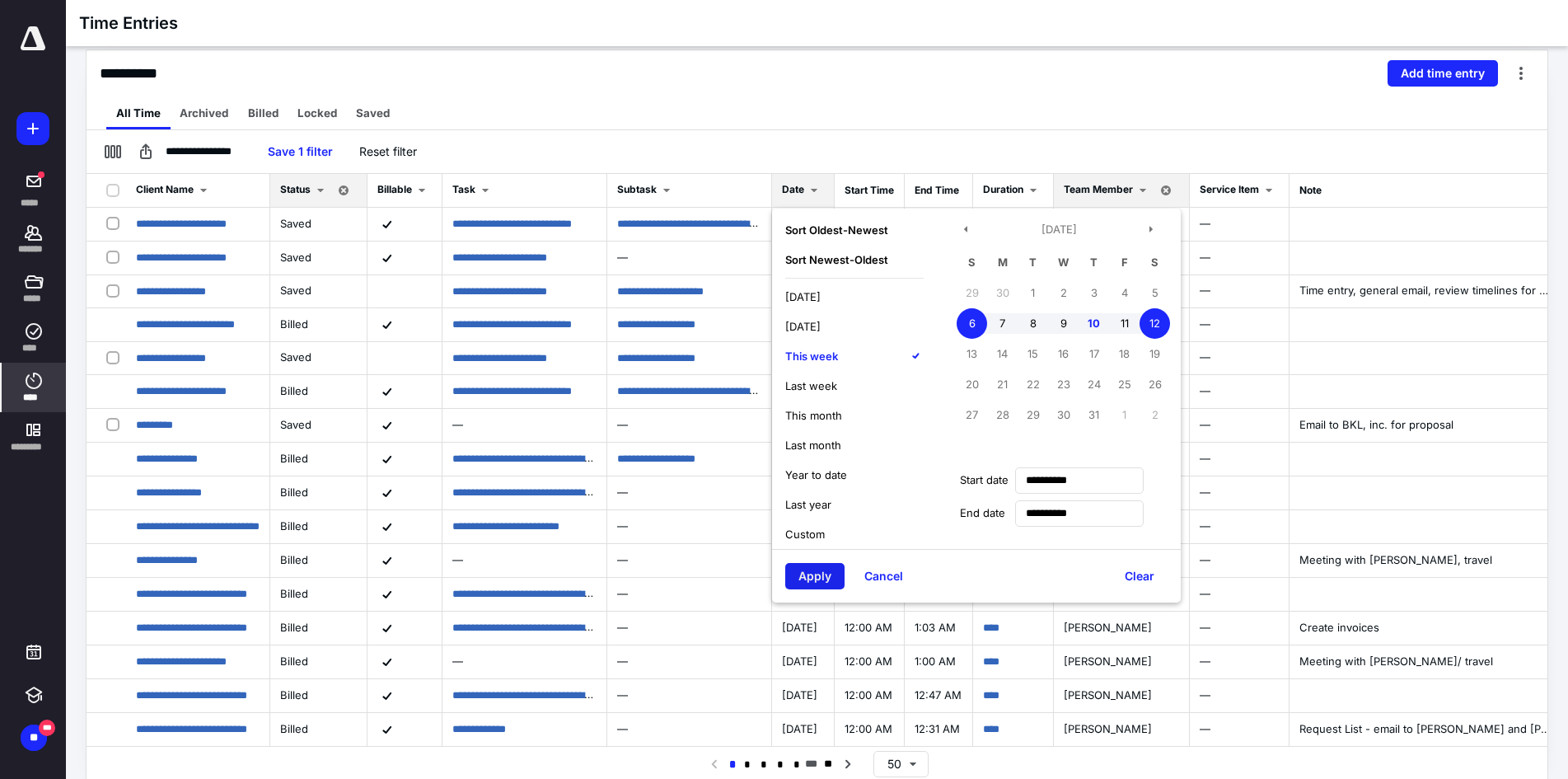 click on "Apply" at bounding box center [815, 576] 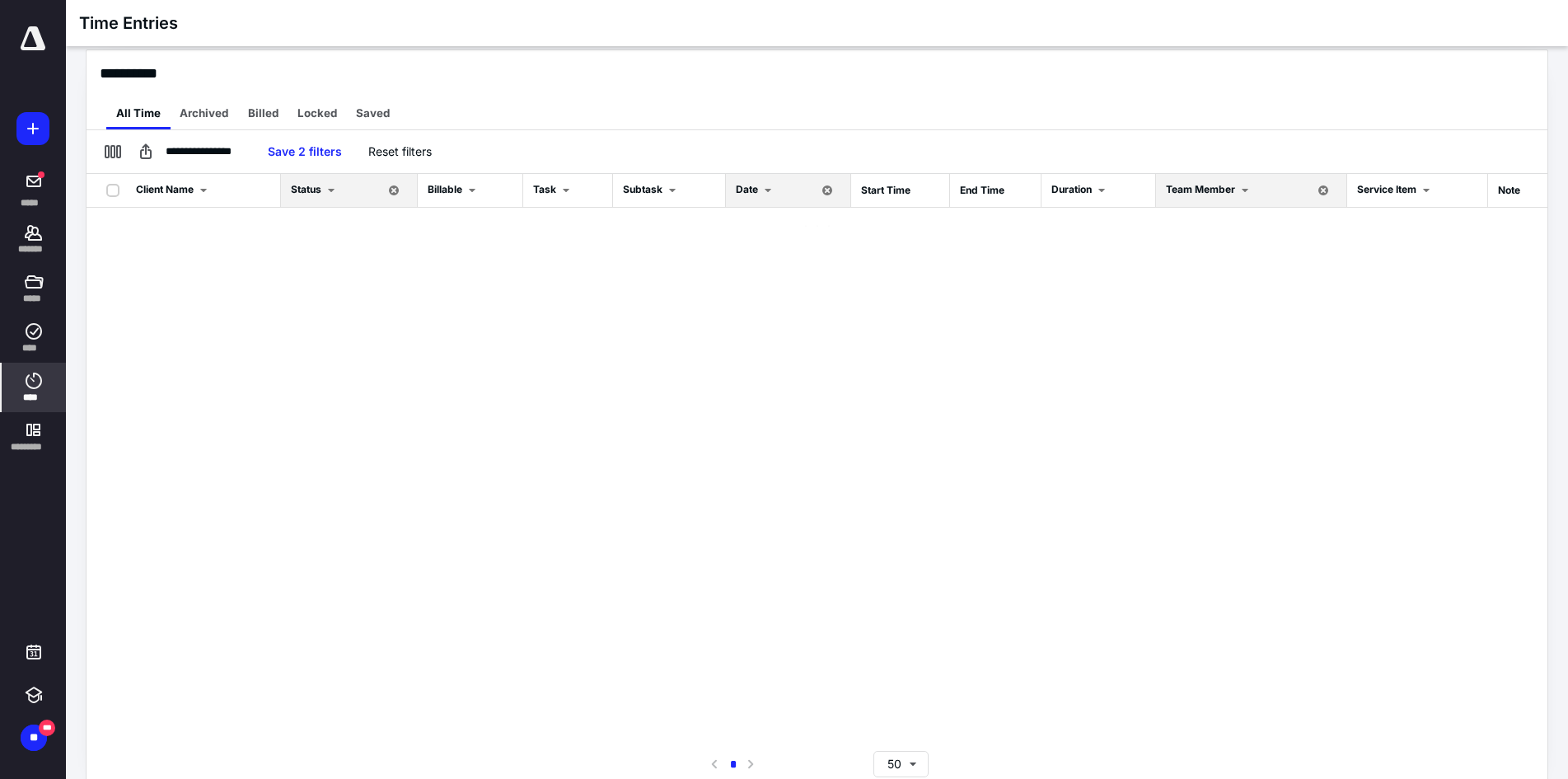 scroll, scrollTop: 0, scrollLeft: 0, axis: both 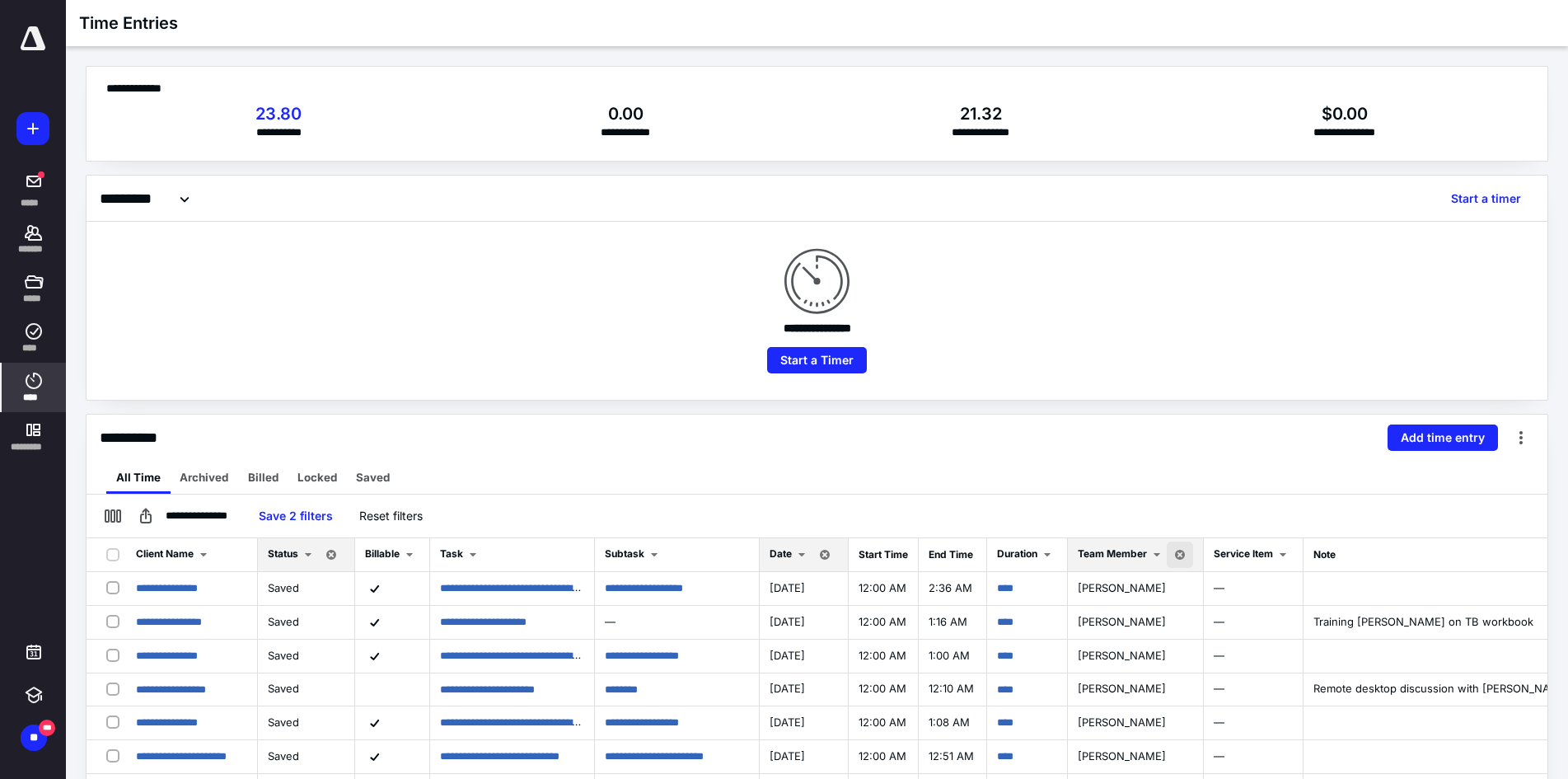 click at bounding box center (1180, 555) 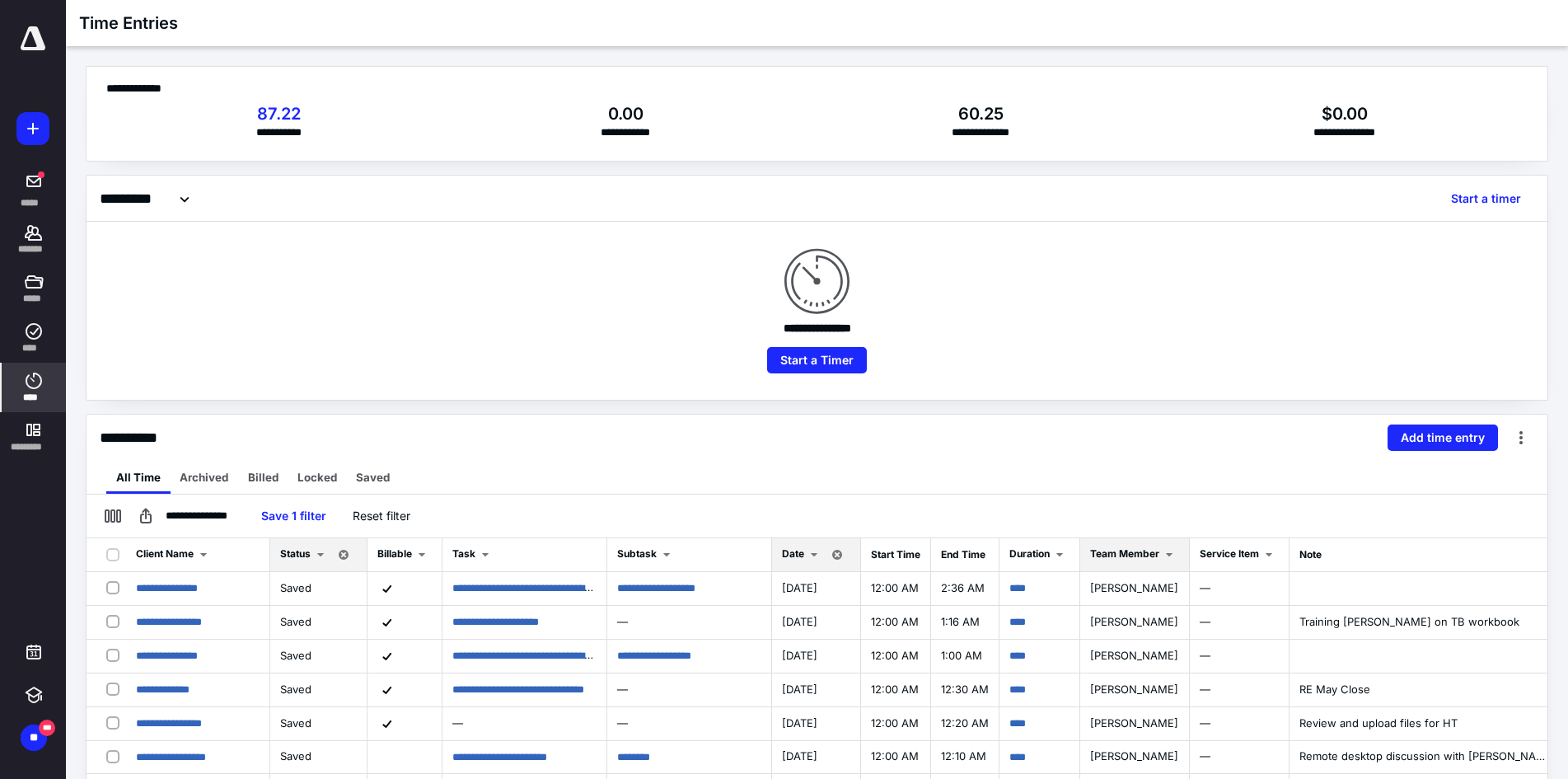 click on "****" at bounding box center [34, 387] 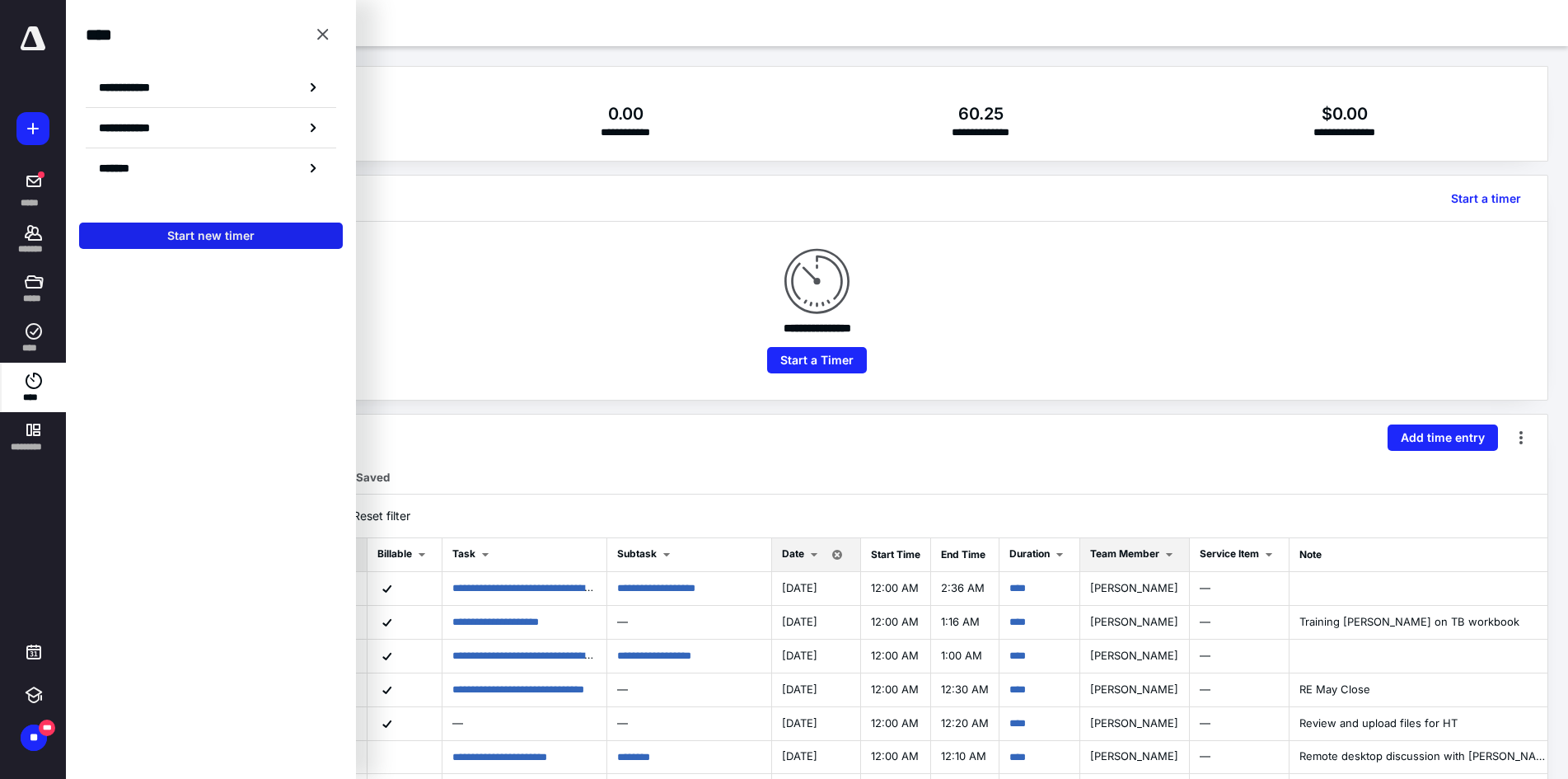 click on "Start new timer" at bounding box center [211, 236] 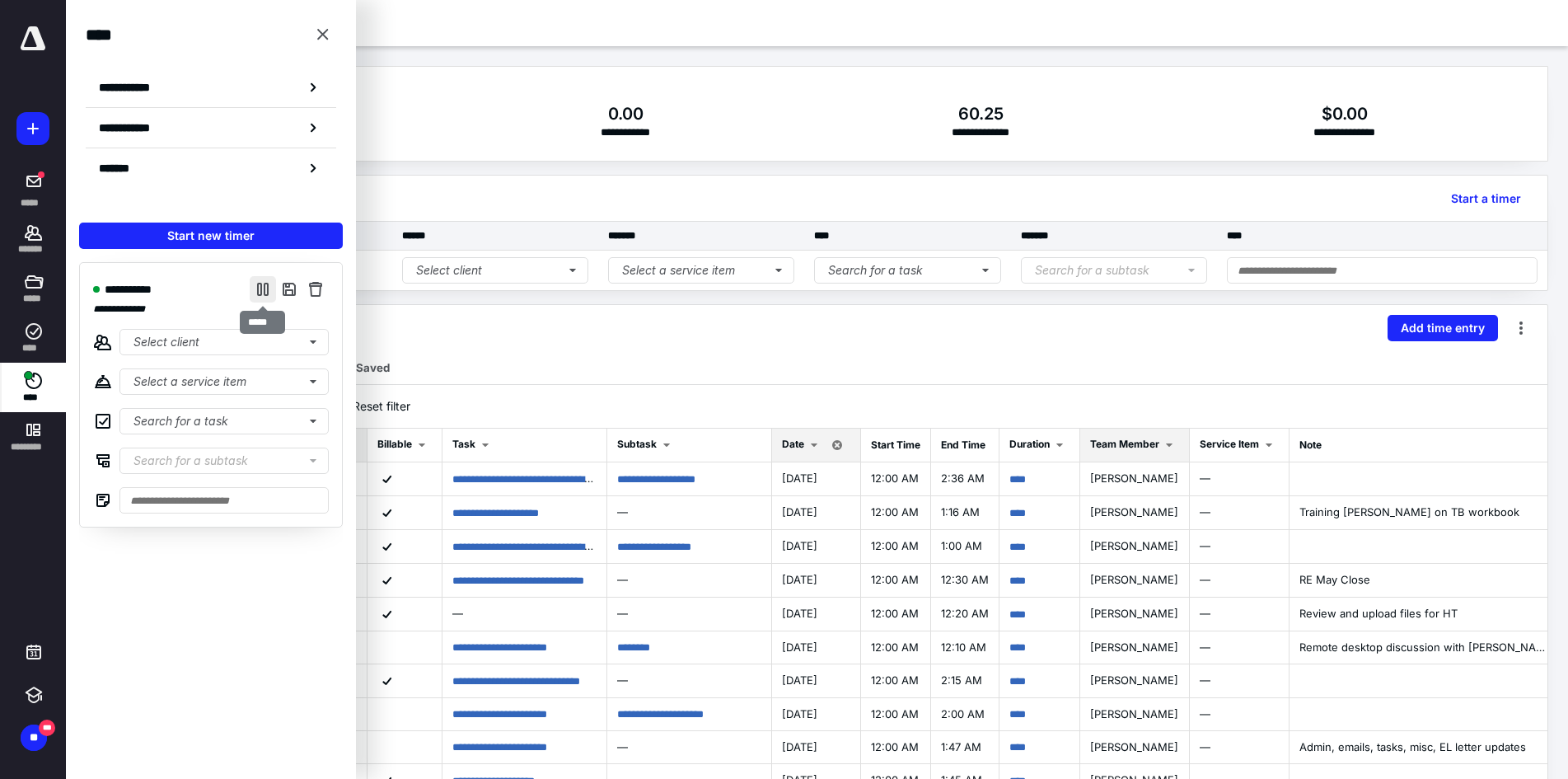 click at bounding box center [263, 289] 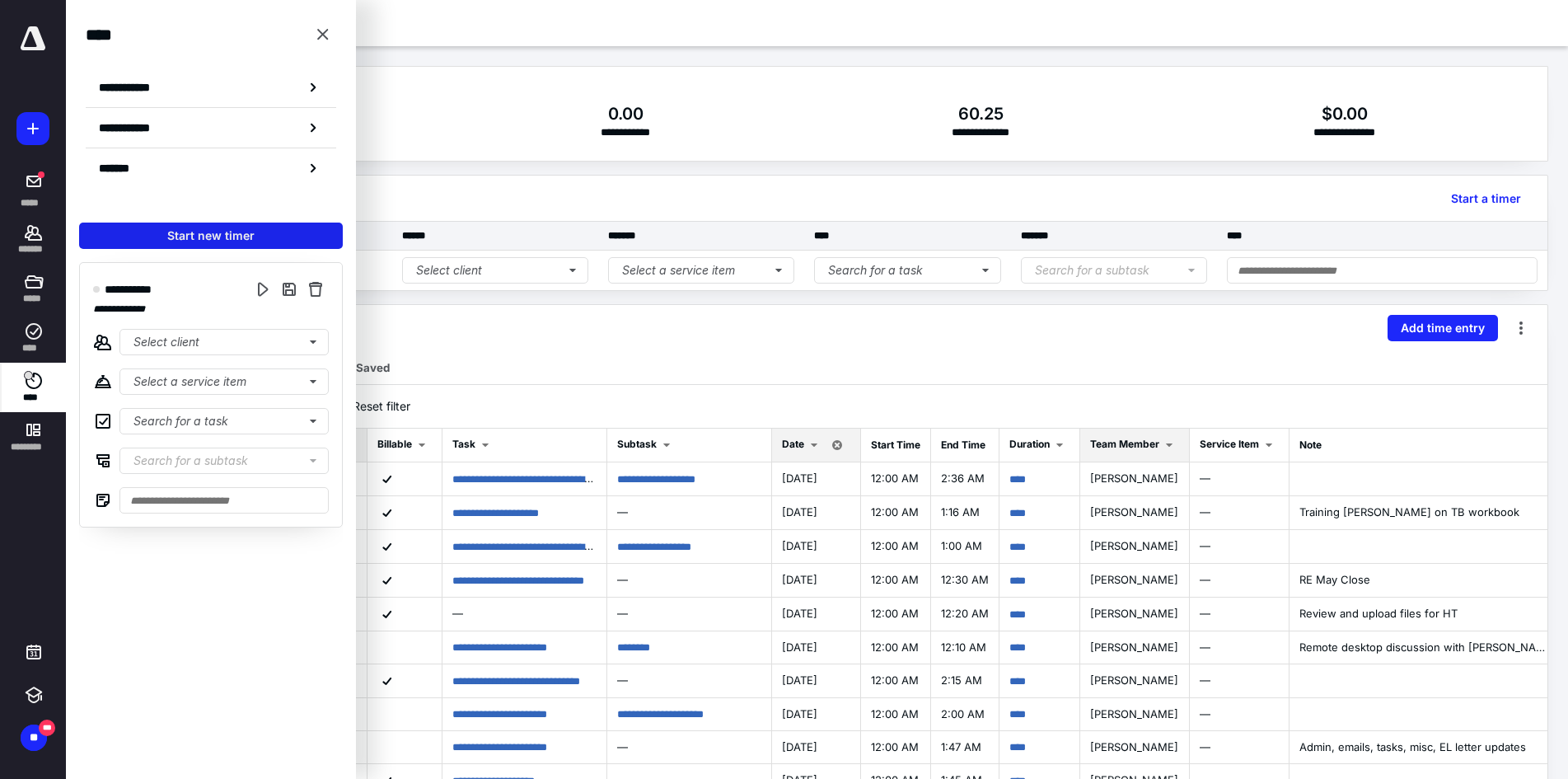 click on "Start new timer" at bounding box center [211, 236] 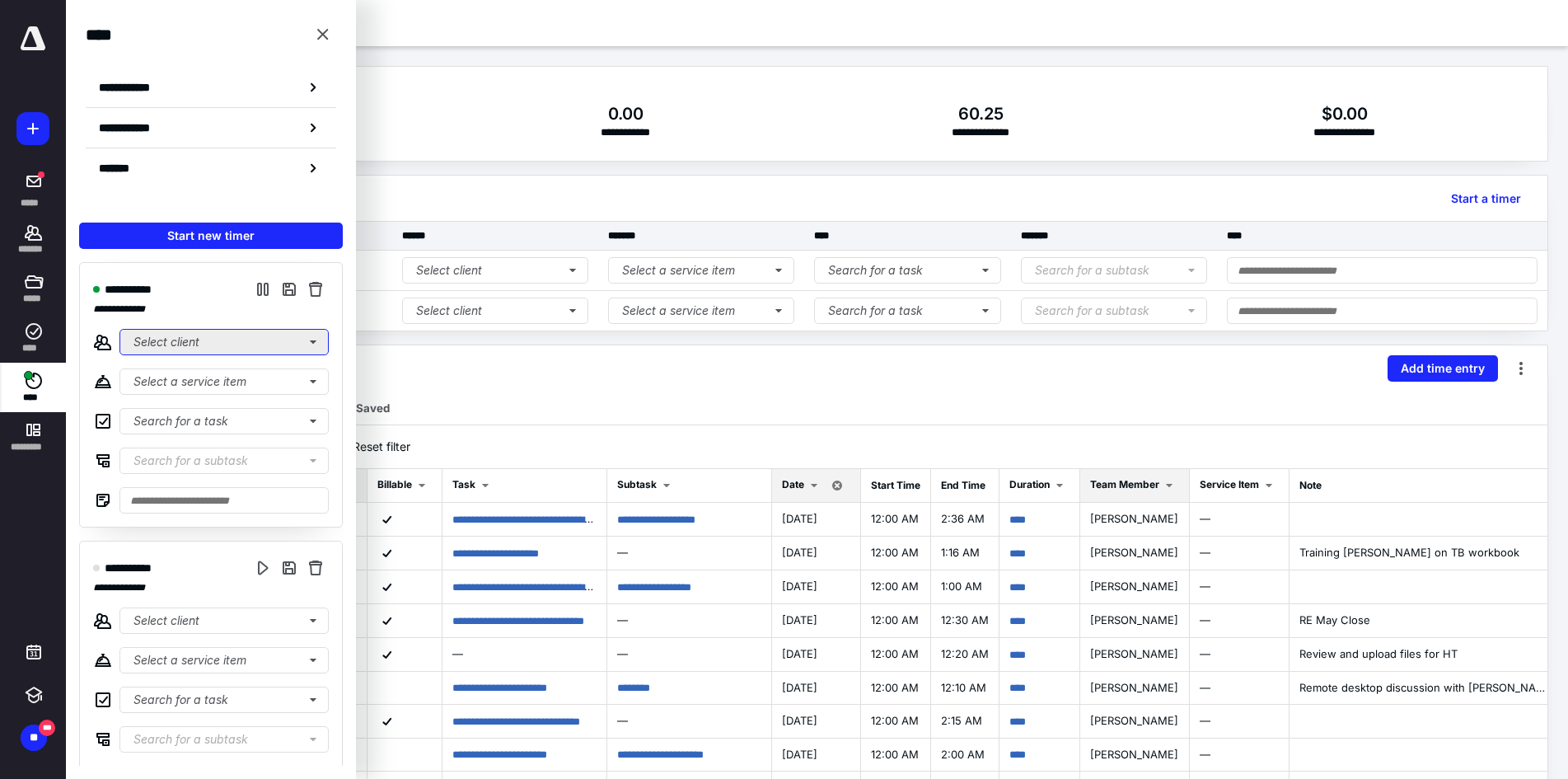 click on "Select client" at bounding box center (224, 342) 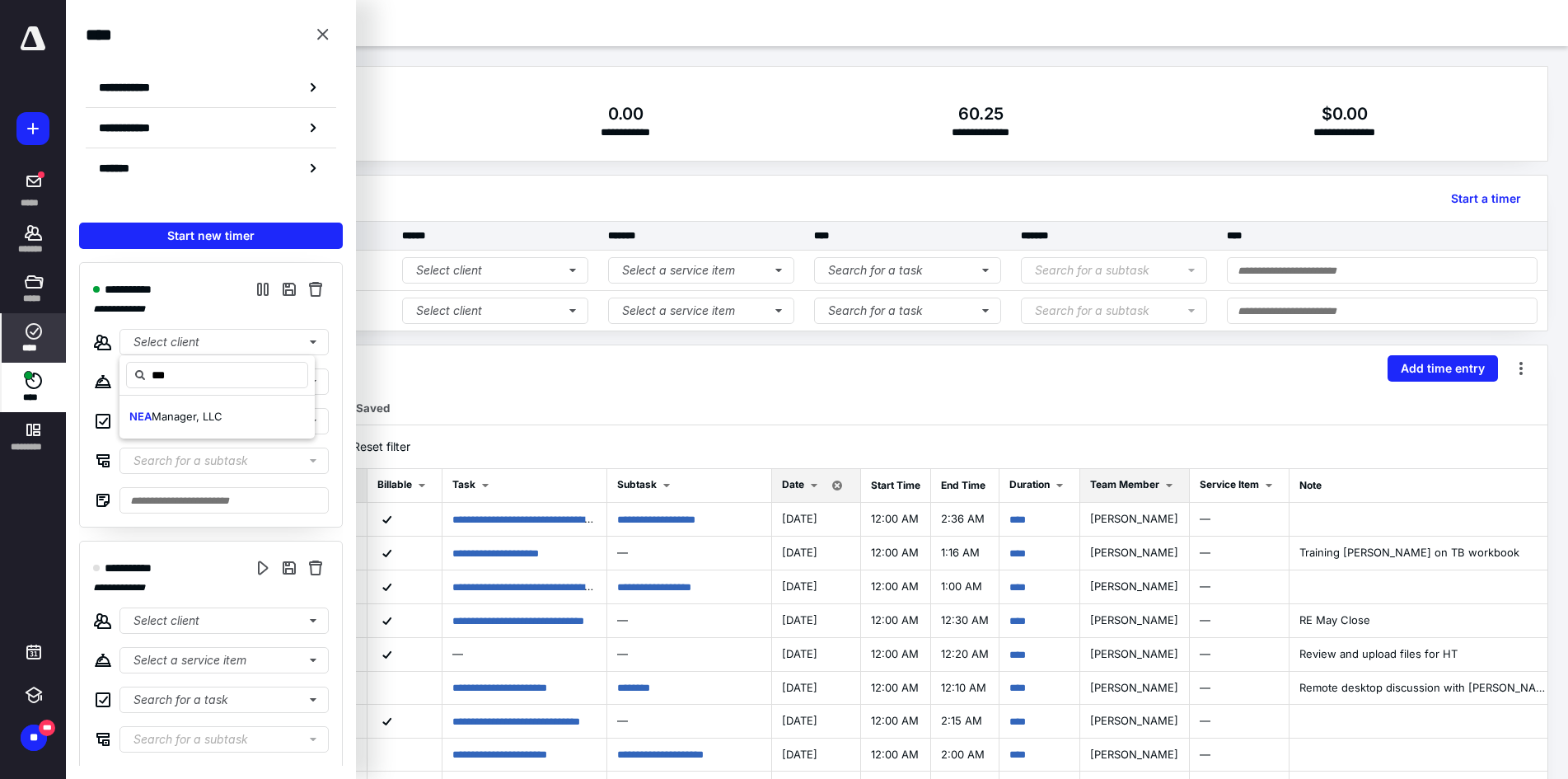type on "***" 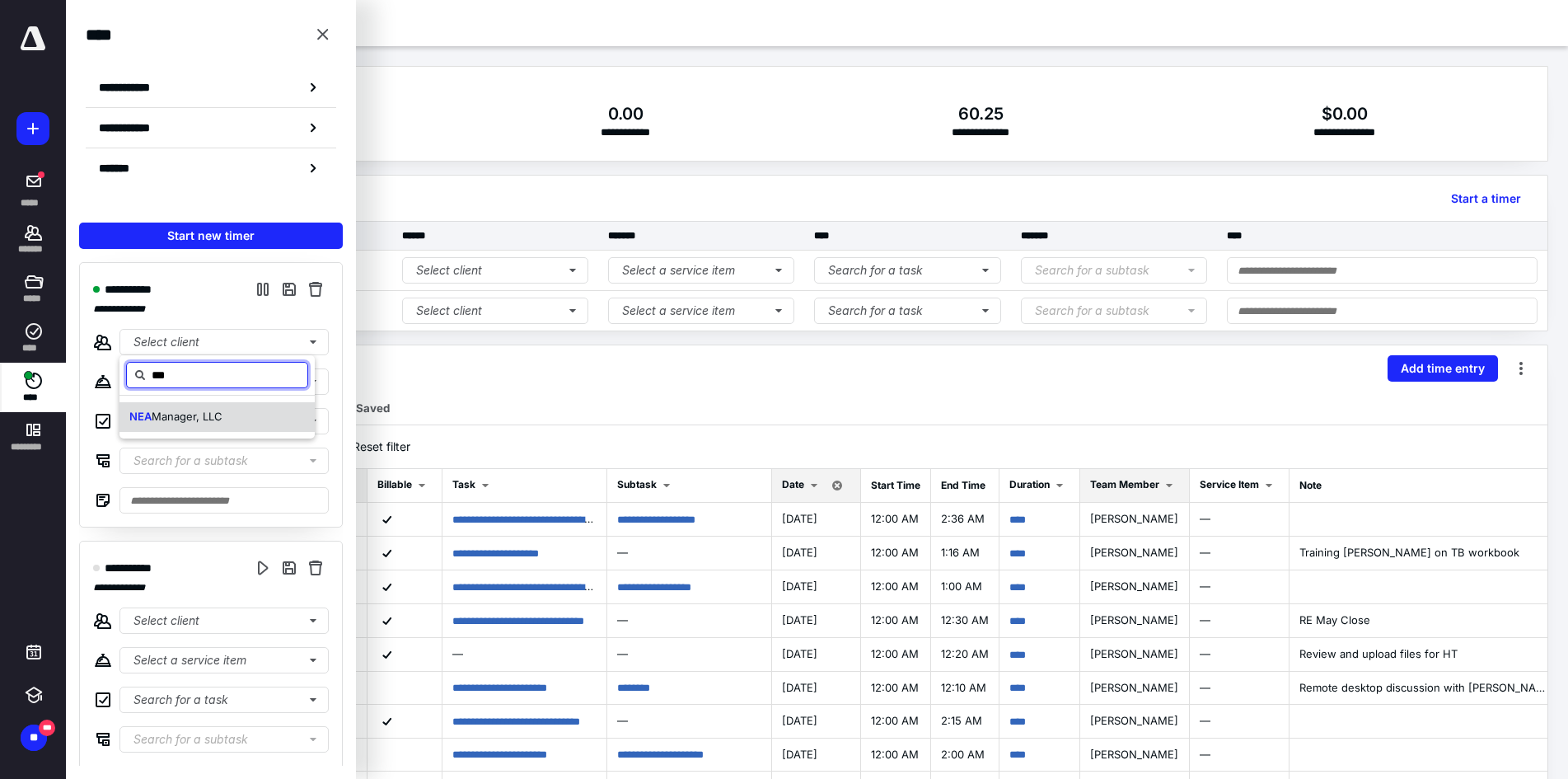 click on "Manager, LLC" at bounding box center [187, 416] 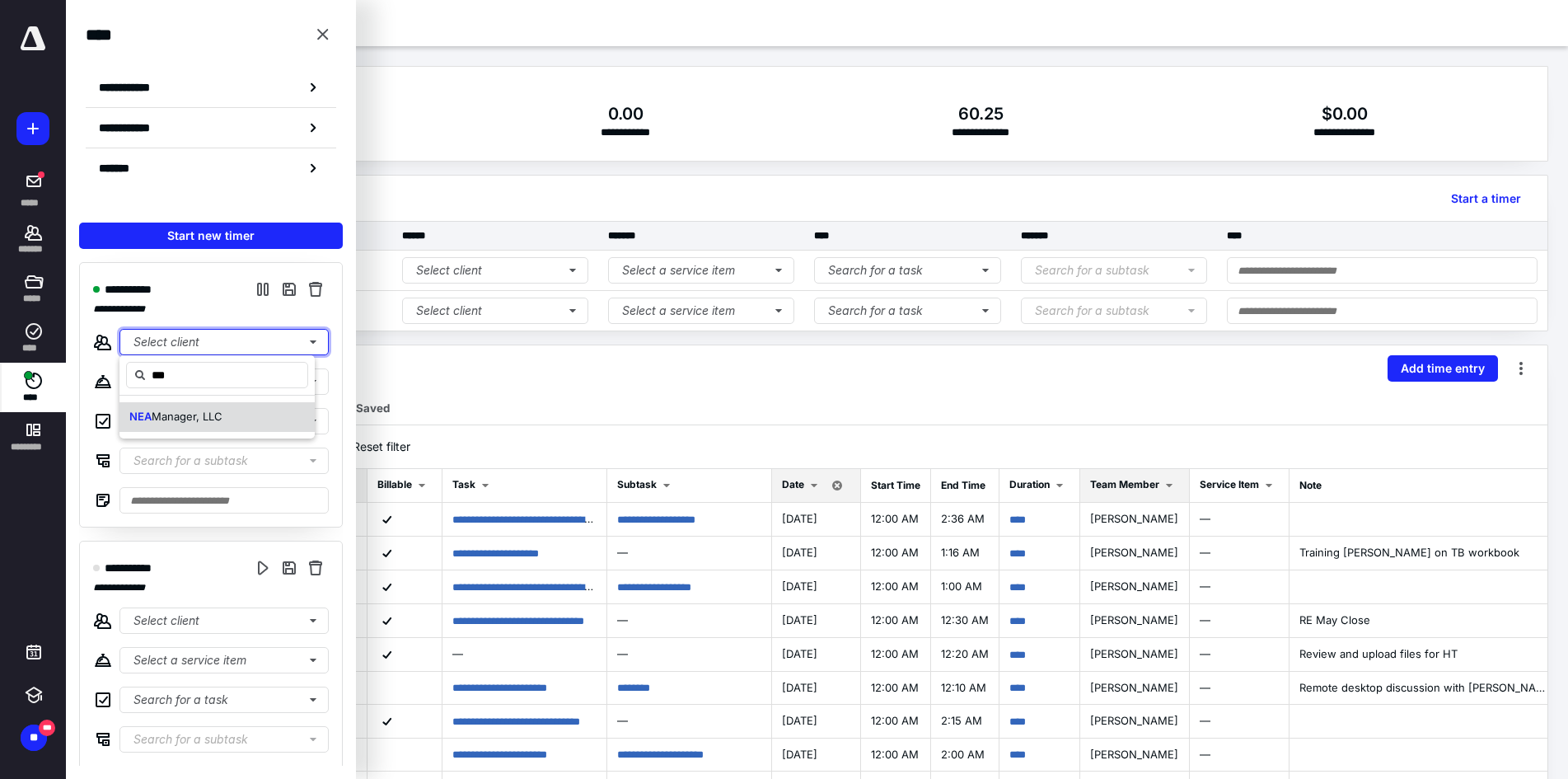 type 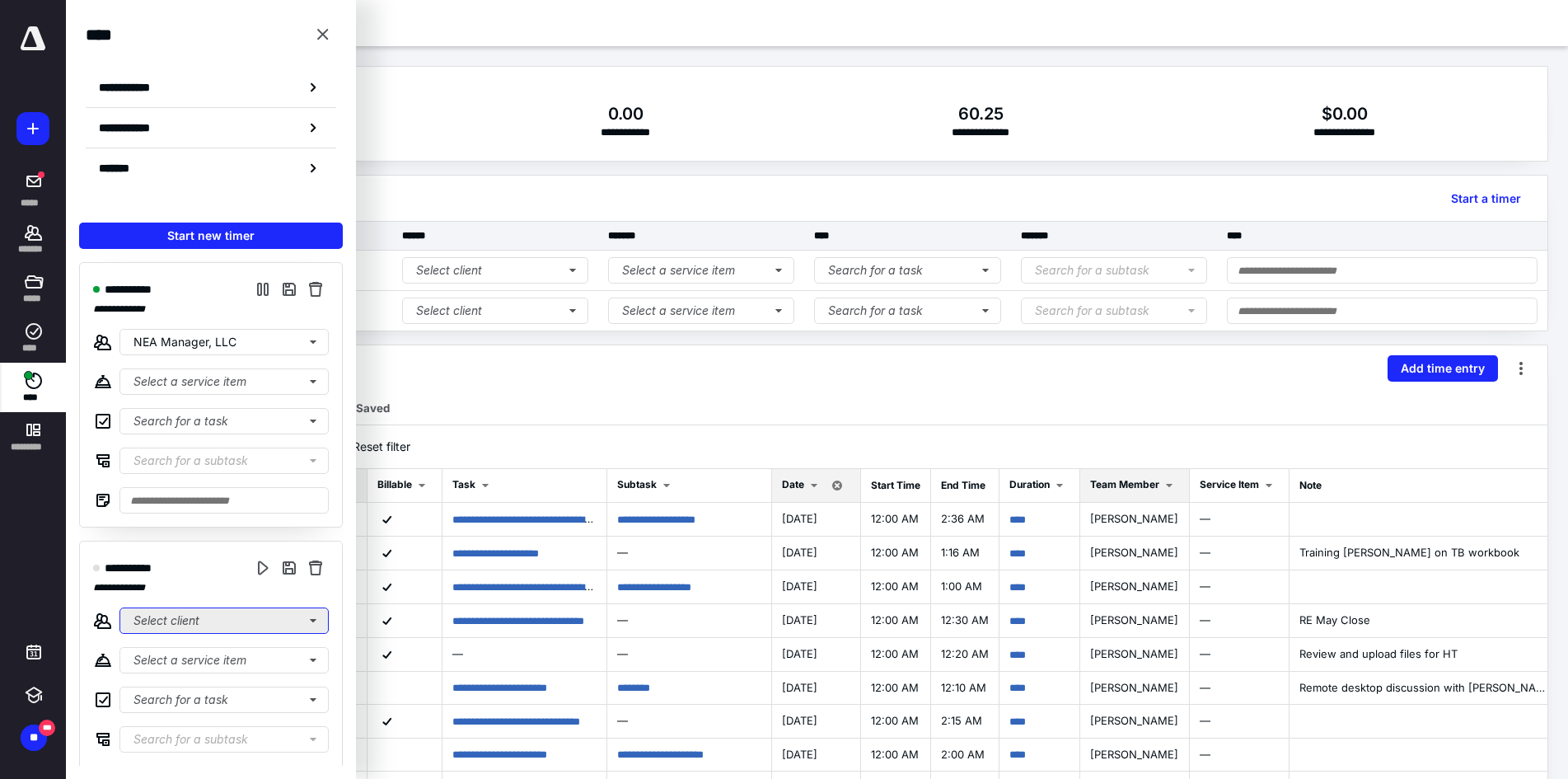 click on "Select client" at bounding box center (224, 621) 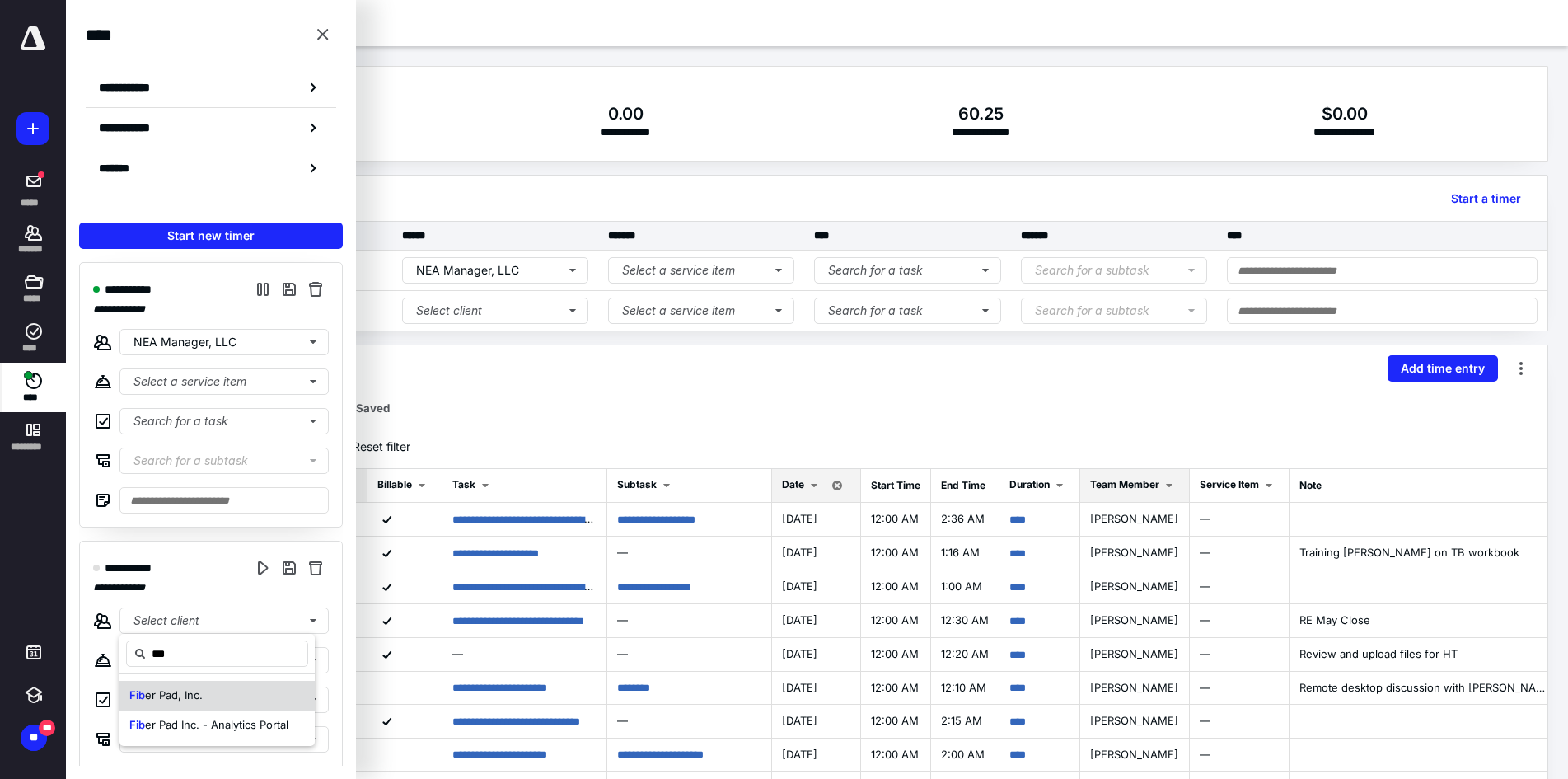 click on "er Pad, Inc." at bounding box center [174, 695] 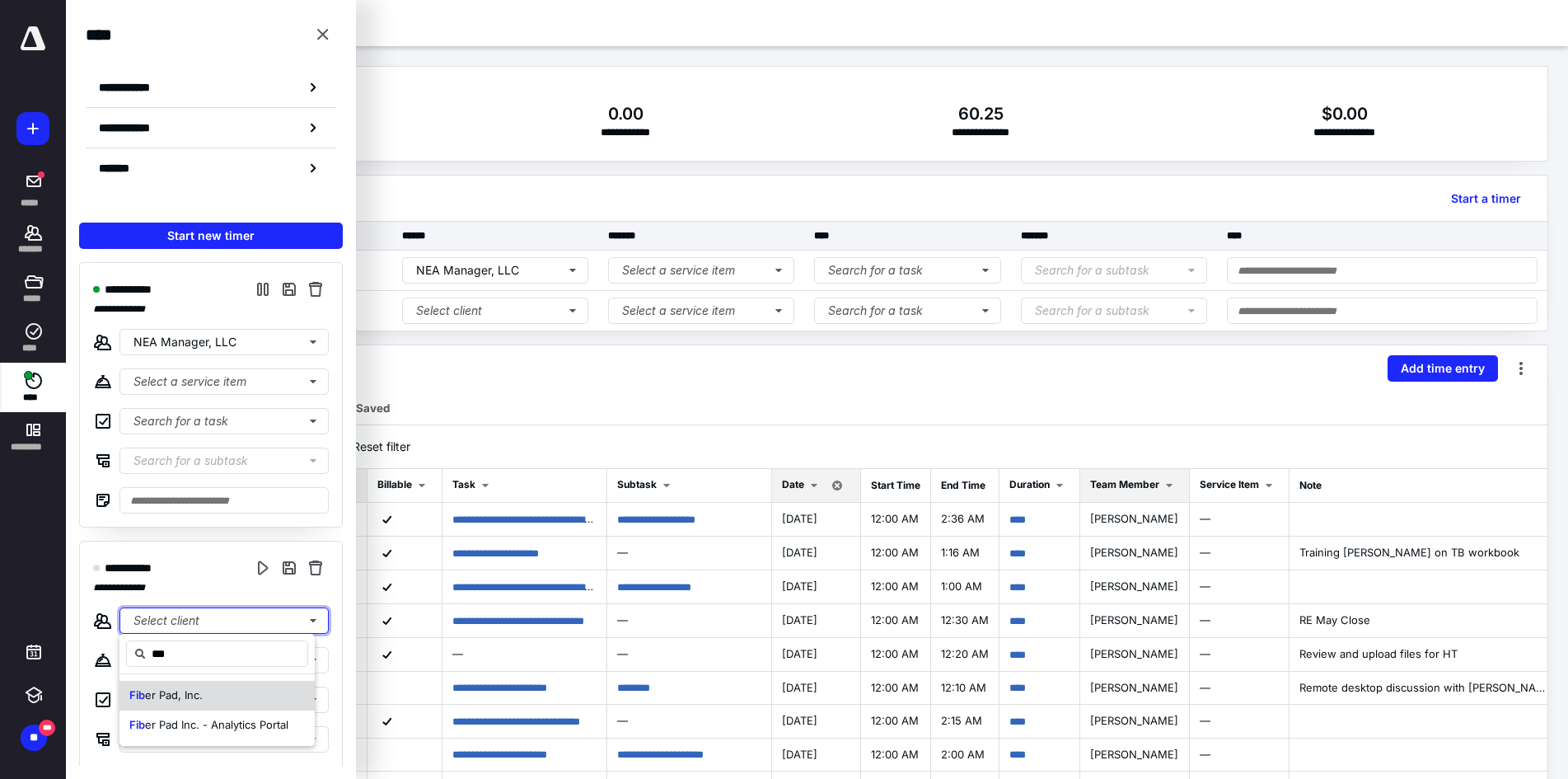 type 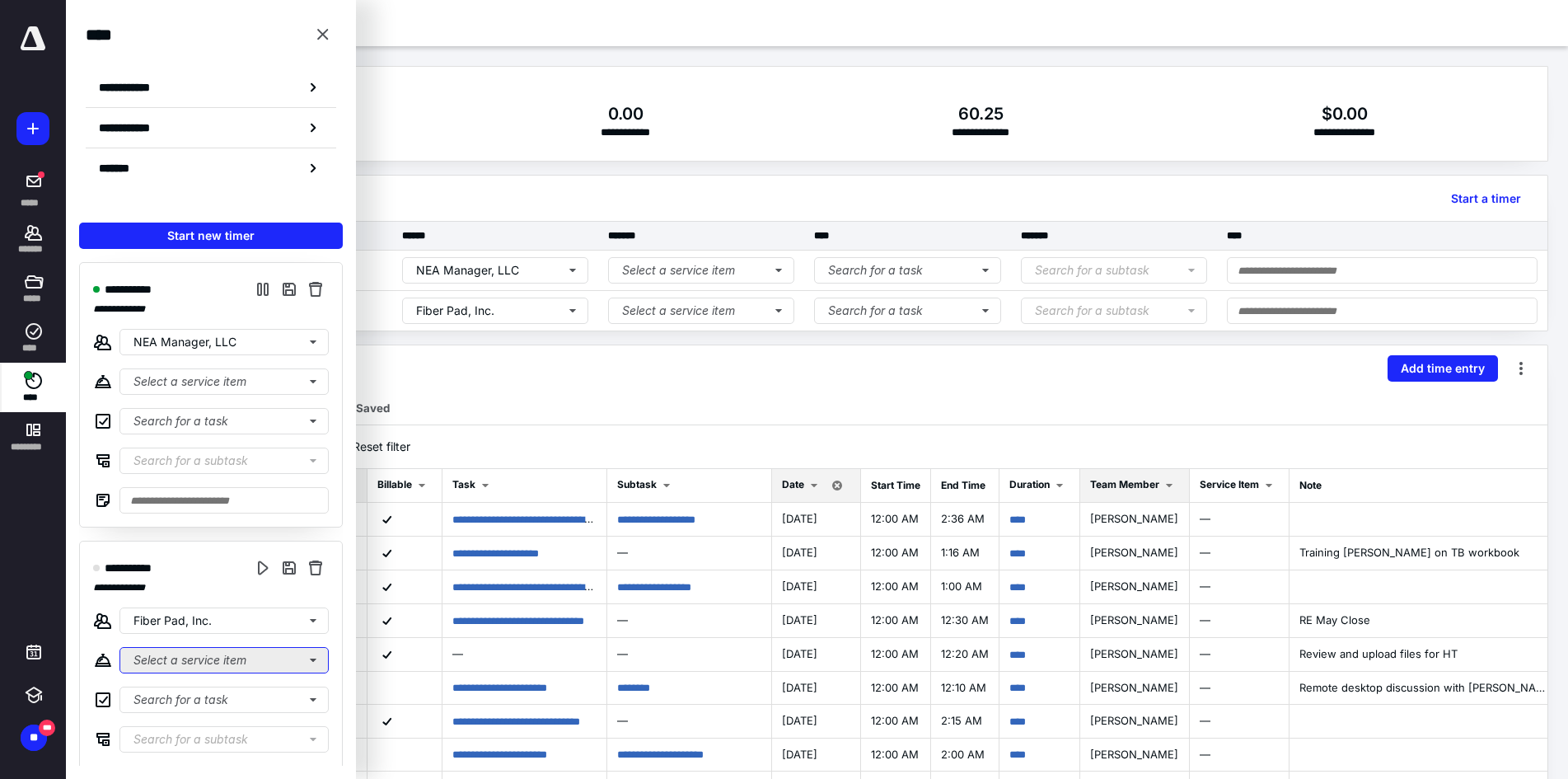 click on "Select a service item" at bounding box center (224, 382) 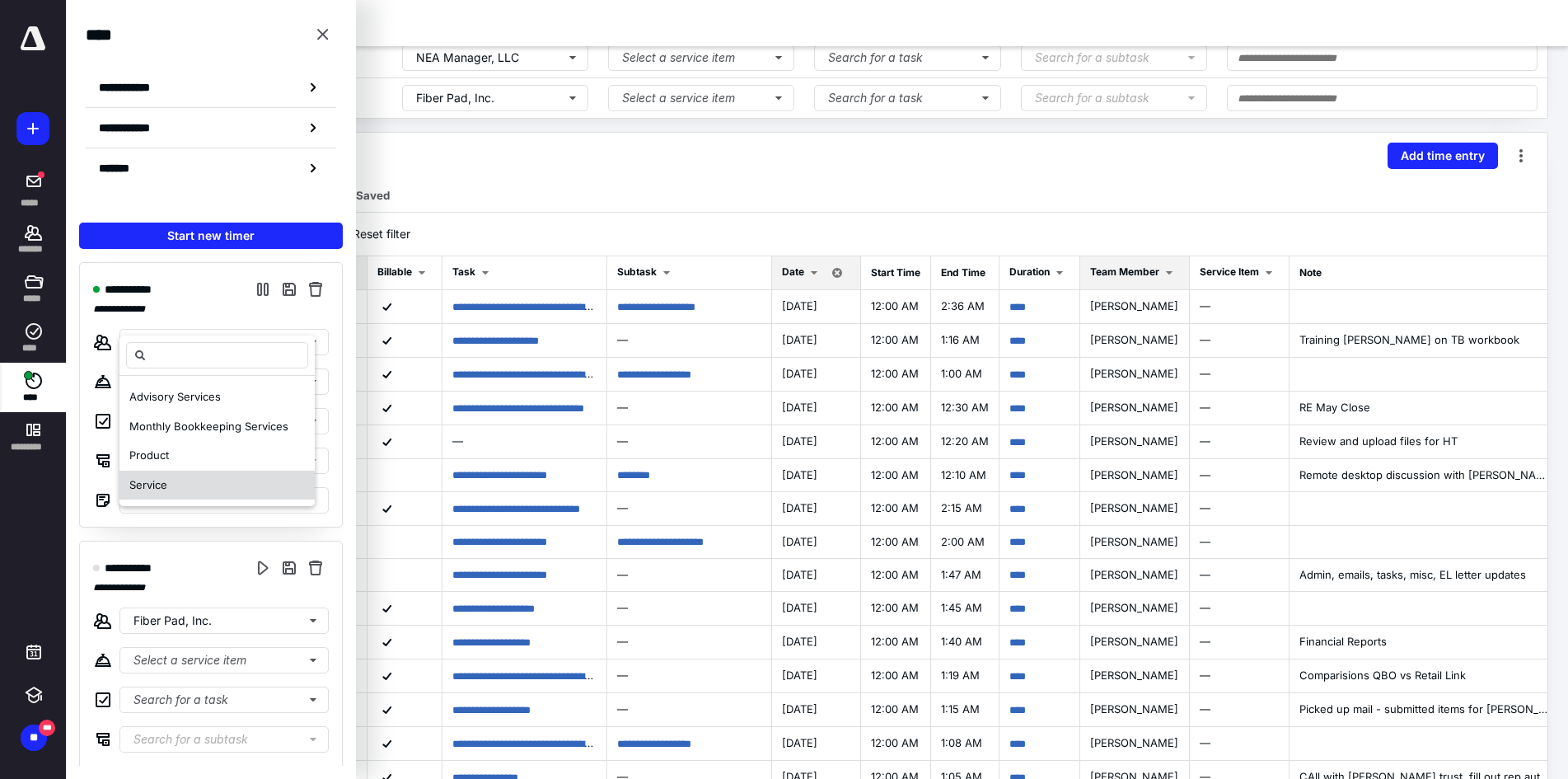 scroll, scrollTop: 247, scrollLeft: 0, axis: vertical 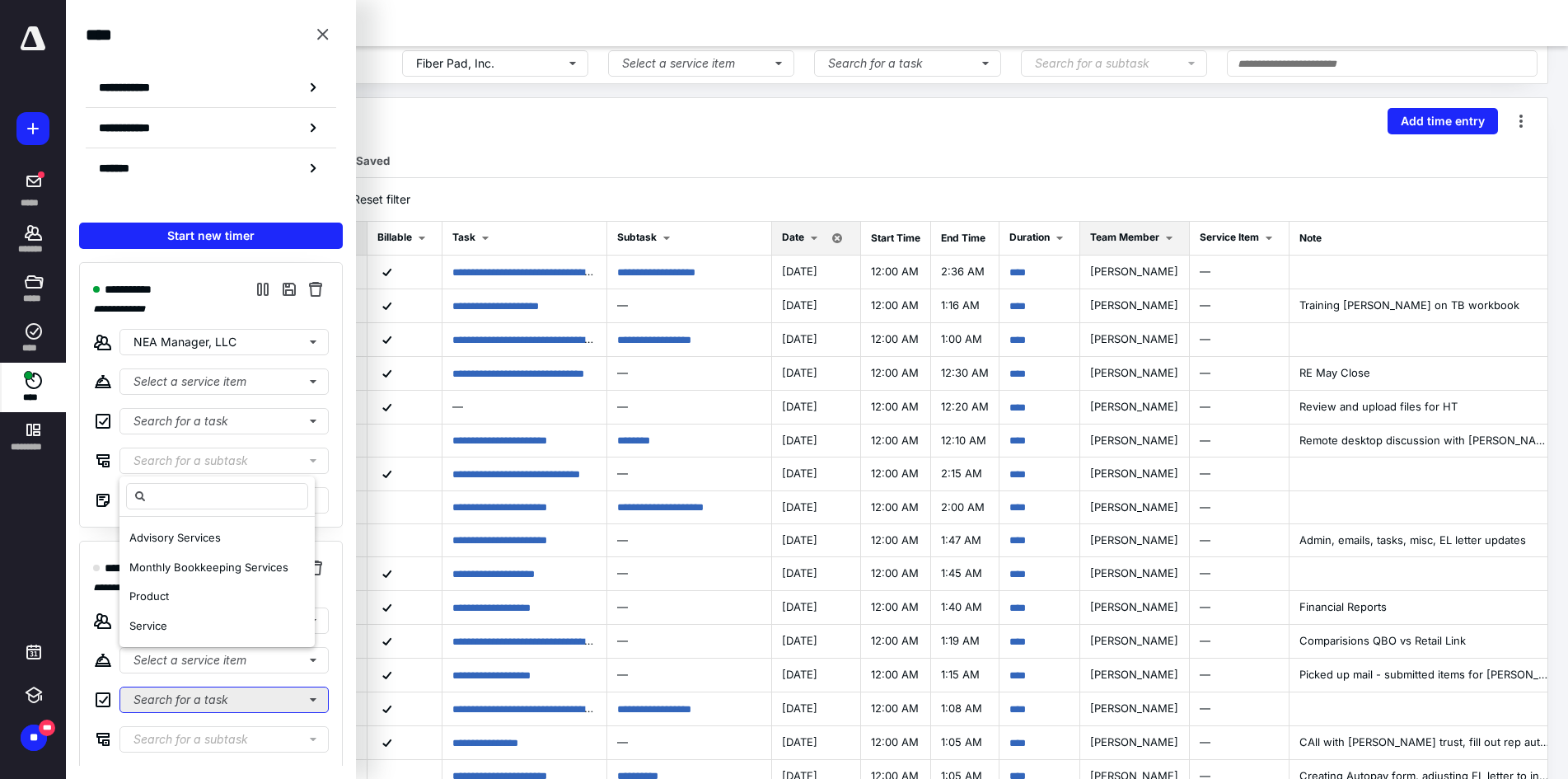 click on "Search for a task" at bounding box center (224, 700) 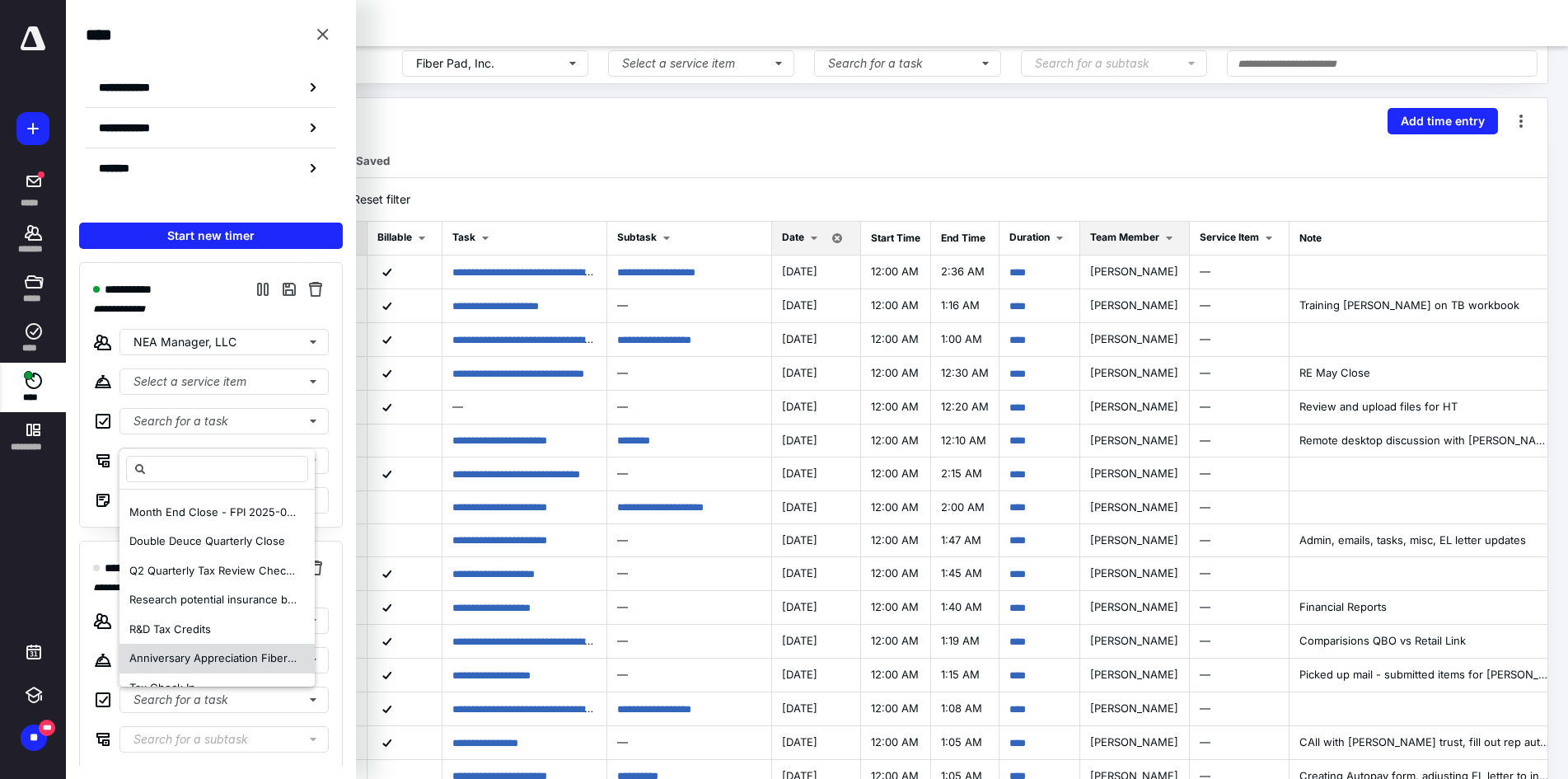 scroll, scrollTop: 0, scrollLeft: 0, axis: both 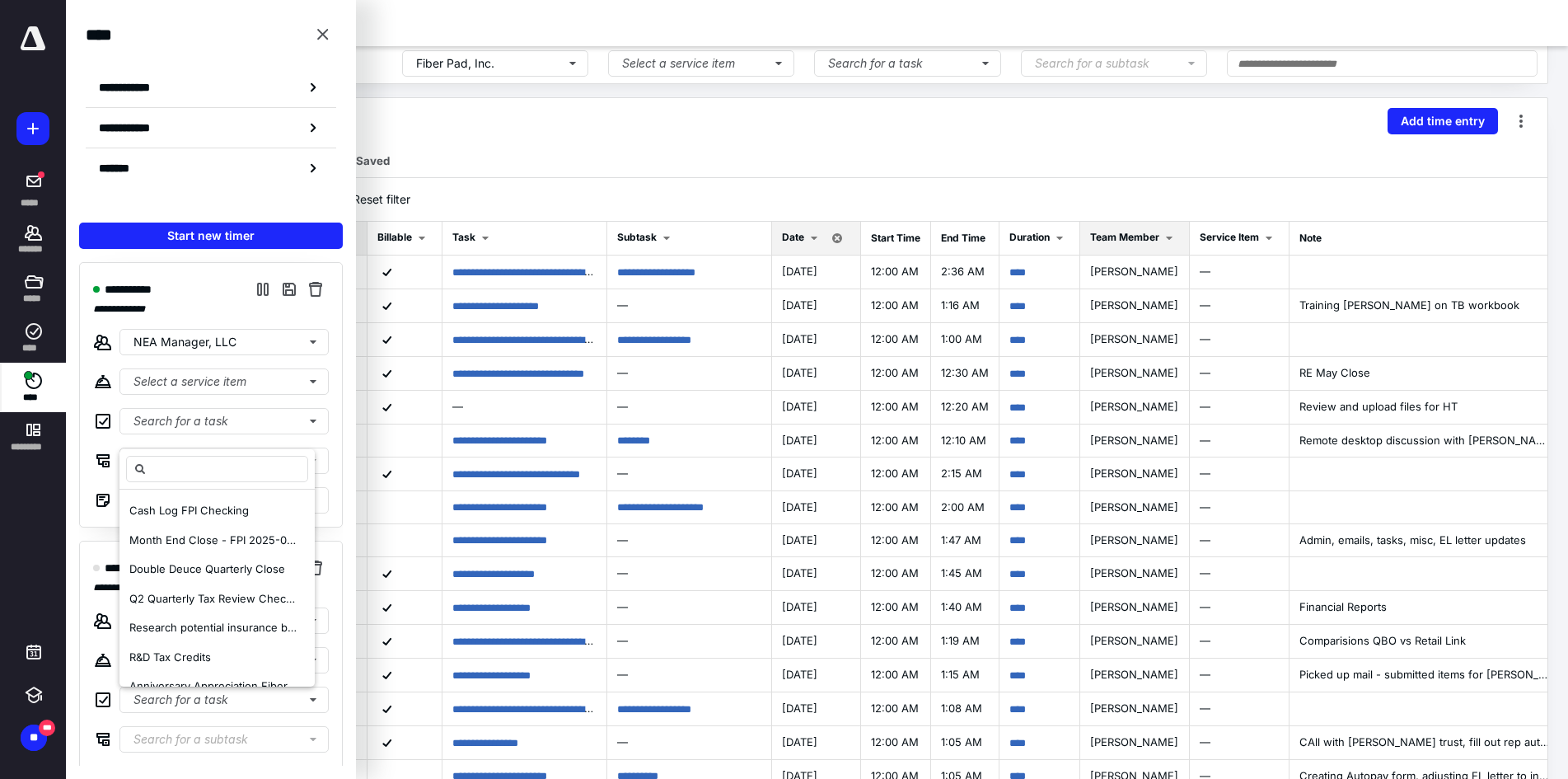 click on "**********" at bounding box center (211, 673) 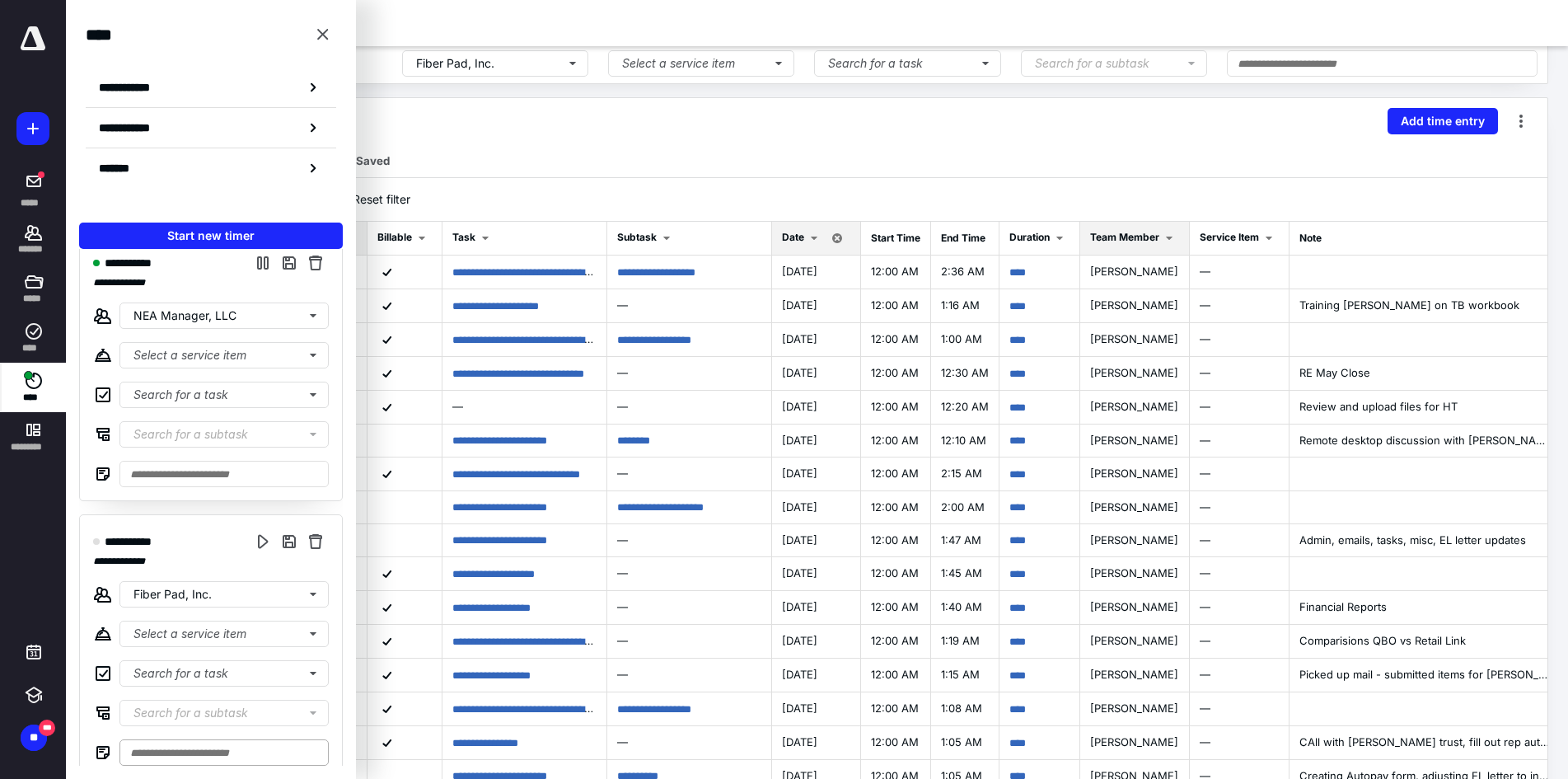 scroll, scrollTop: 40, scrollLeft: 0, axis: vertical 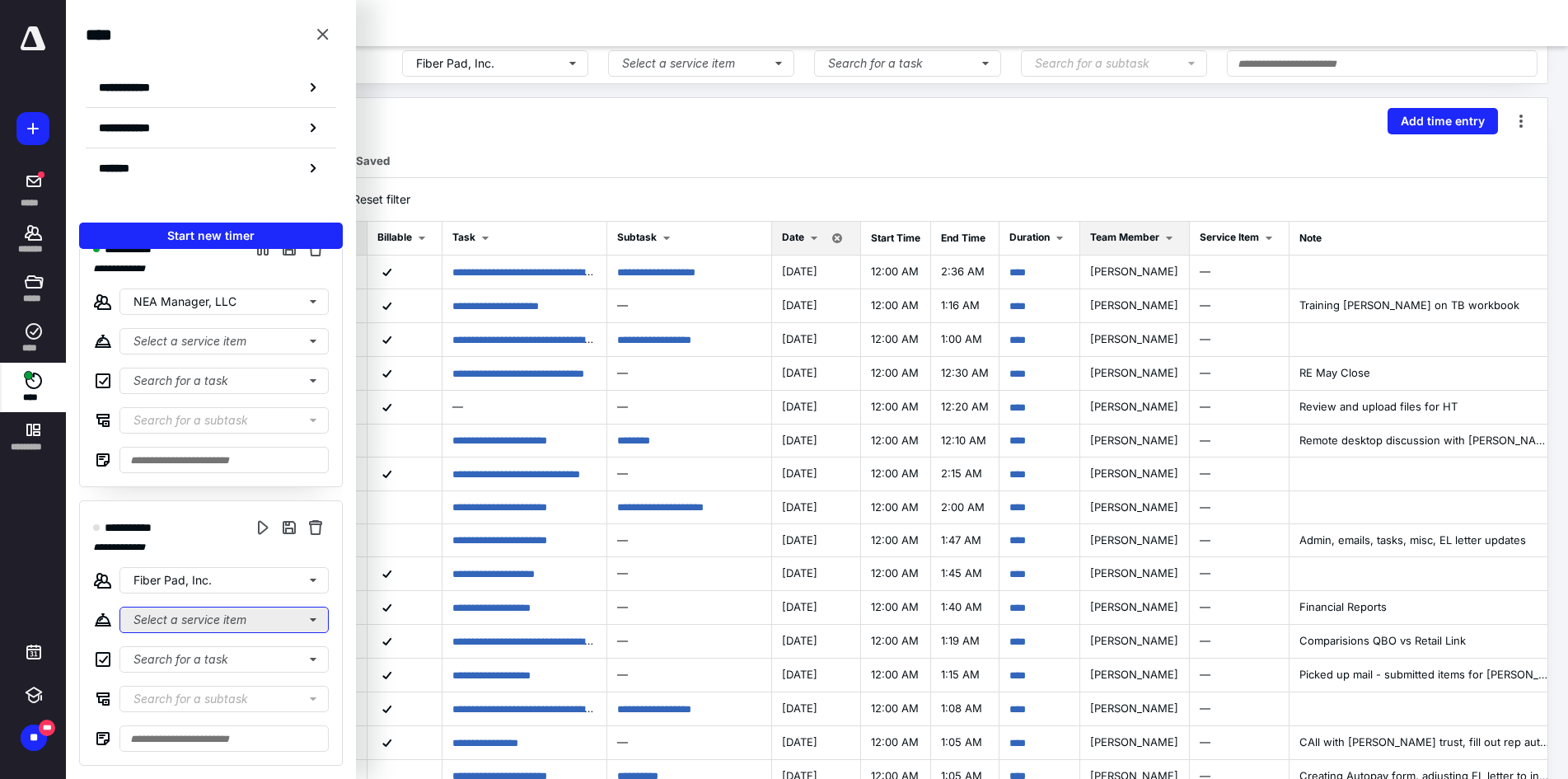 click on "Select a service item" at bounding box center (224, 341) 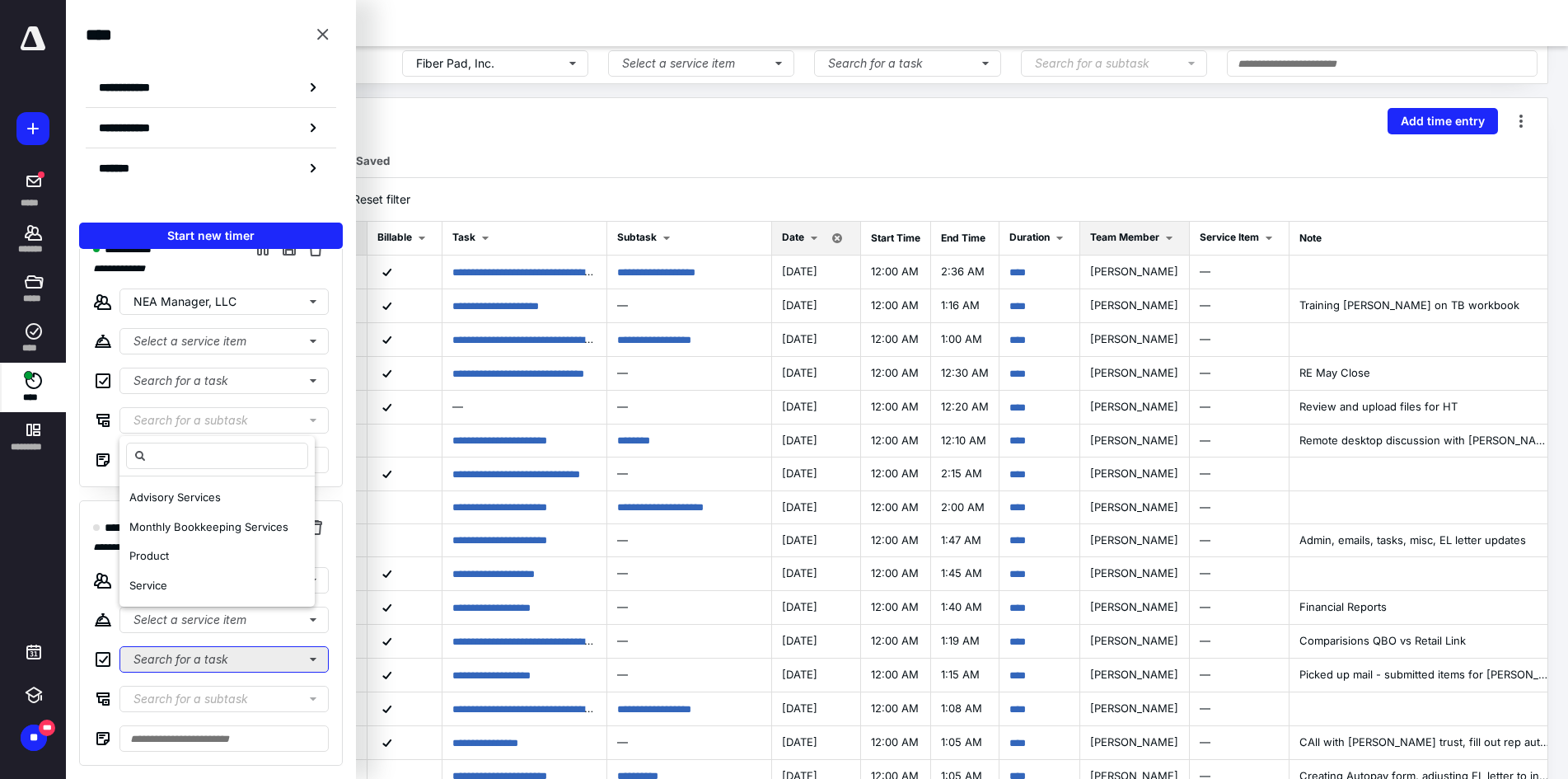 click on "Search for a task" at bounding box center [224, 659] 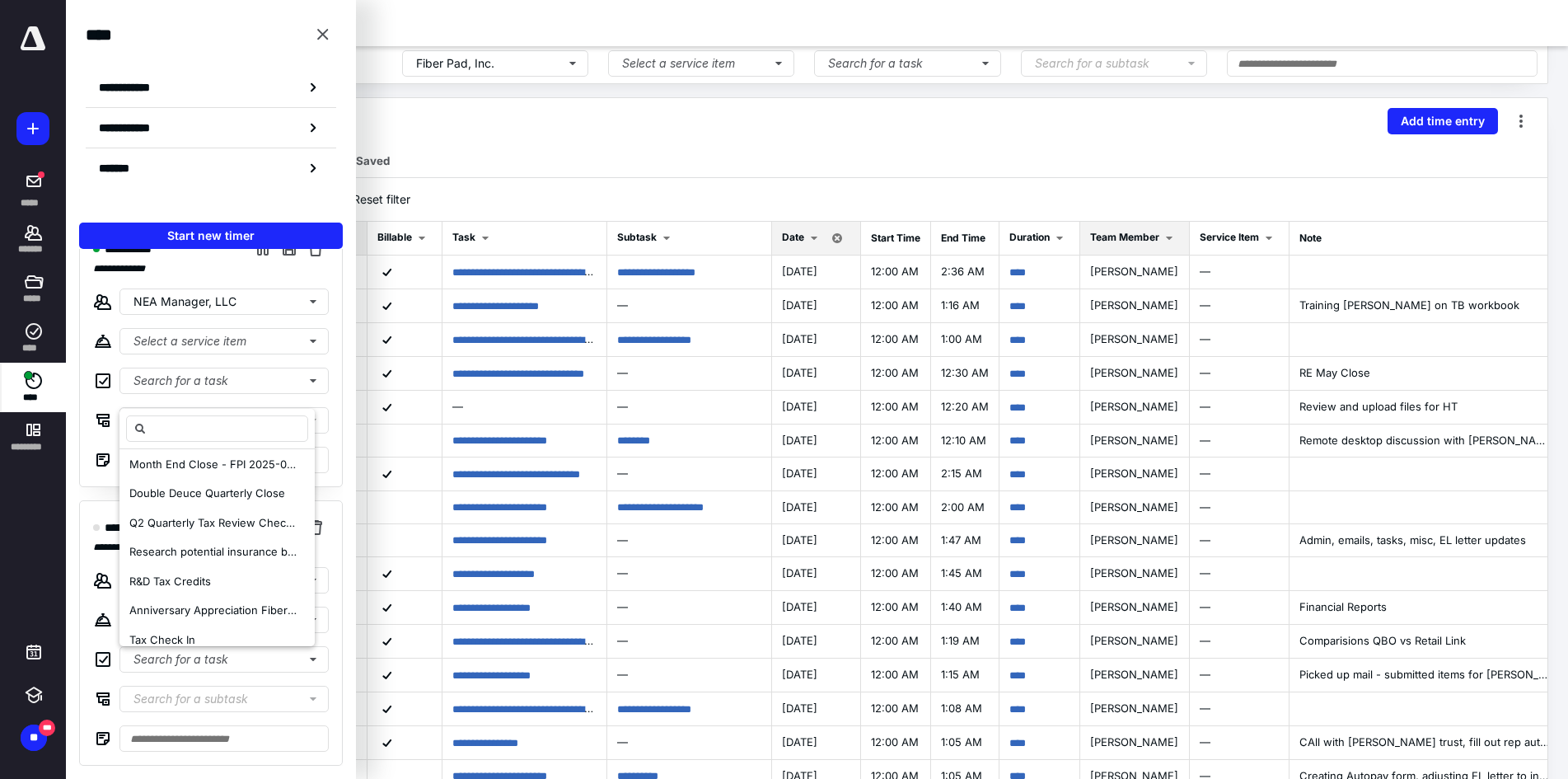 scroll, scrollTop: 0, scrollLeft: 0, axis: both 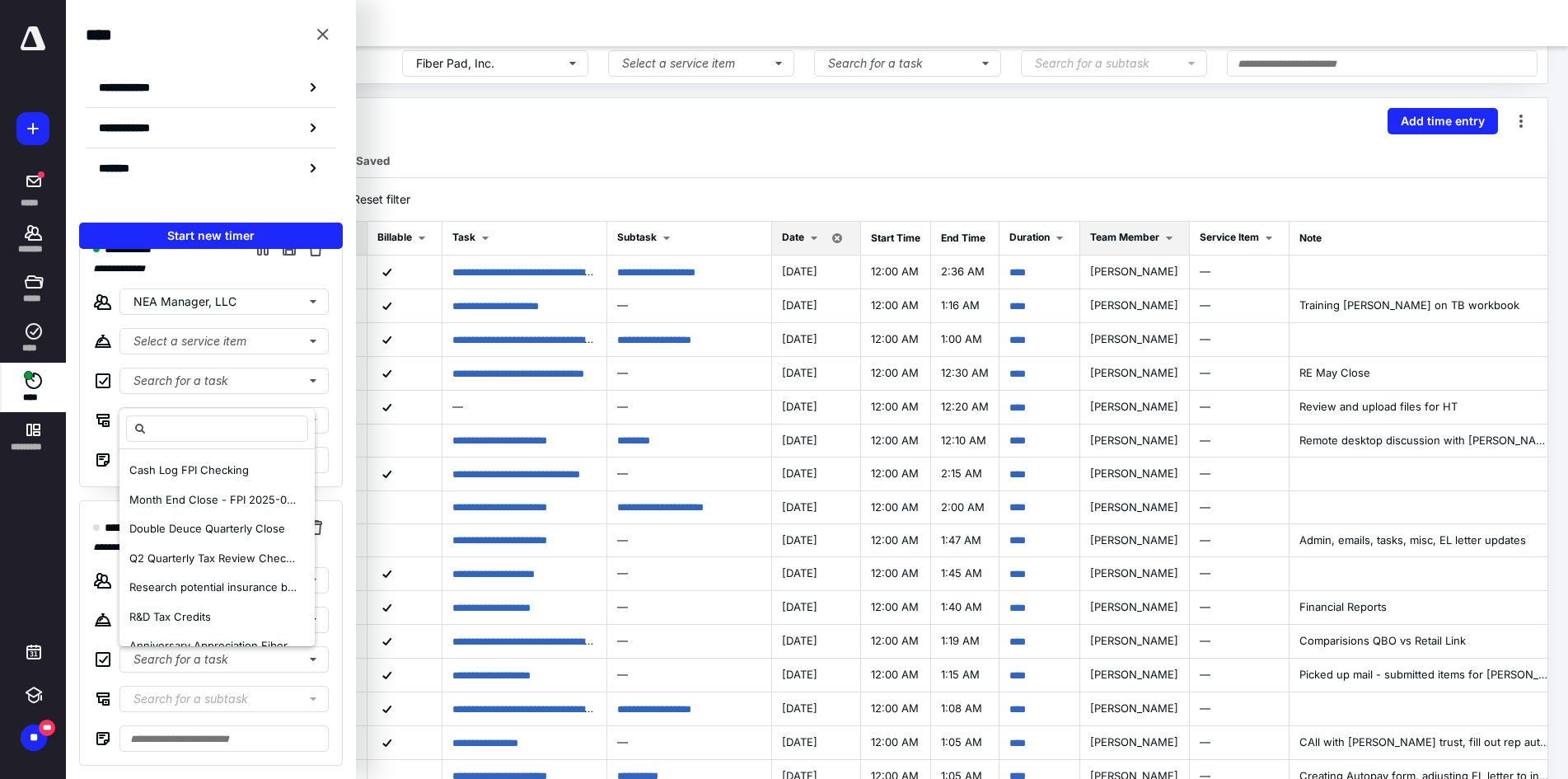 click on "**********" at bounding box center (211, 389) 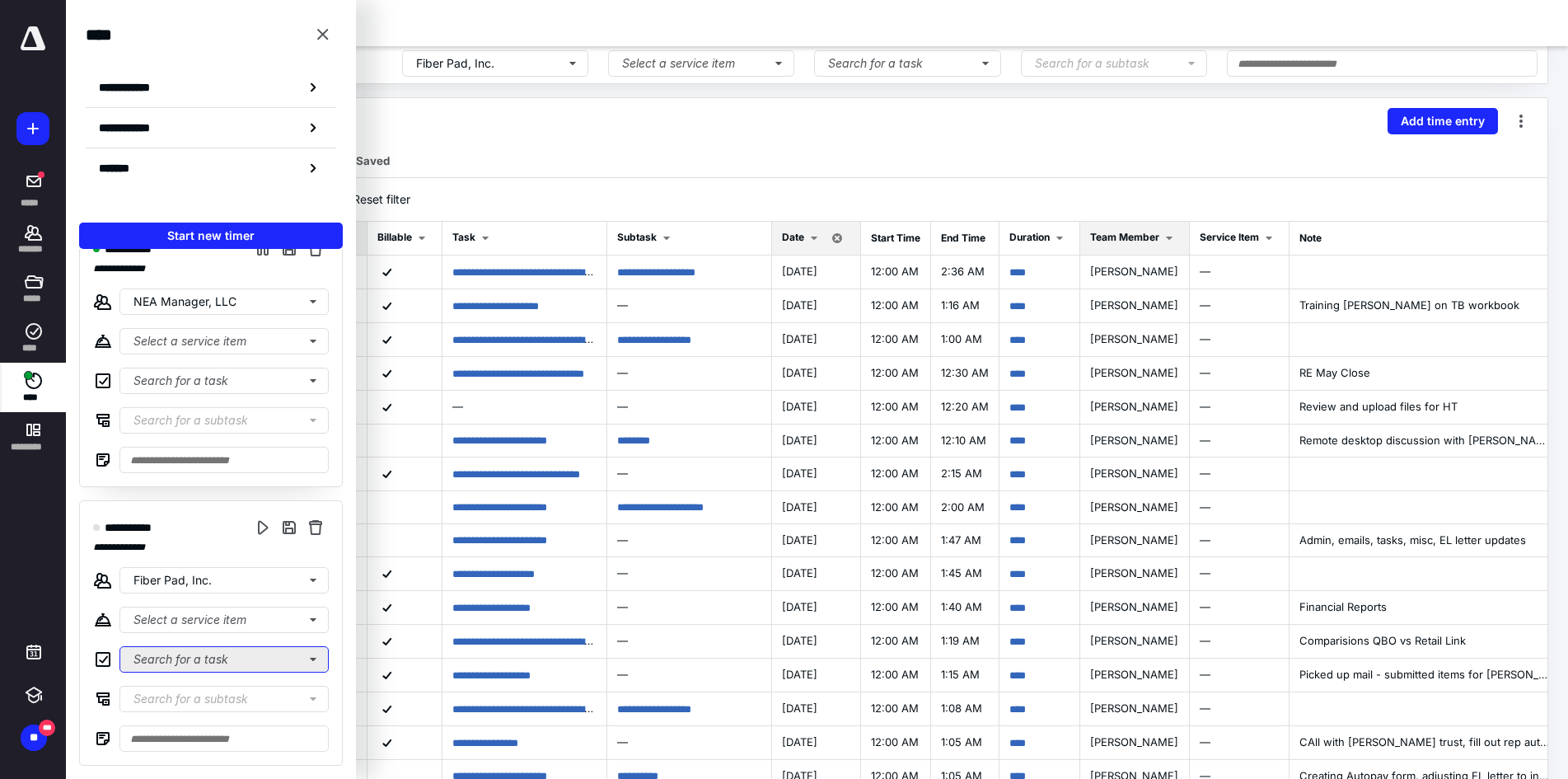 click on "Search for a task" at bounding box center [224, 659] 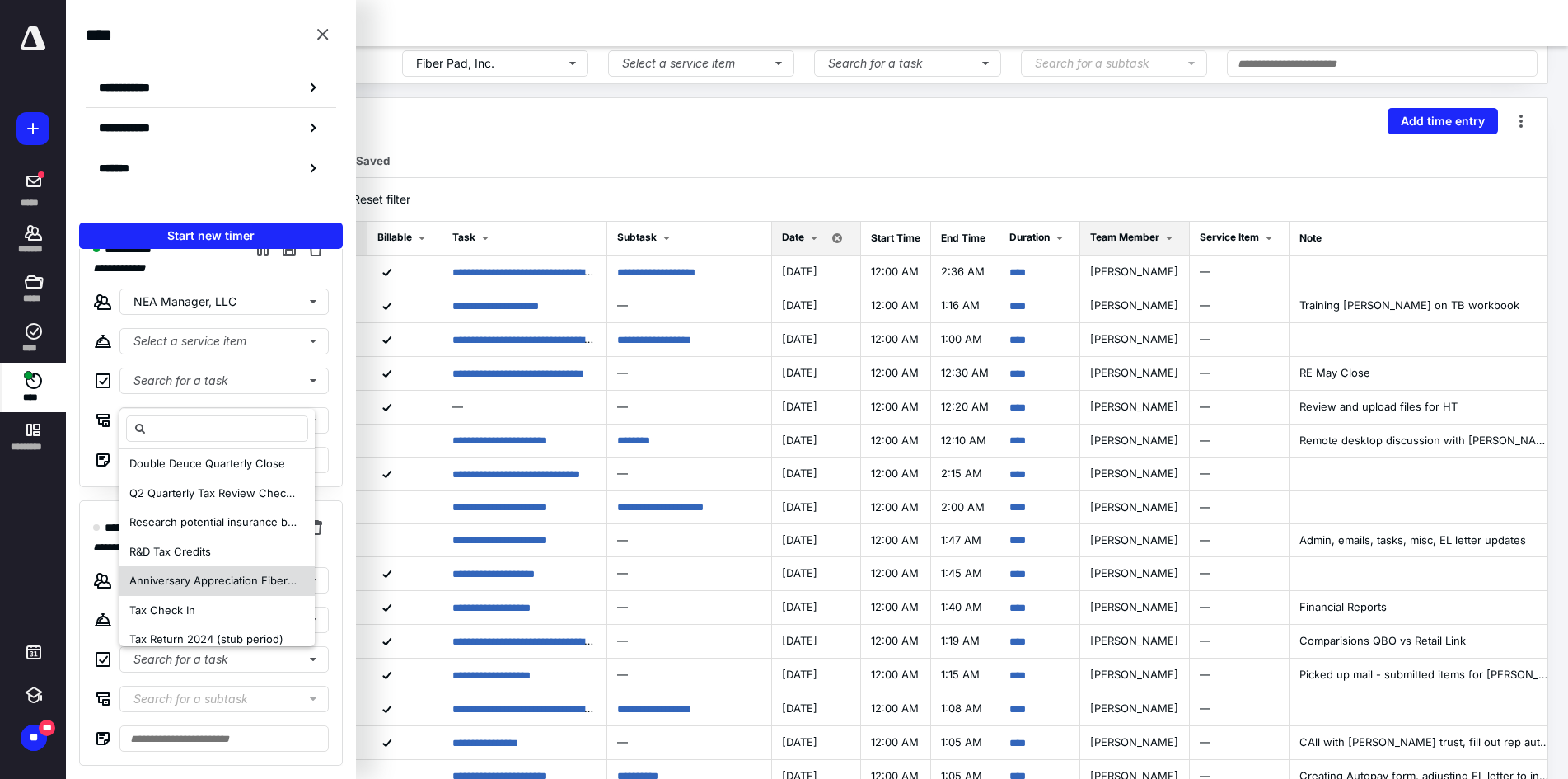 scroll, scrollTop: 226, scrollLeft: 0, axis: vertical 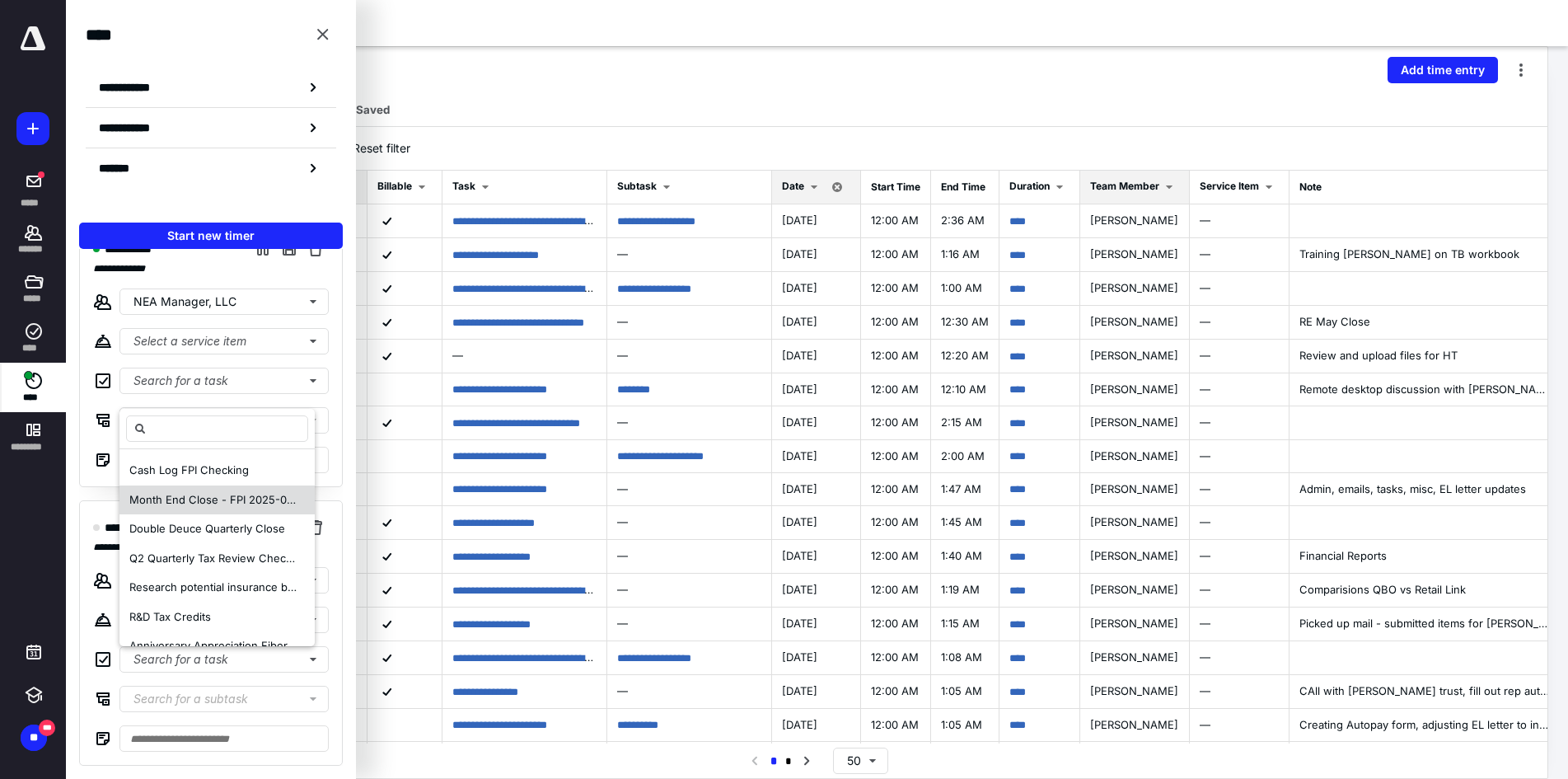 click on "Month End Close - FPI 2025-06 (JUNE)" at bounding box center (232, 500) 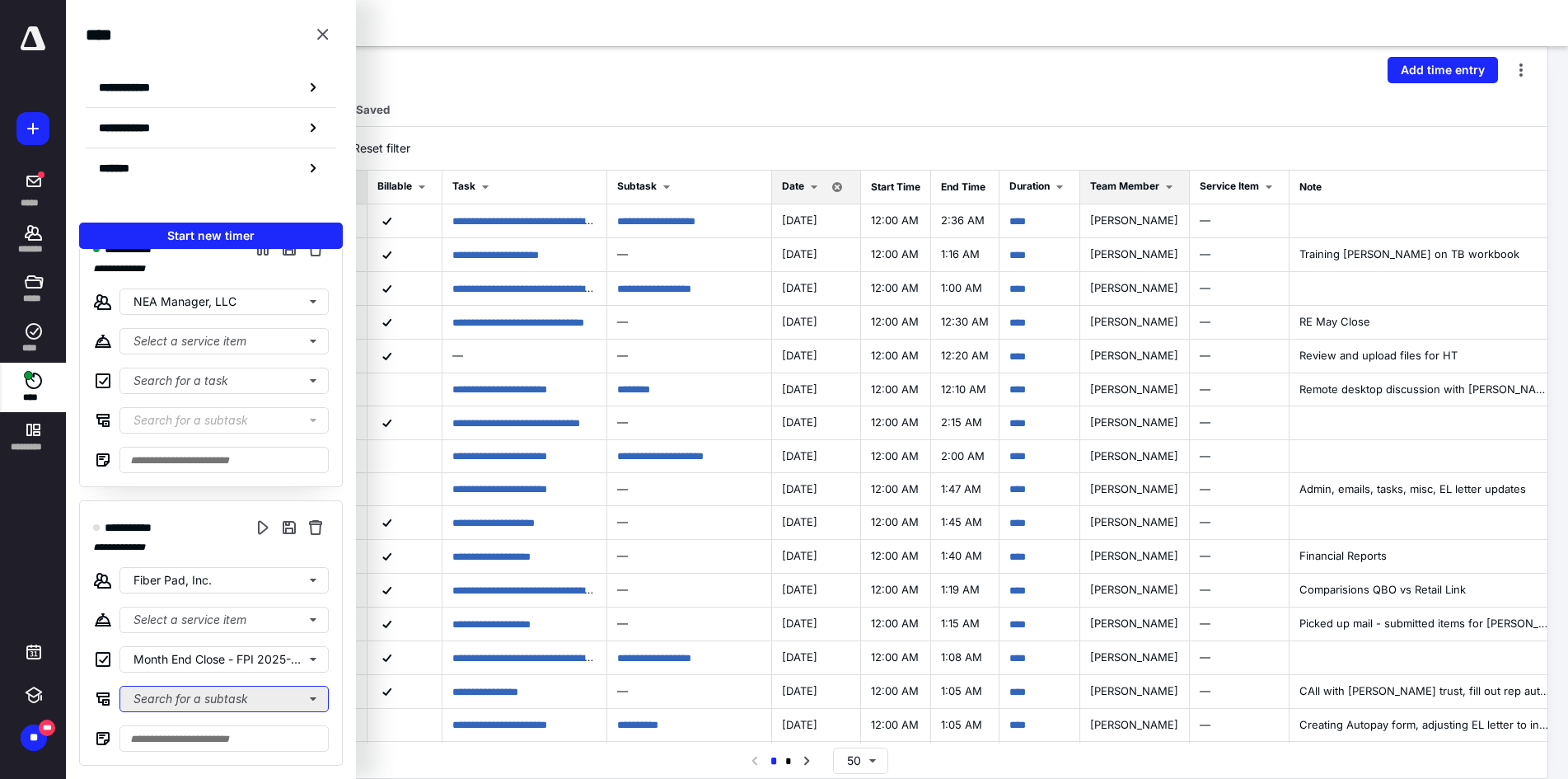 click on "Search for a subtask" at bounding box center (224, 699) 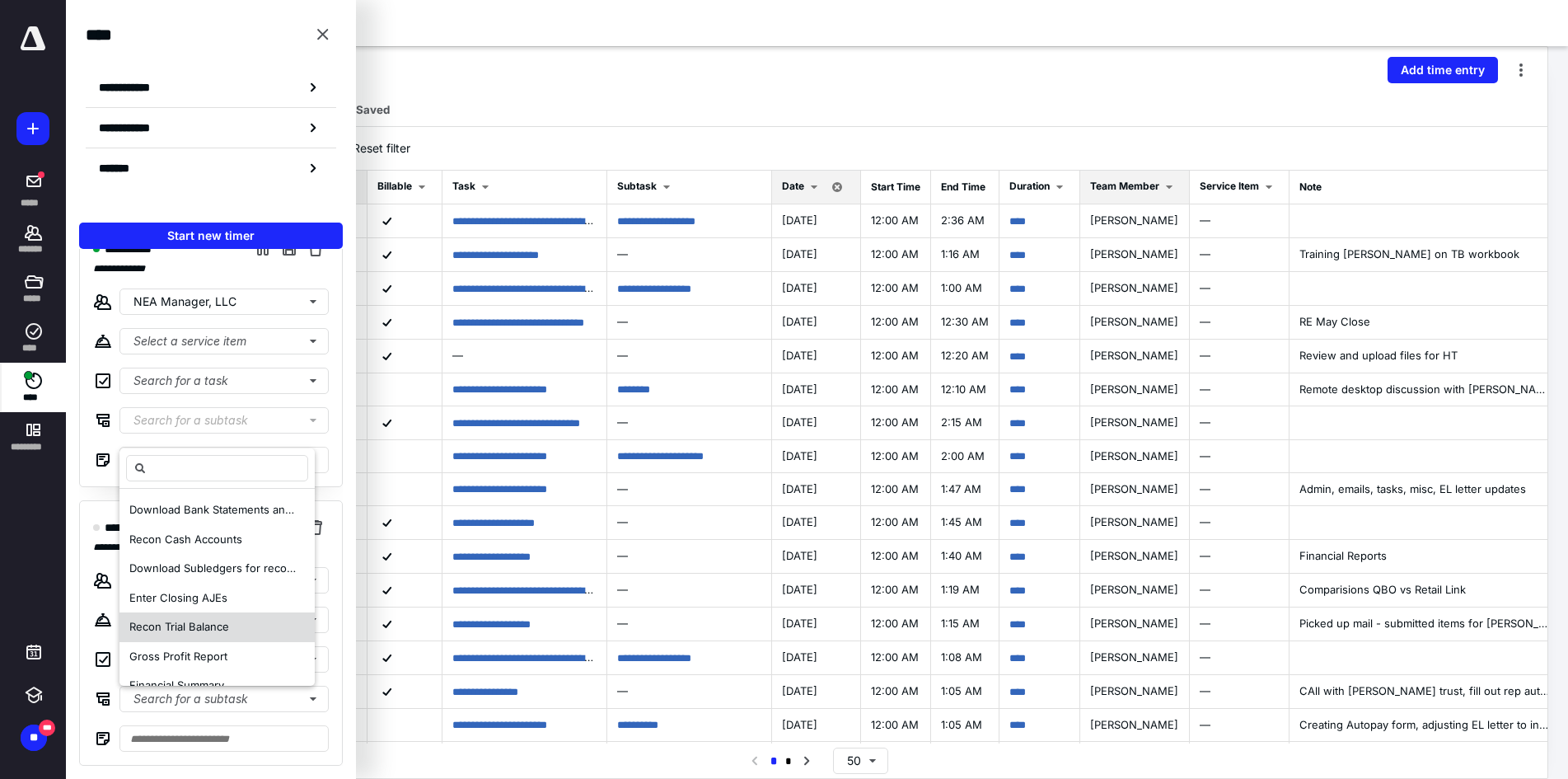 click on "Recon Trial Balance" at bounding box center (179, 626) 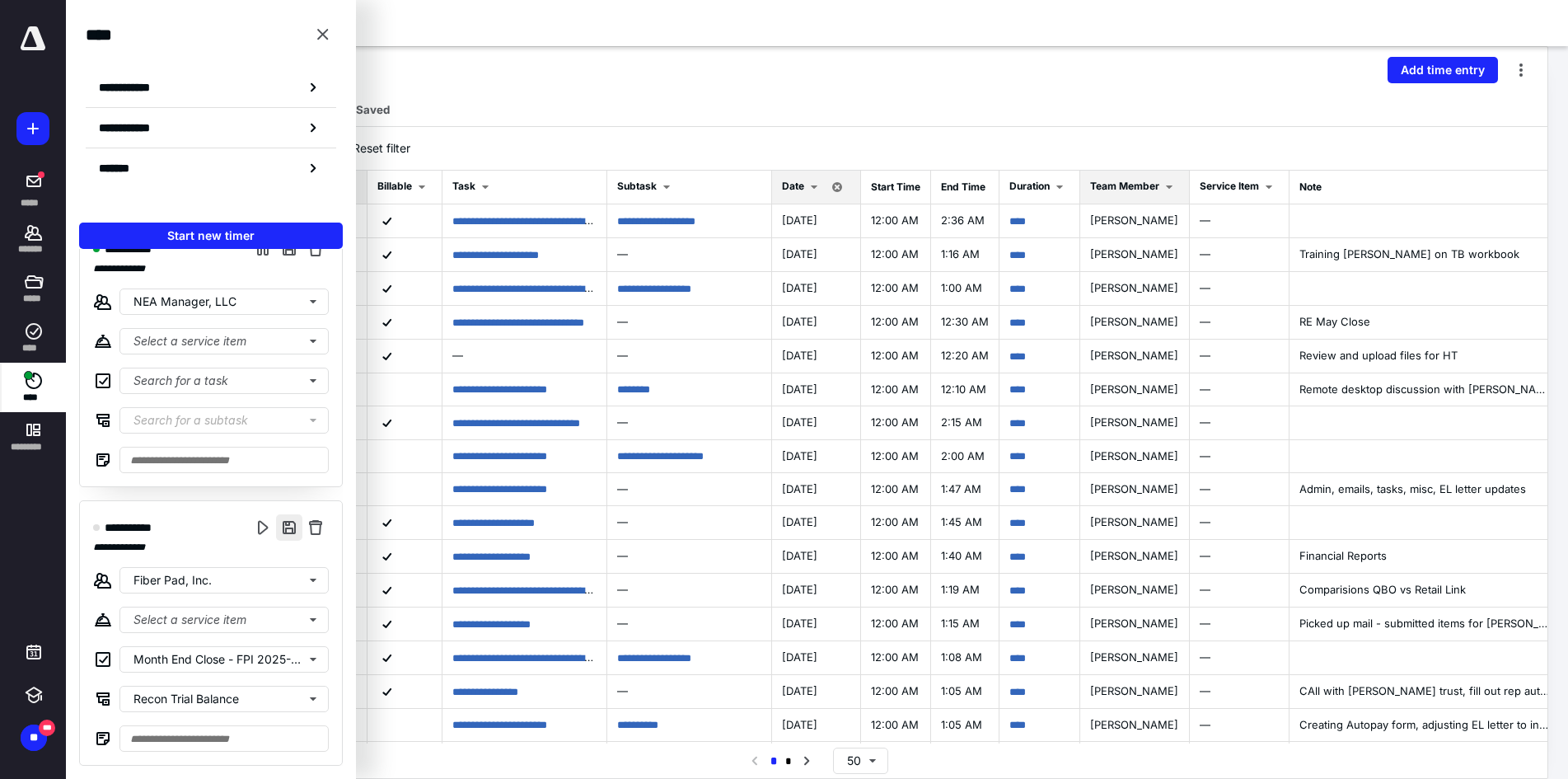 click at bounding box center (289, 528) 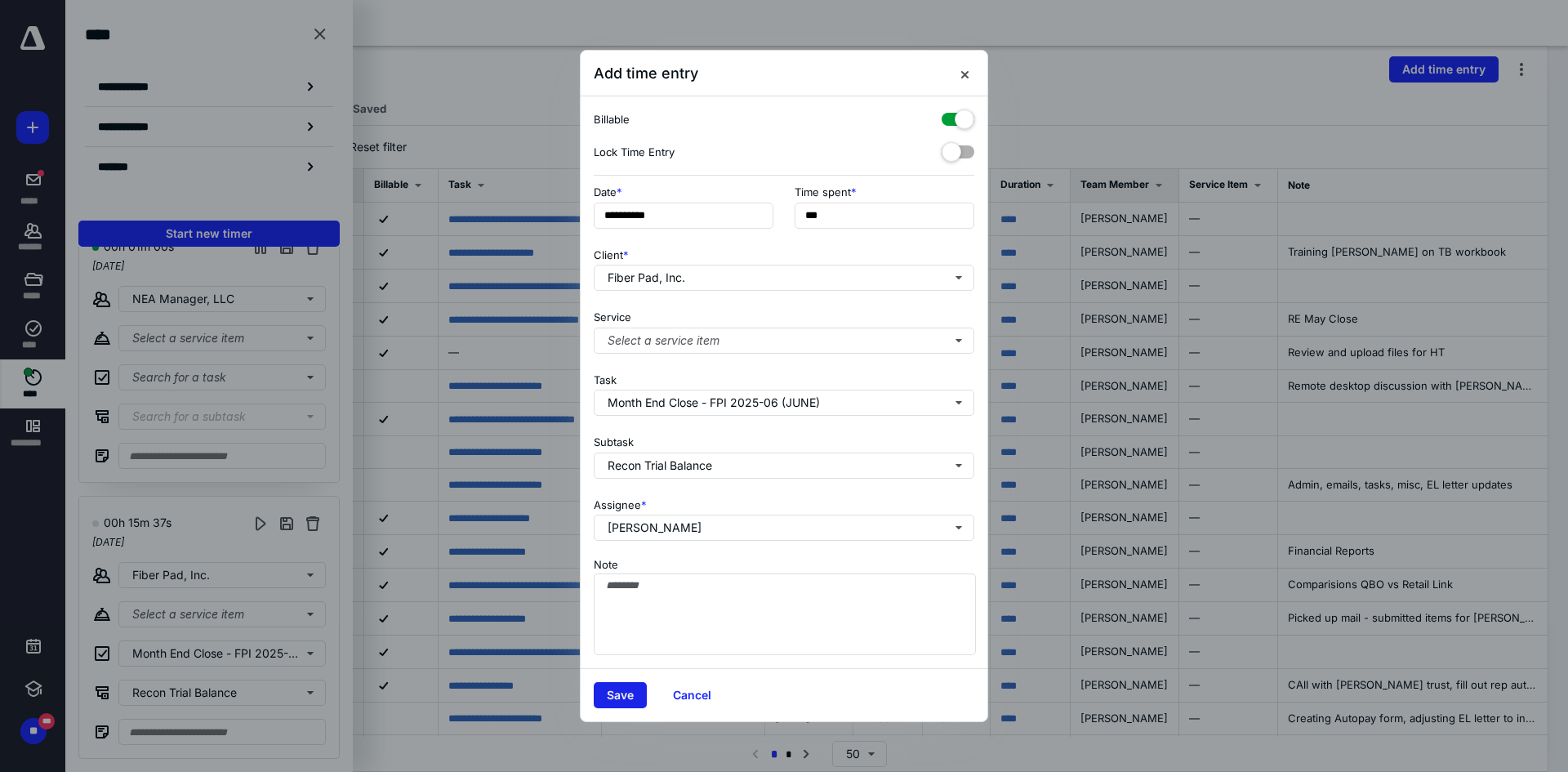 click on "Save" at bounding box center (620, 695) 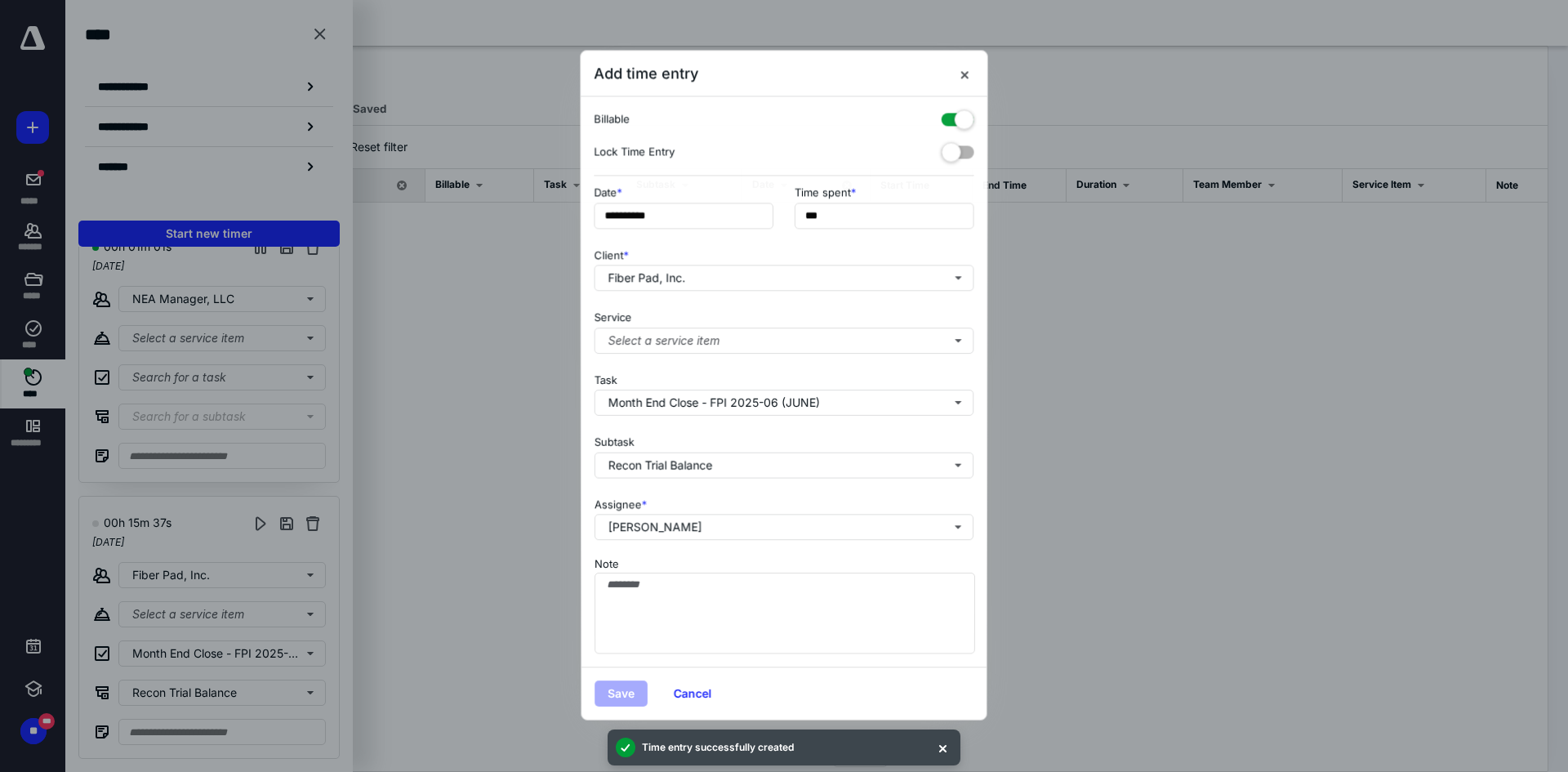 scroll, scrollTop: 0, scrollLeft: 0, axis: both 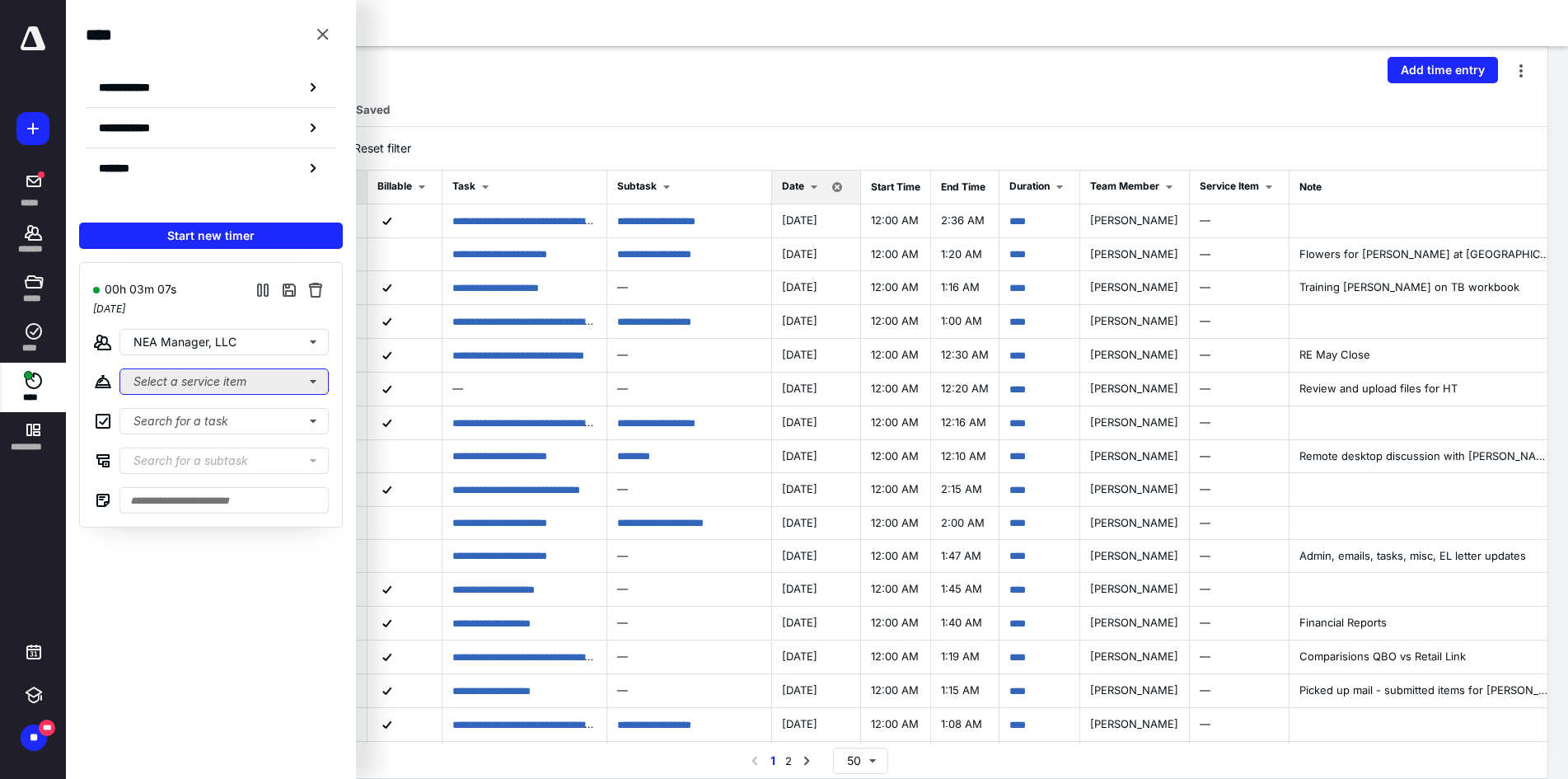 click on "Select a service item" at bounding box center [224, 382] 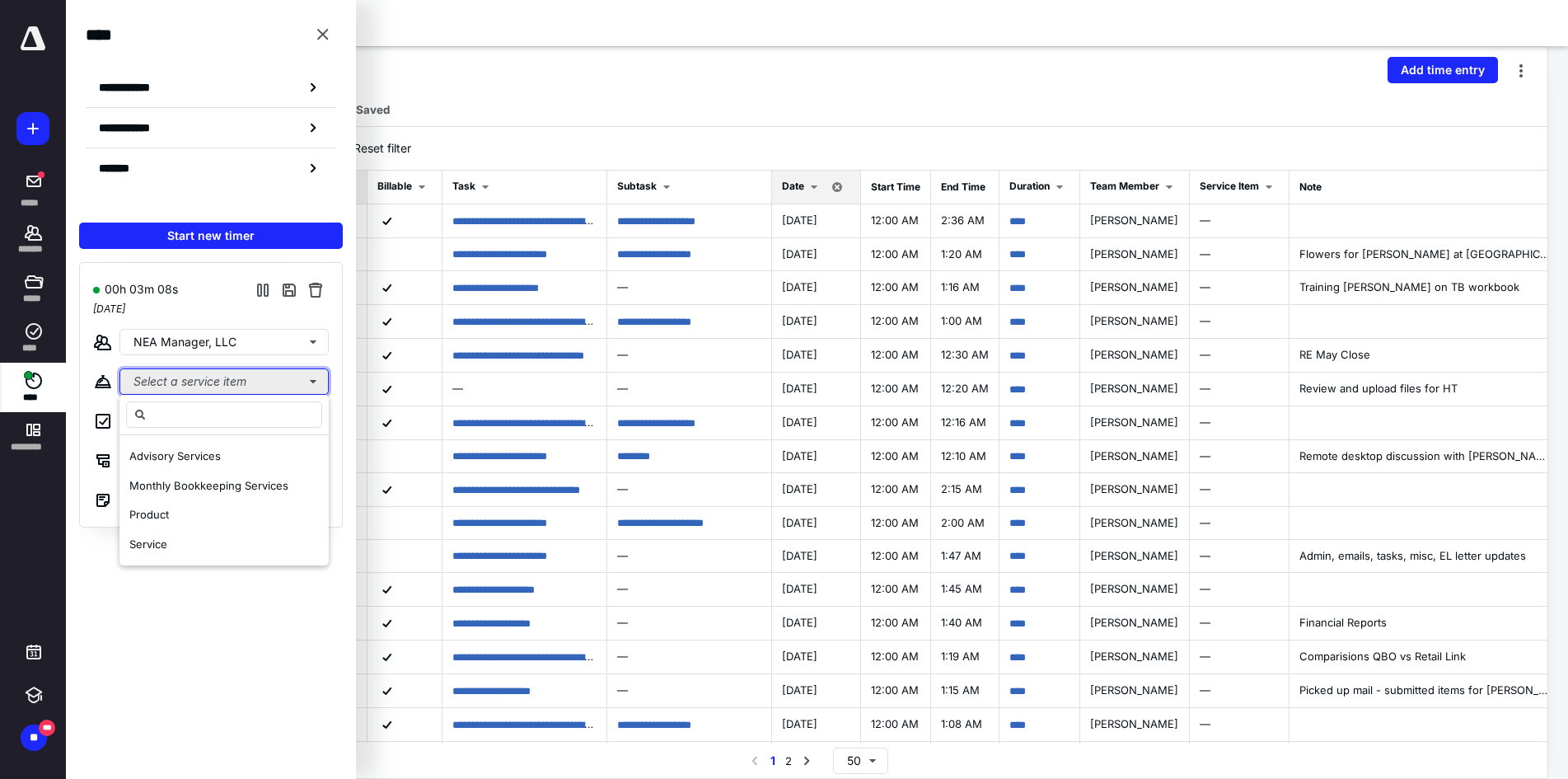 click on "Select a service item" at bounding box center (224, 382) 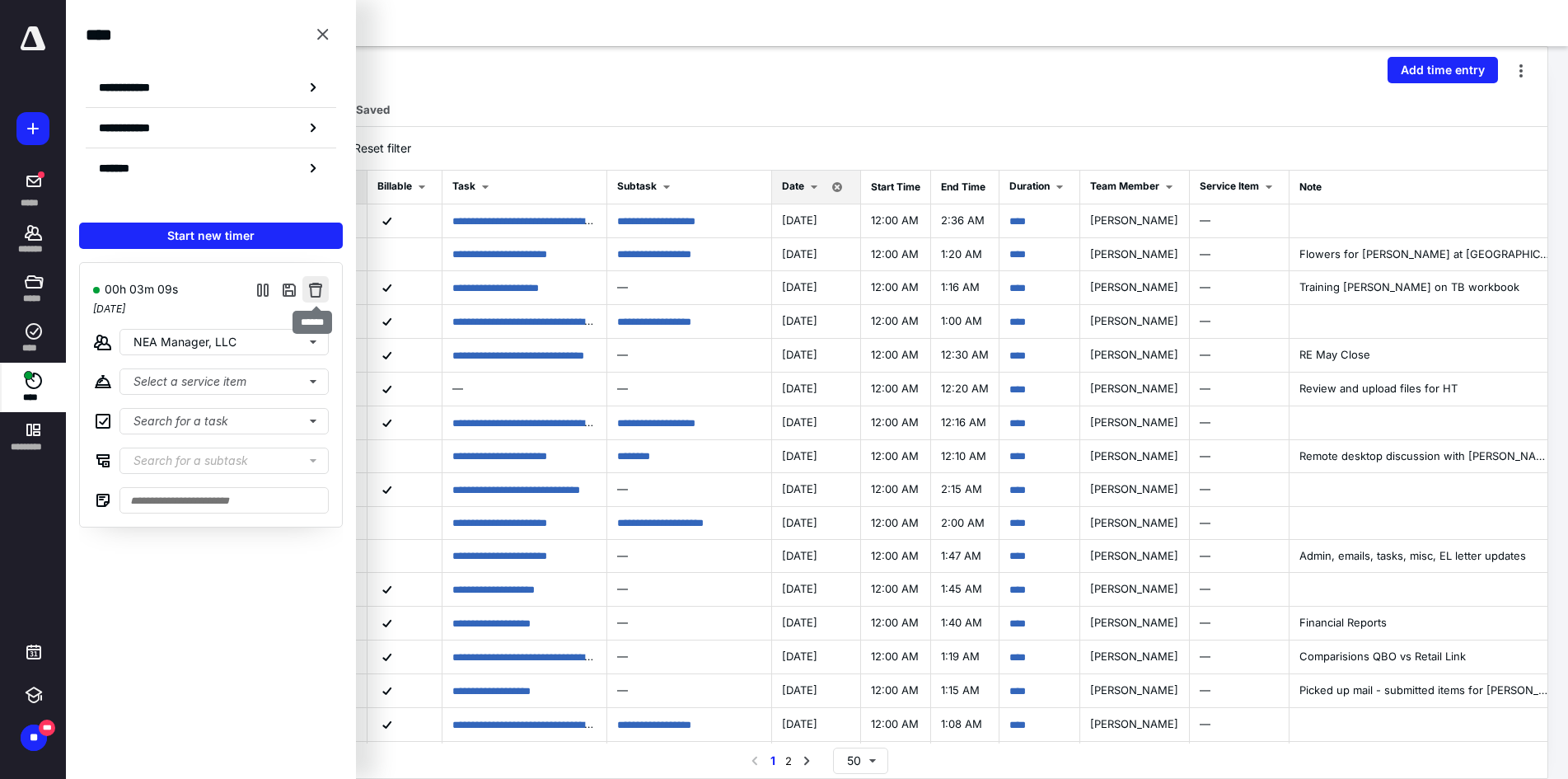 click at bounding box center [316, 289] 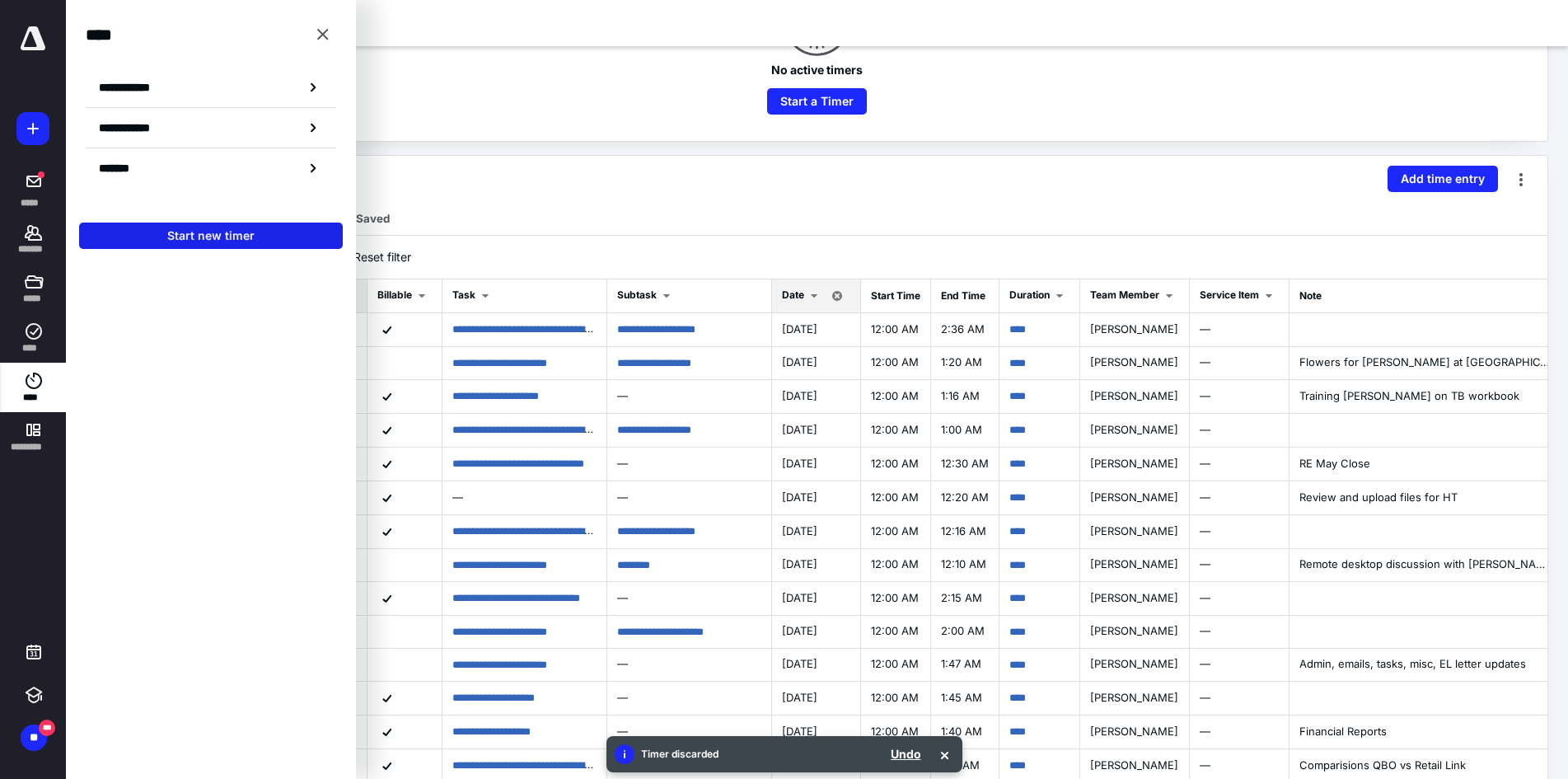 click on "Start new timer" at bounding box center (211, 236) 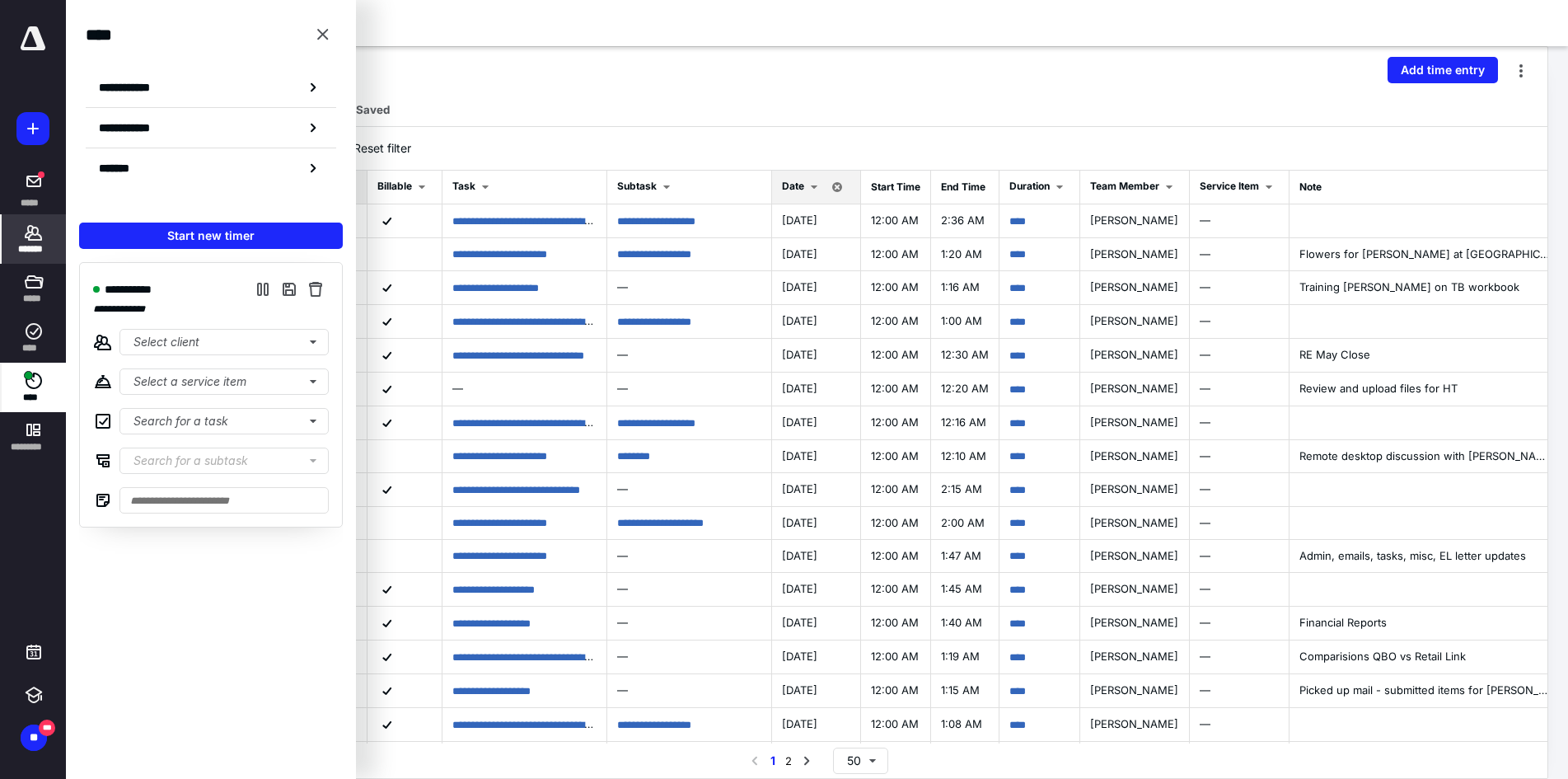 click 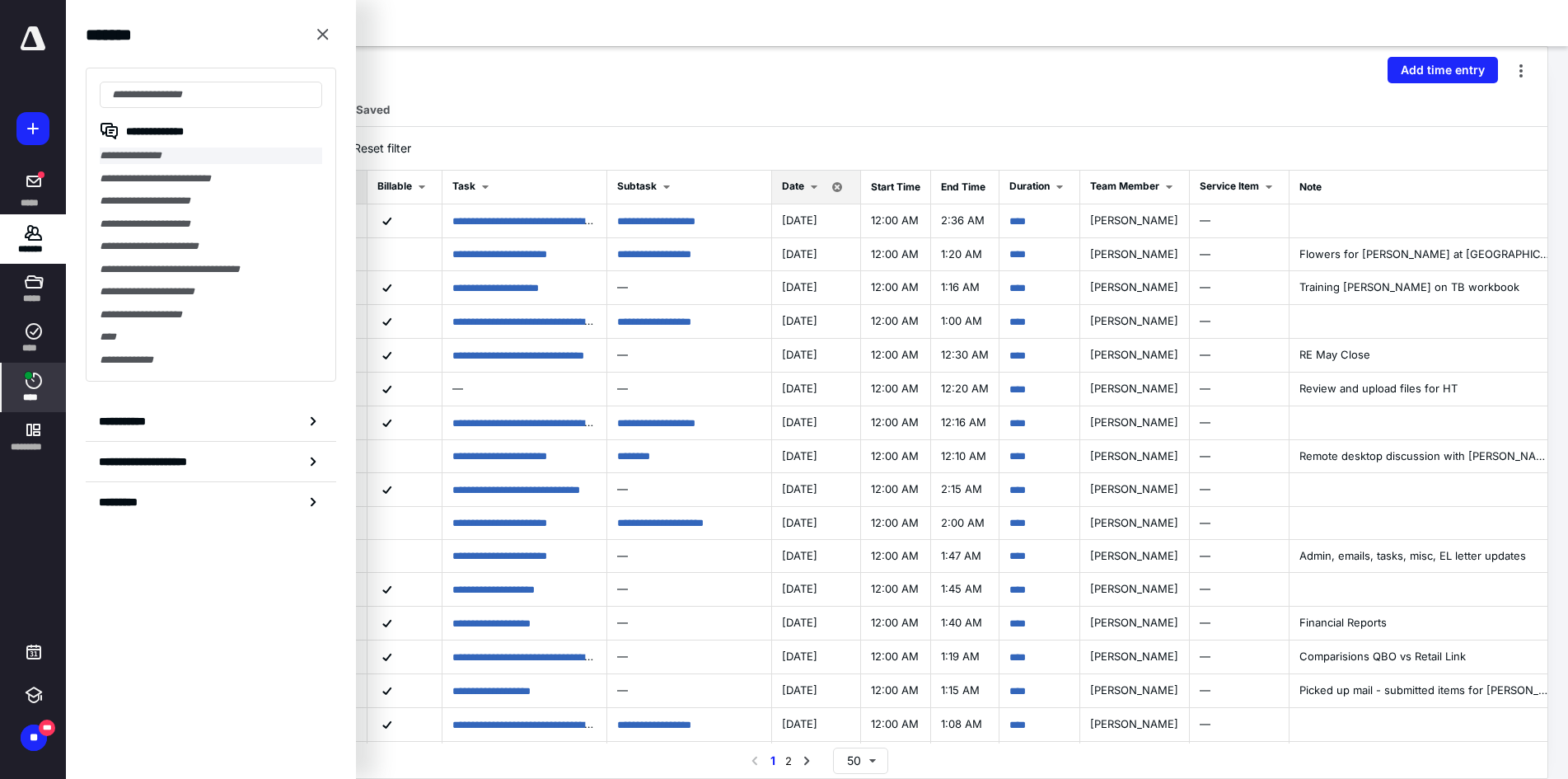 click on "**********" at bounding box center (211, 156) 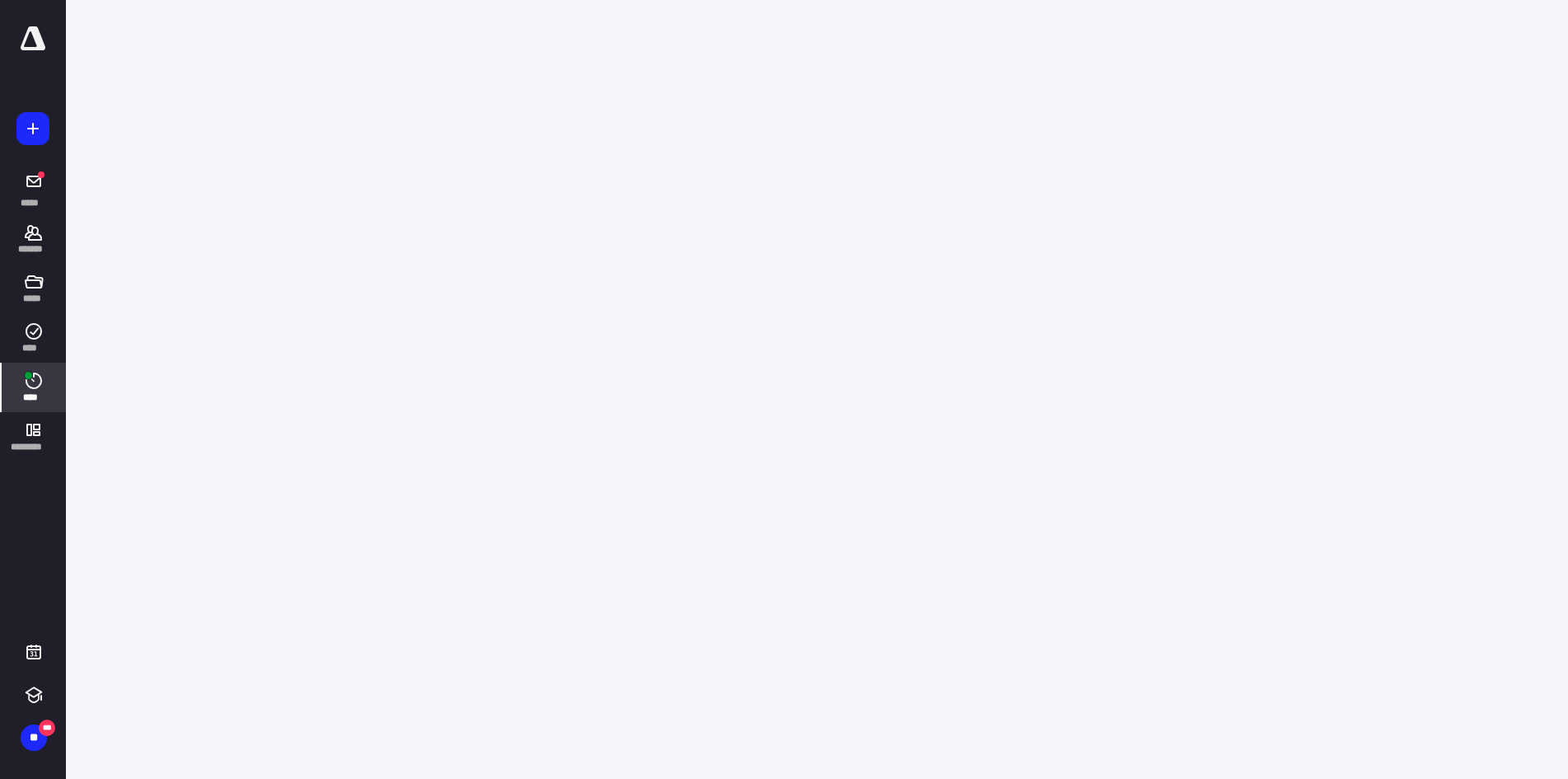 scroll, scrollTop: 0, scrollLeft: 0, axis: both 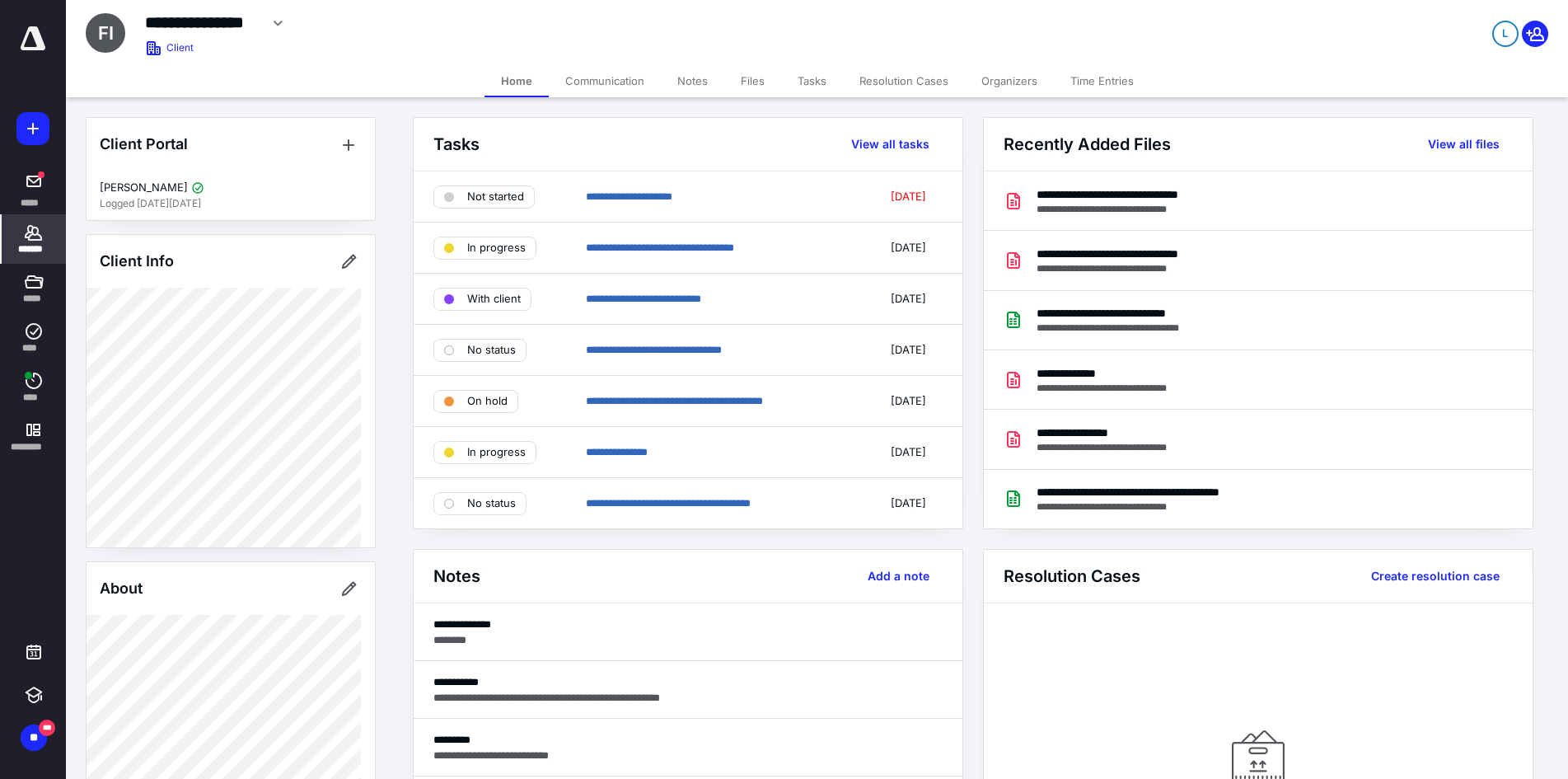 click on "Notes" at bounding box center (692, 81) 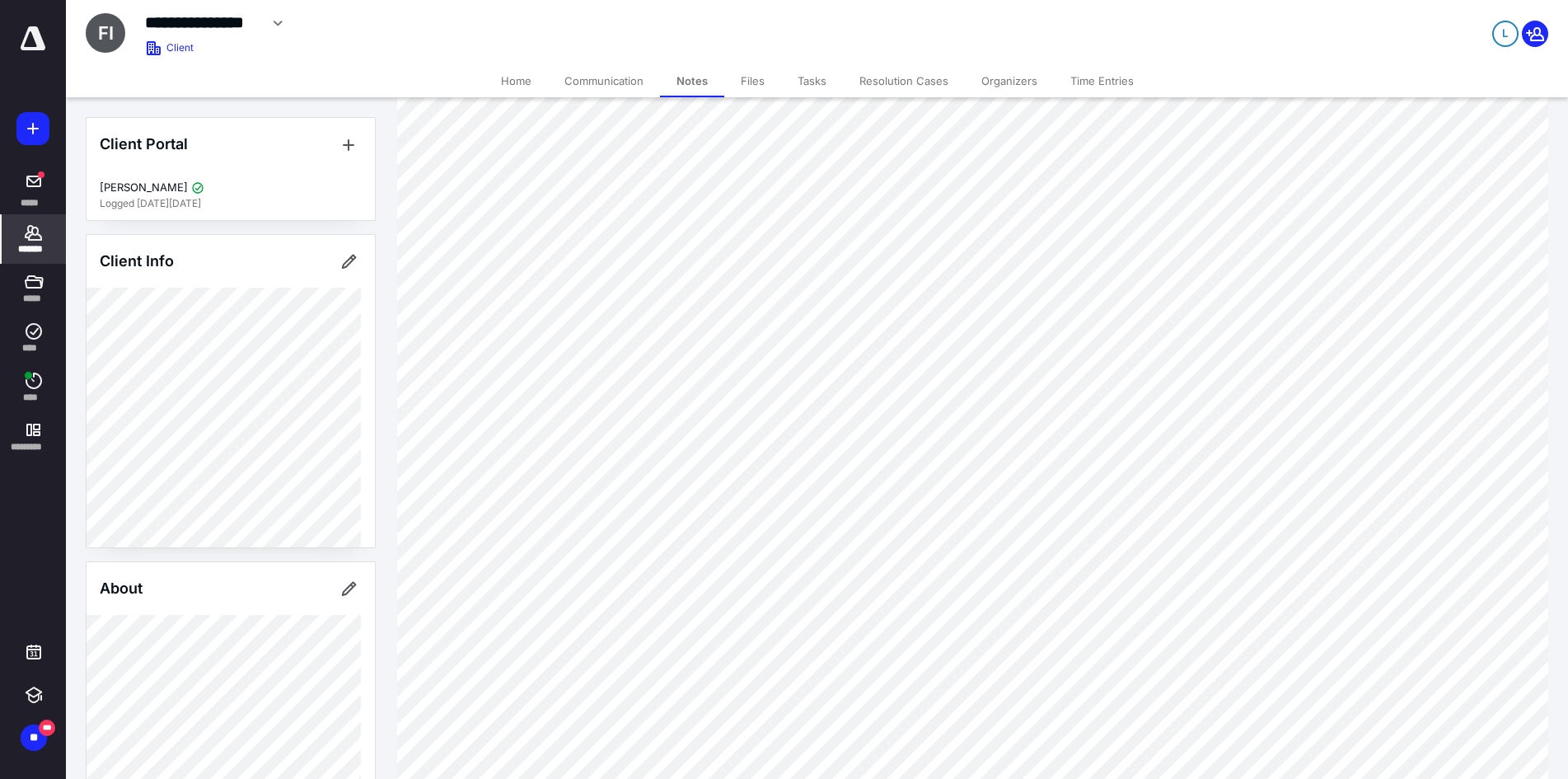 scroll, scrollTop: 577, scrollLeft: 0, axis: vertical 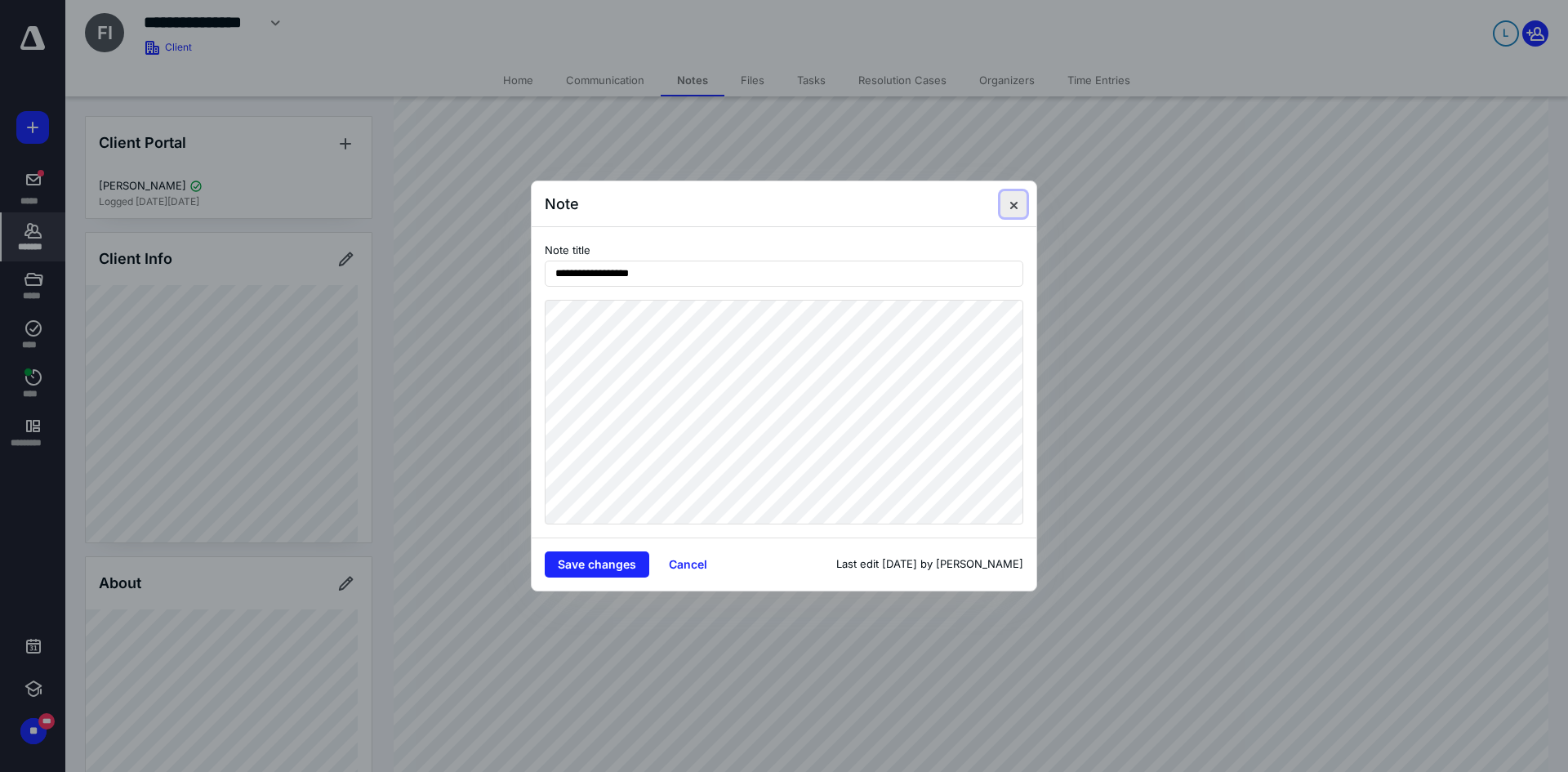 click at bounding box center [1013, 204] 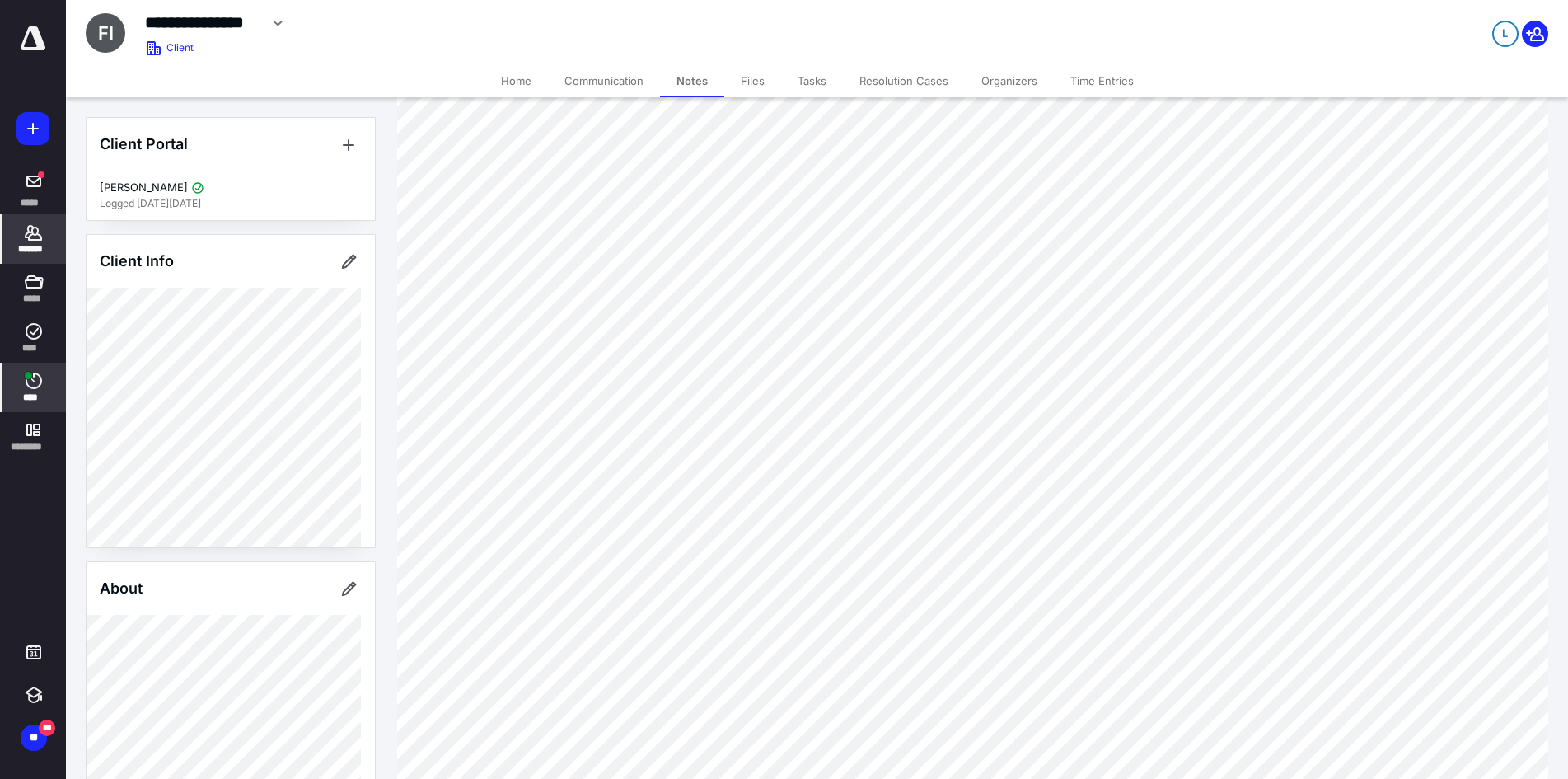 click on "****" at bounding box center [34, 387] 